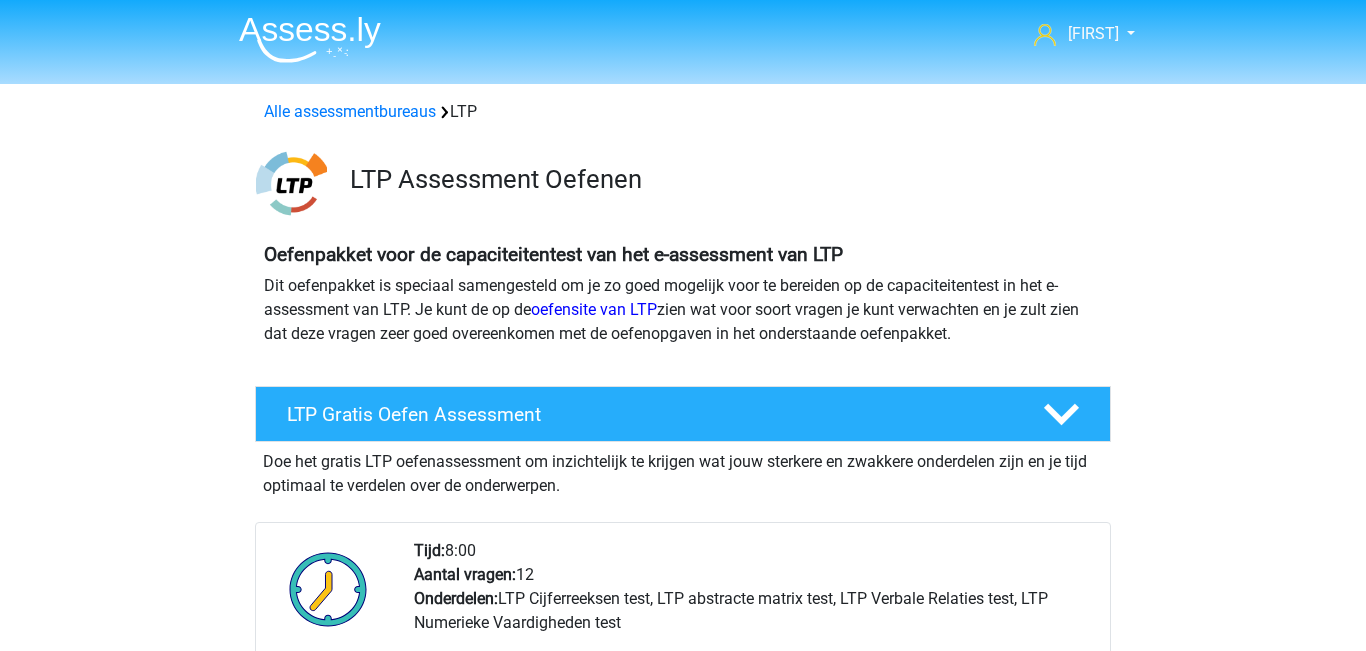 scroll, scrollTop: 1271, scrollLeft: 0, axis: vertical 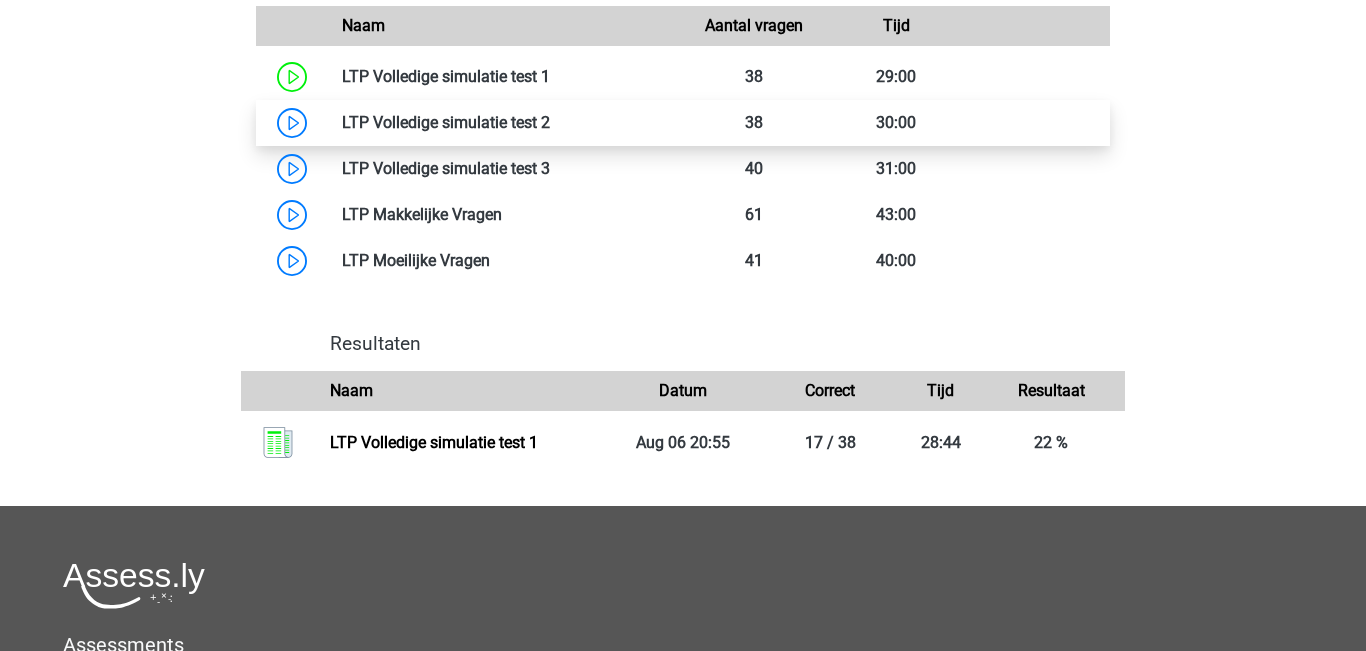 click at bounding box center [550, 122] 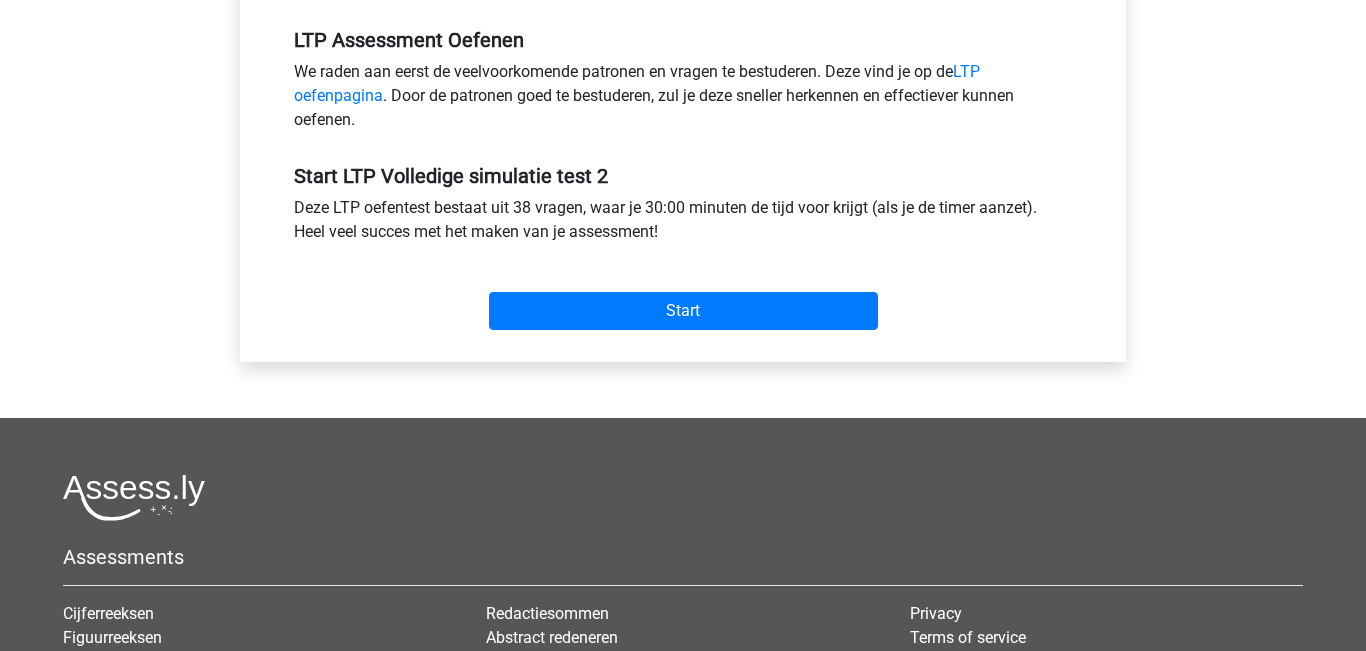 scroll, scrollTop: 631, scrollLeft: 0, axis: vertical 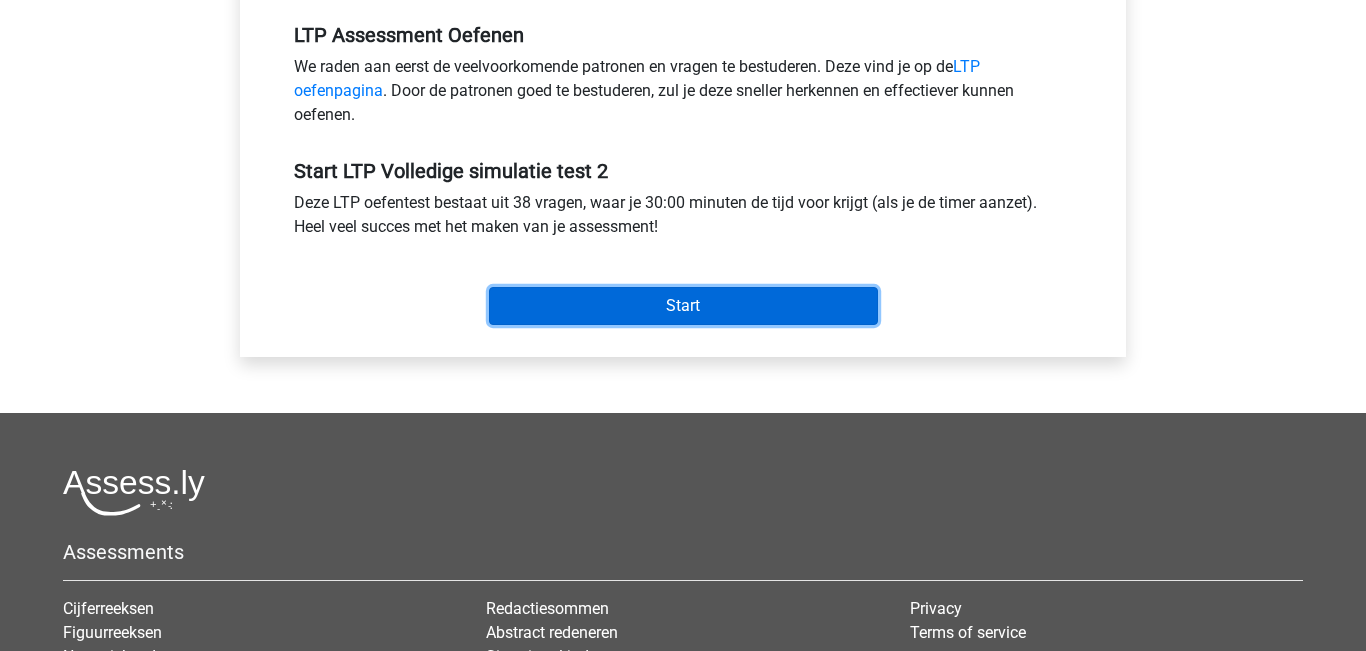 click on "Start" at bounding box center [683, 306] 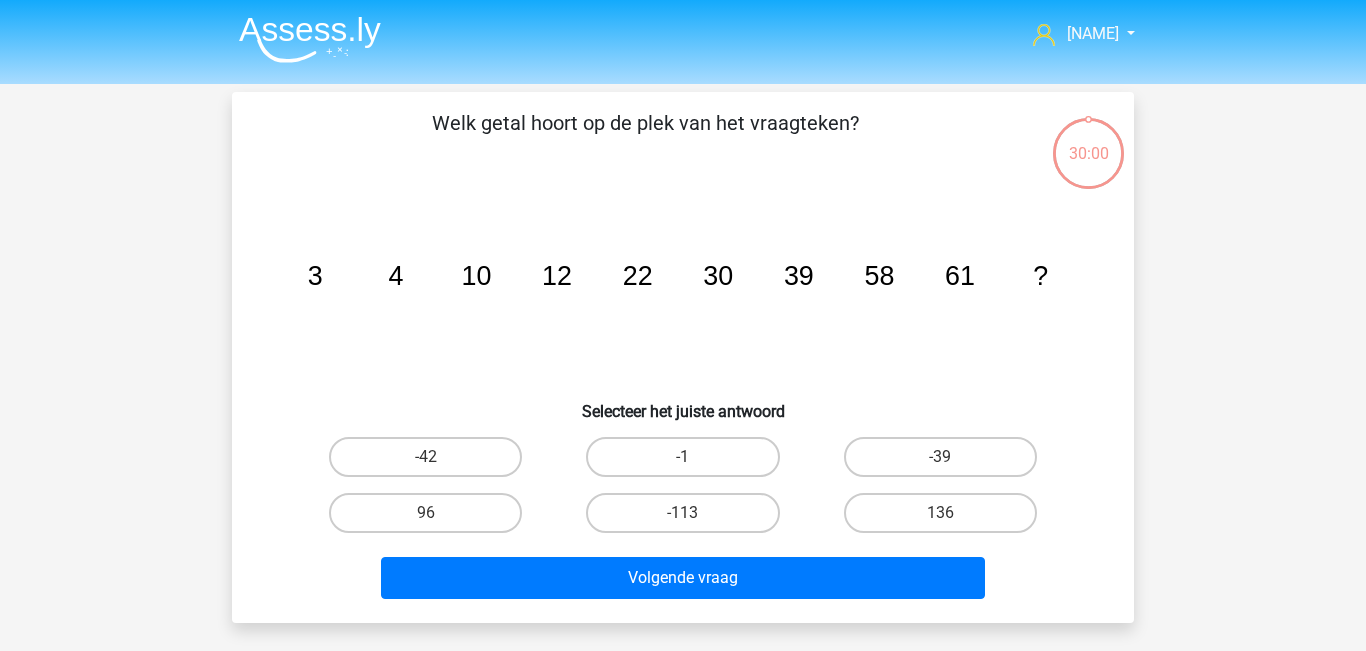 scroll, scrollTop: 0, scrollLeft: 0, axis: both 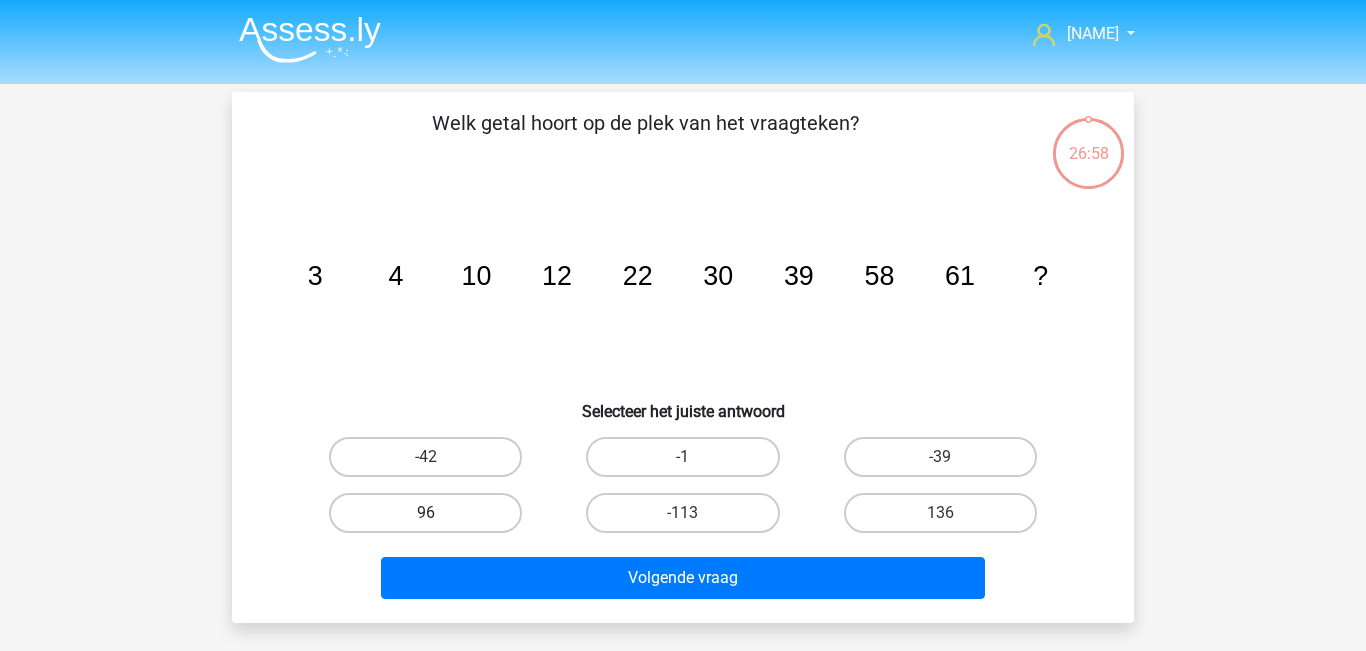 click on "96" at bounding box center (425, 513) 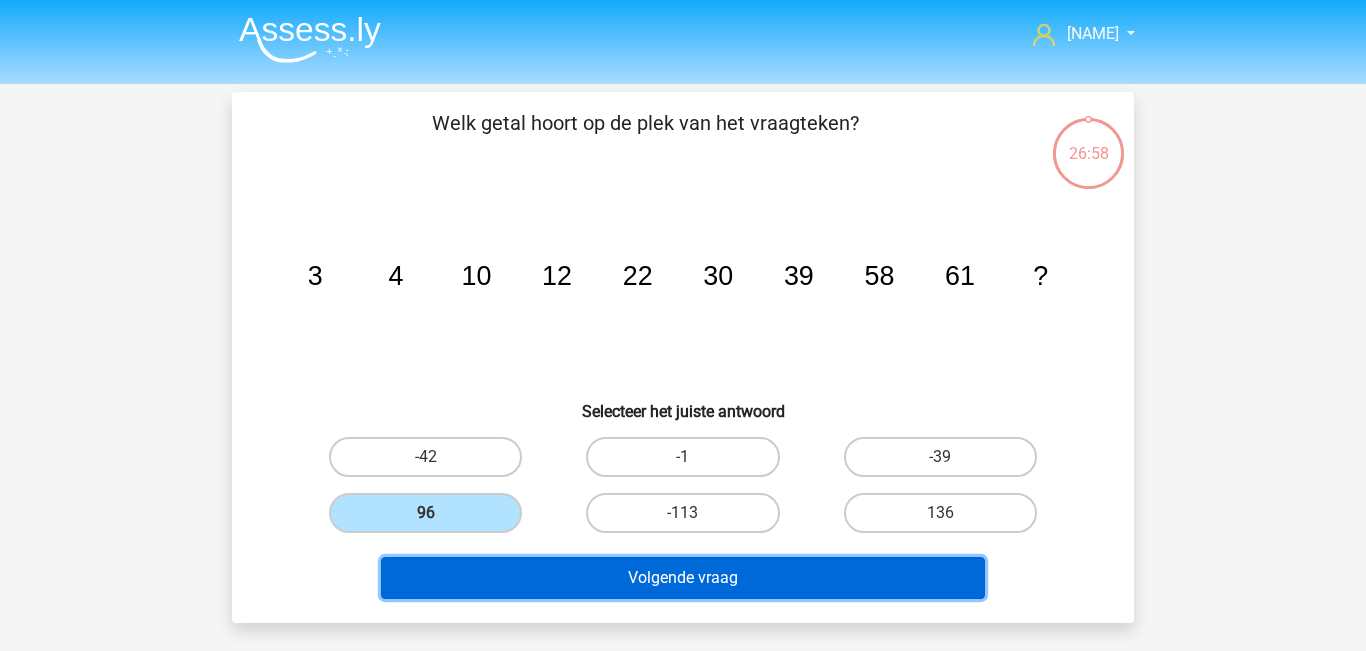 click on "Volgende vraag" at bounding box center [683, 578] 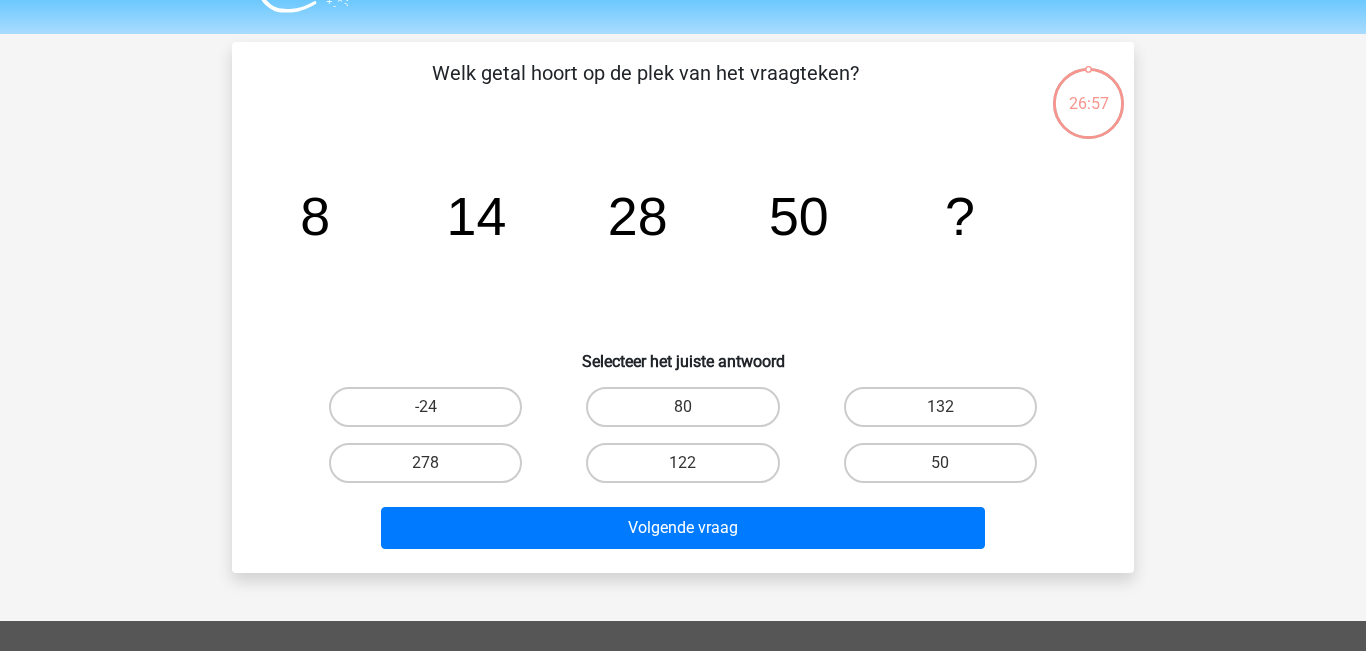 scroll, scrollTop: 24, scrollLeft: 0, axis: vertical 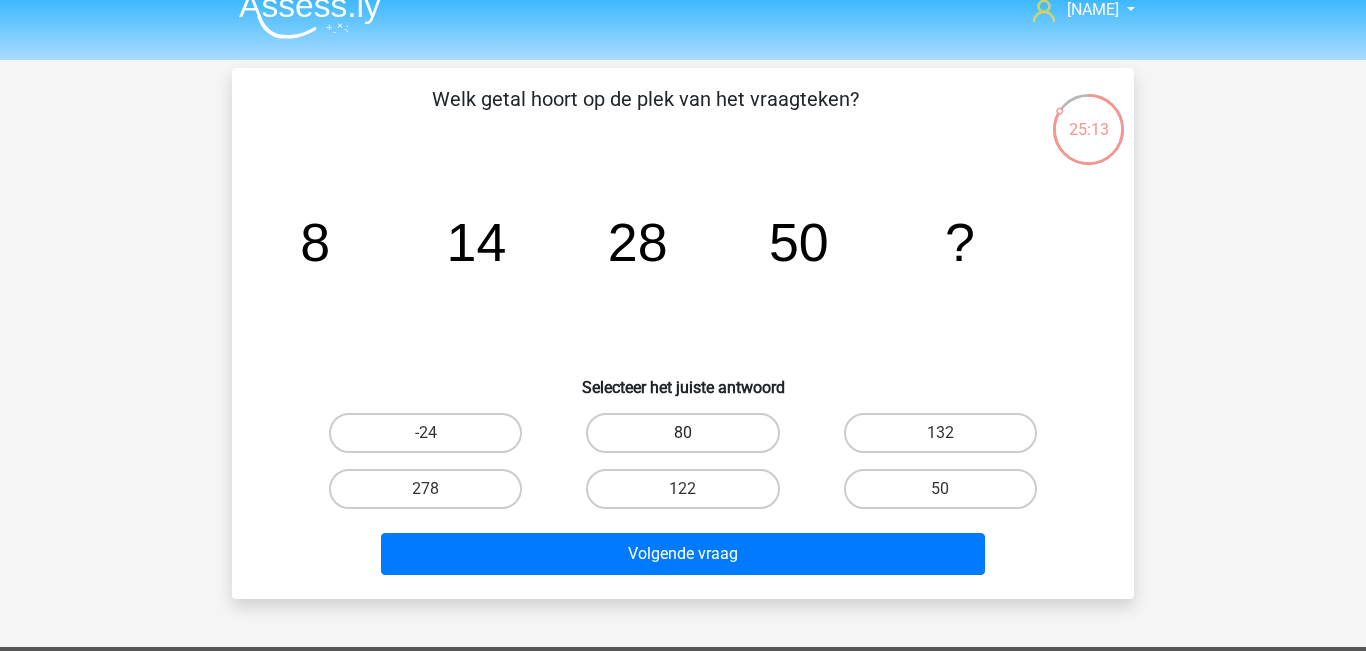 click on "80" at bounding box center [682, 433] 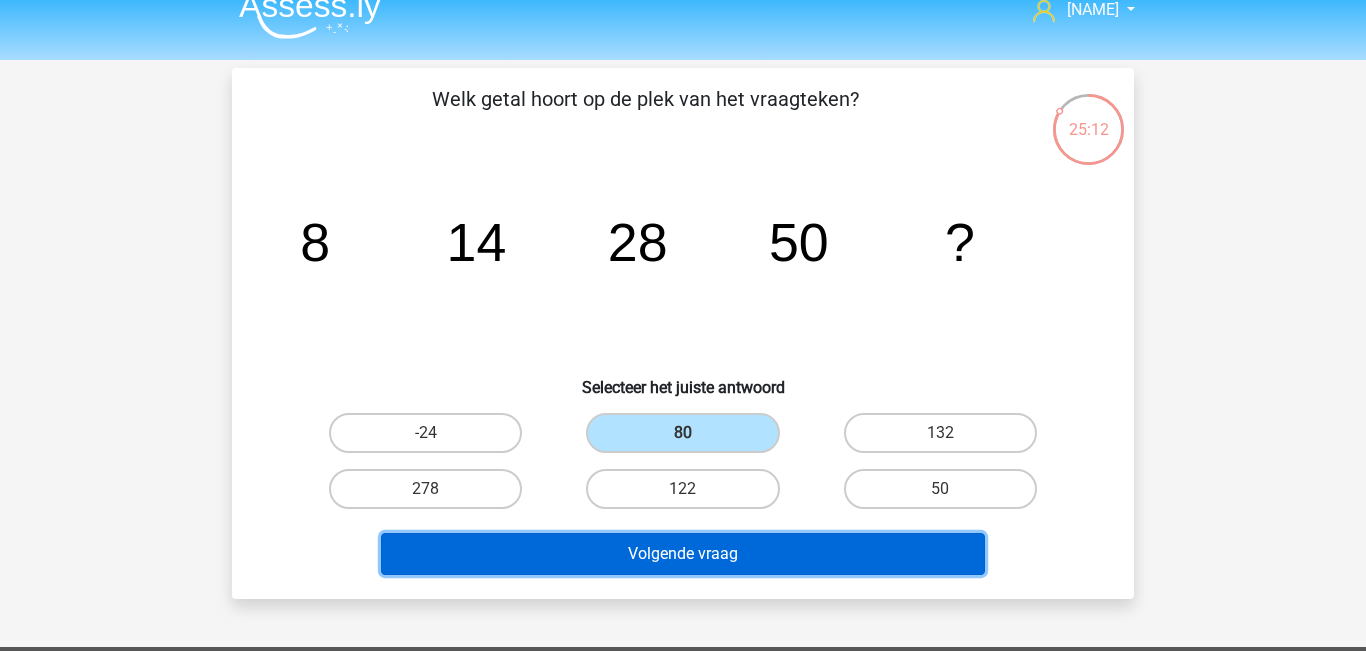 click on "Volgende vraag" at bounding box center (683, 554) 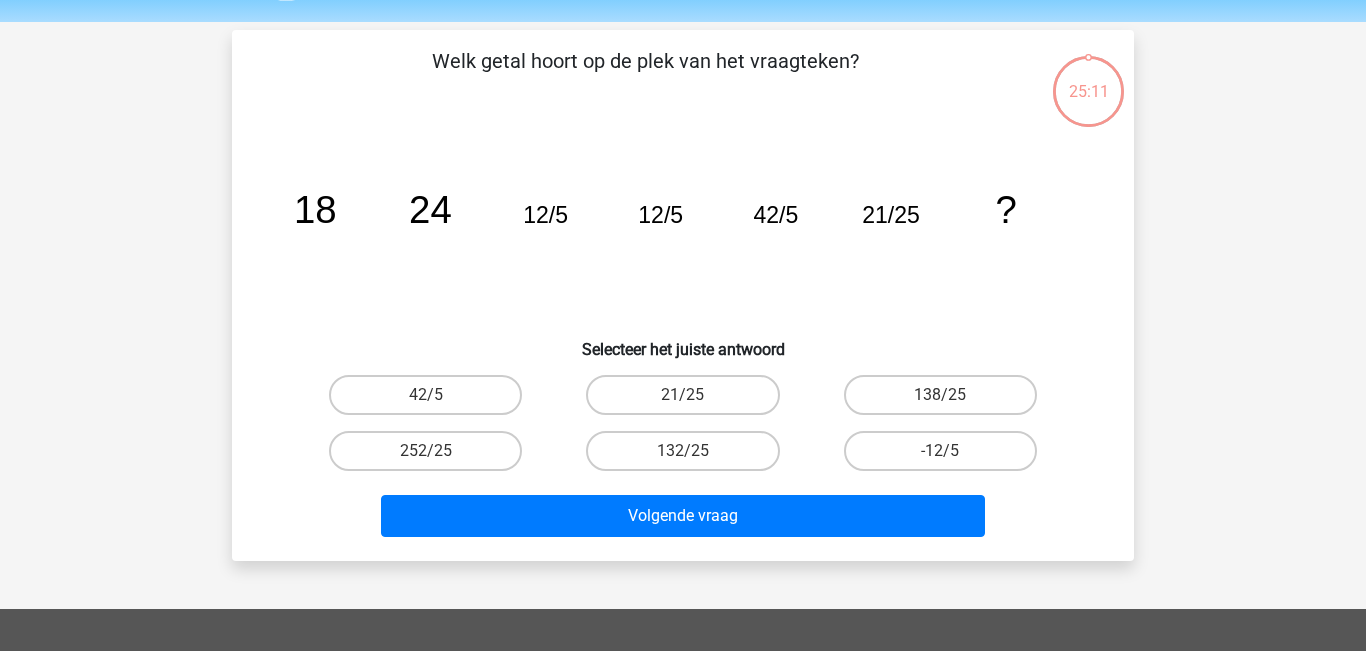 scroll, scrollTop: 51, scrollLeft: 0, axis: vertical 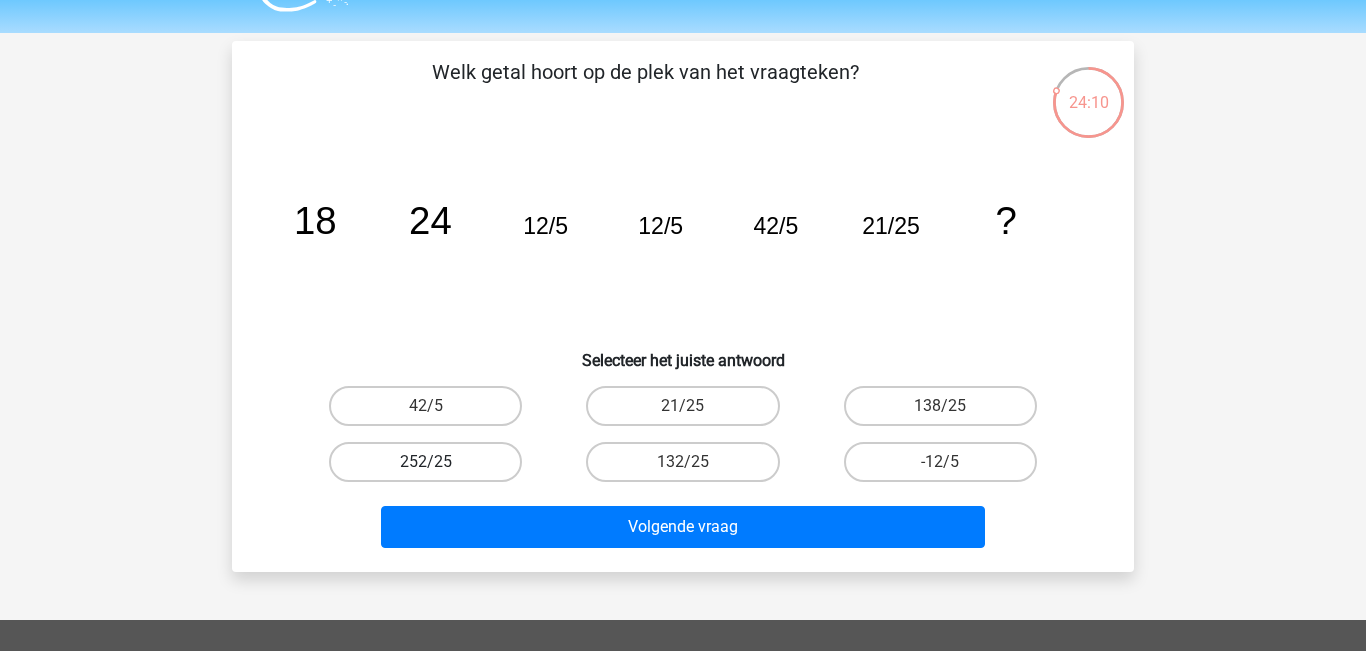 click on "252/25" at bounding box center [425, 462] 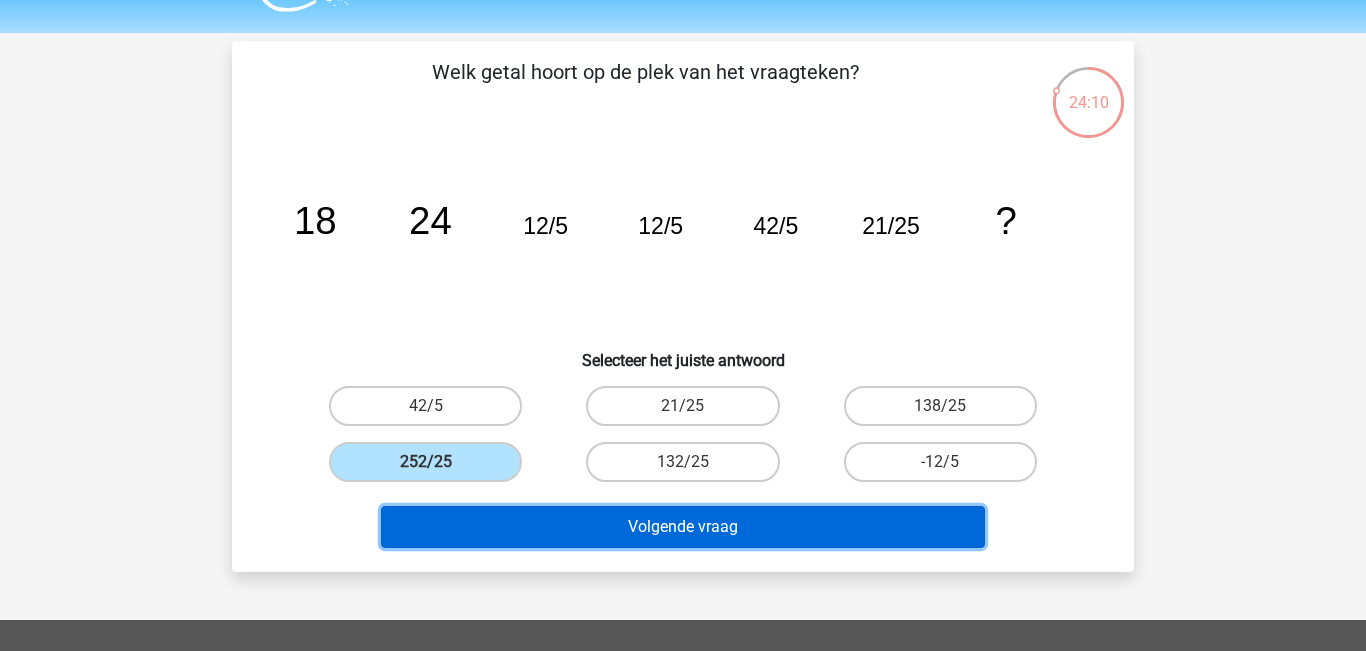 click on "Volgende vraag" at bounding box center [683, 527] 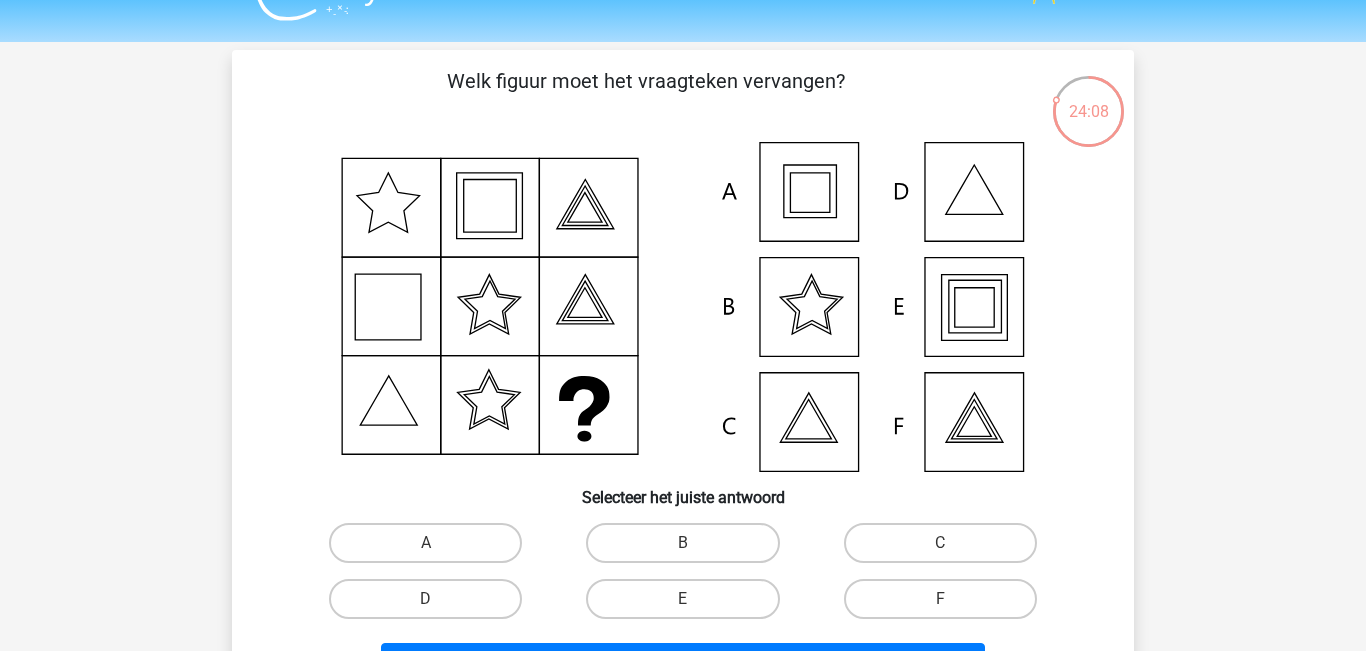 scroll, scrollTop: 41, scrollLeft: 0, axis: vertical 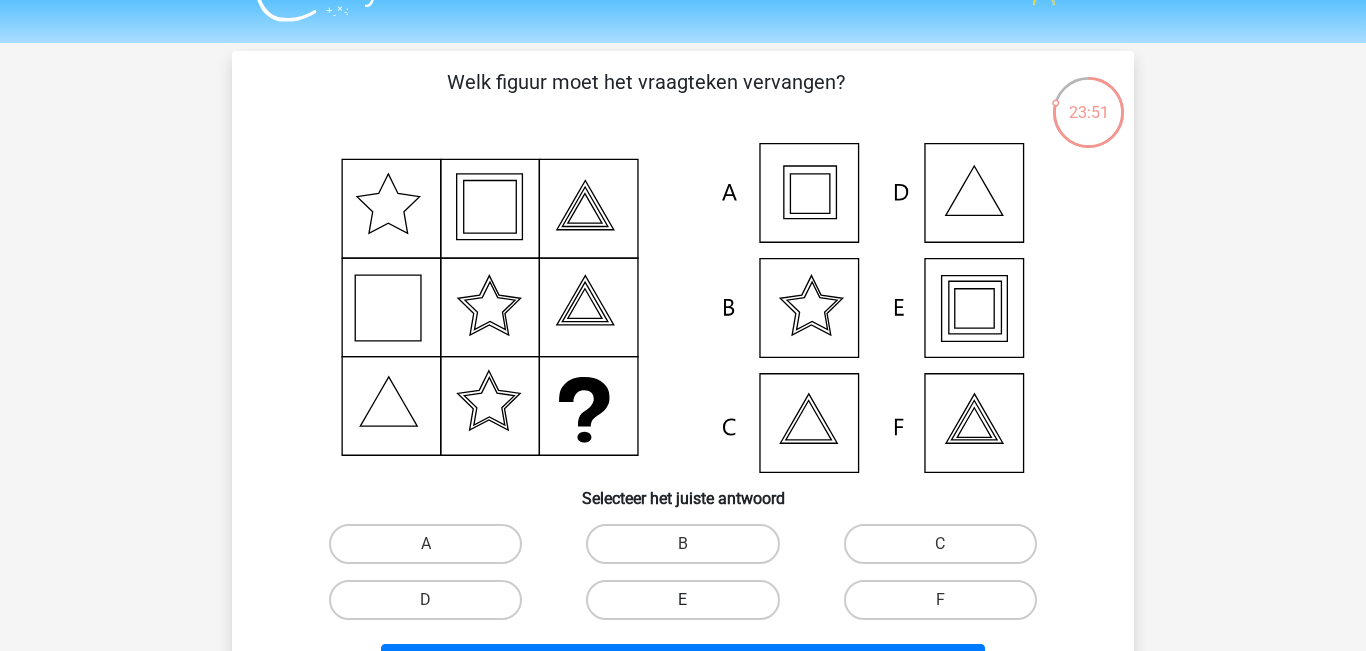 click on "E" at bounding box center (682, 600) 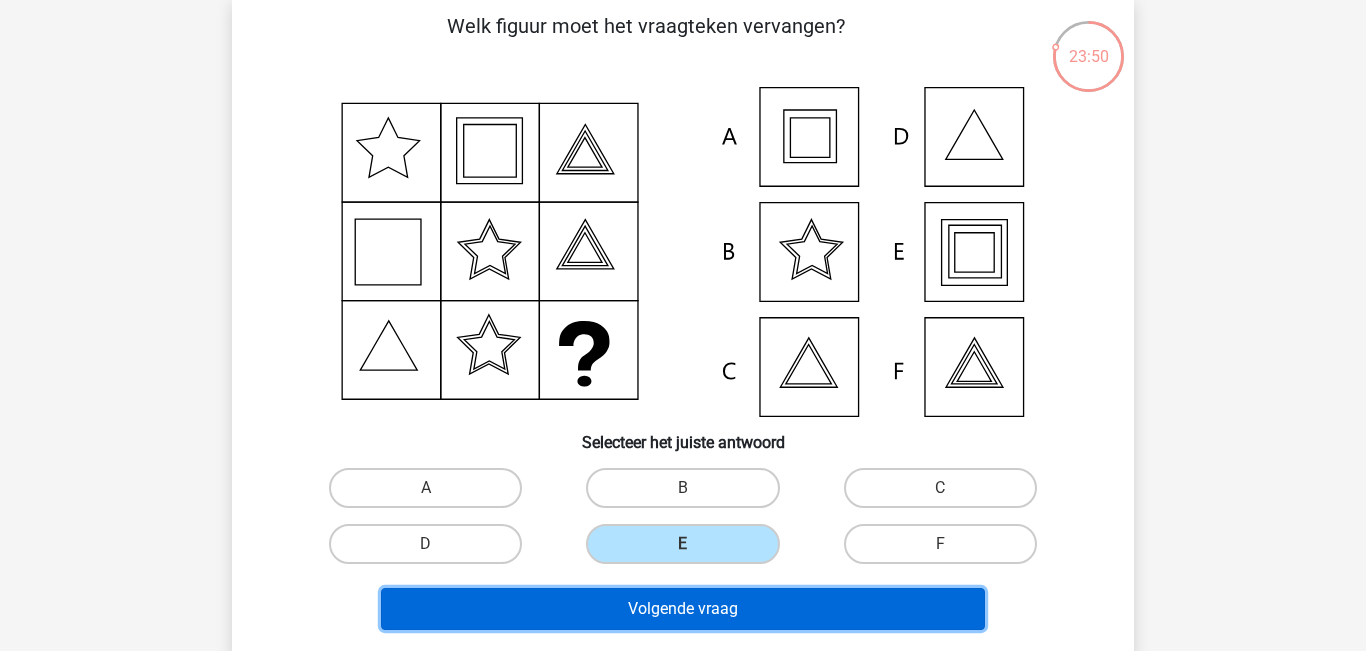 click on "Volgende vraag" at bounding box center (683, 609) 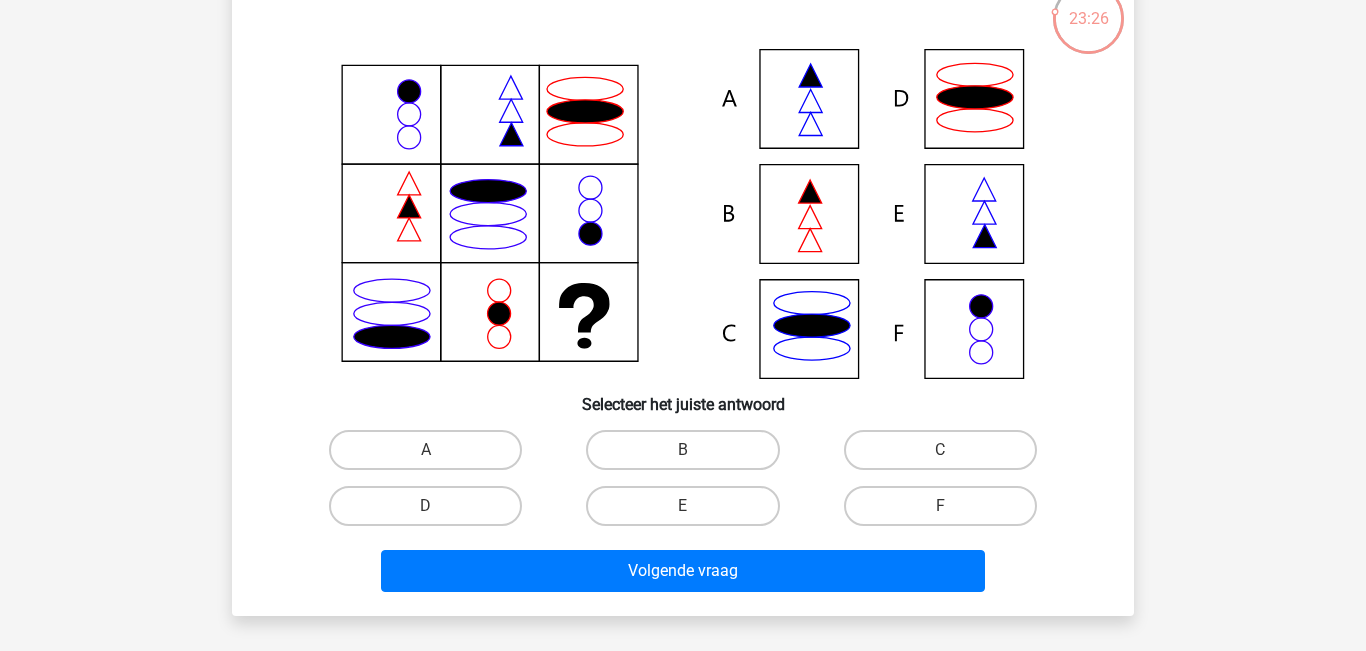 scroll, scrollTop: 149, scrollLeft: 0, axis: vertical 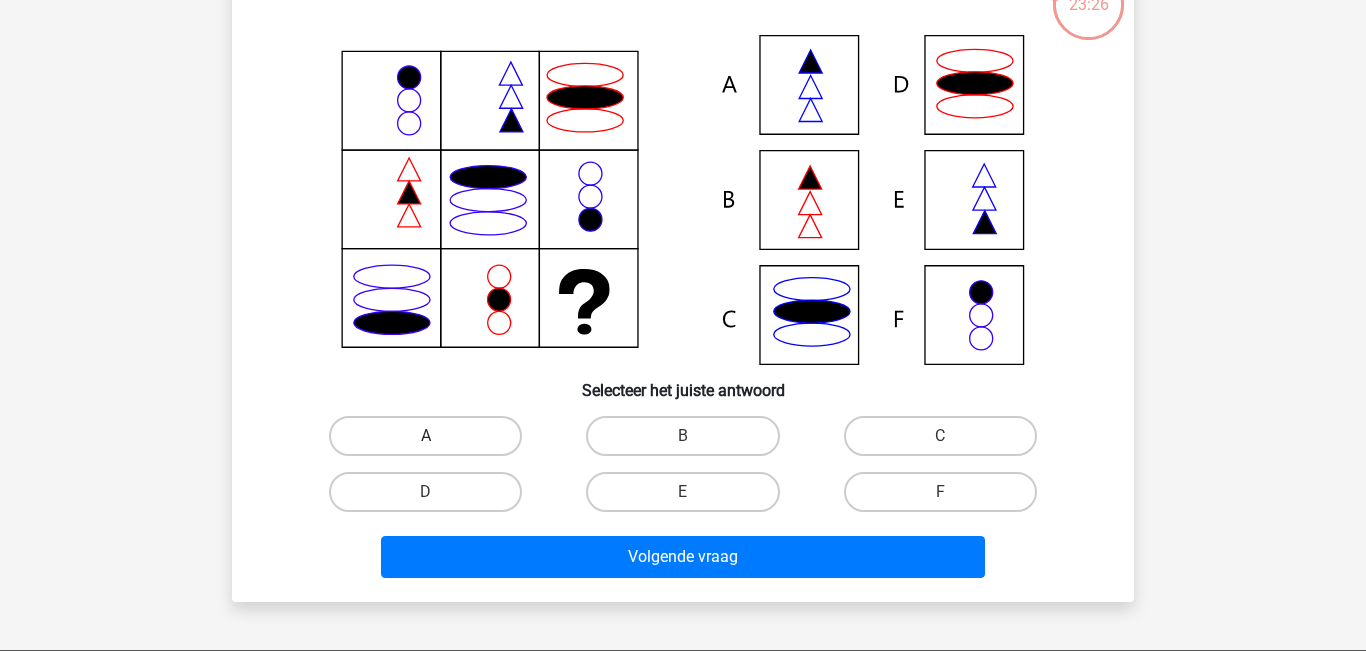 click on "A" at bounding box center (425, 436) 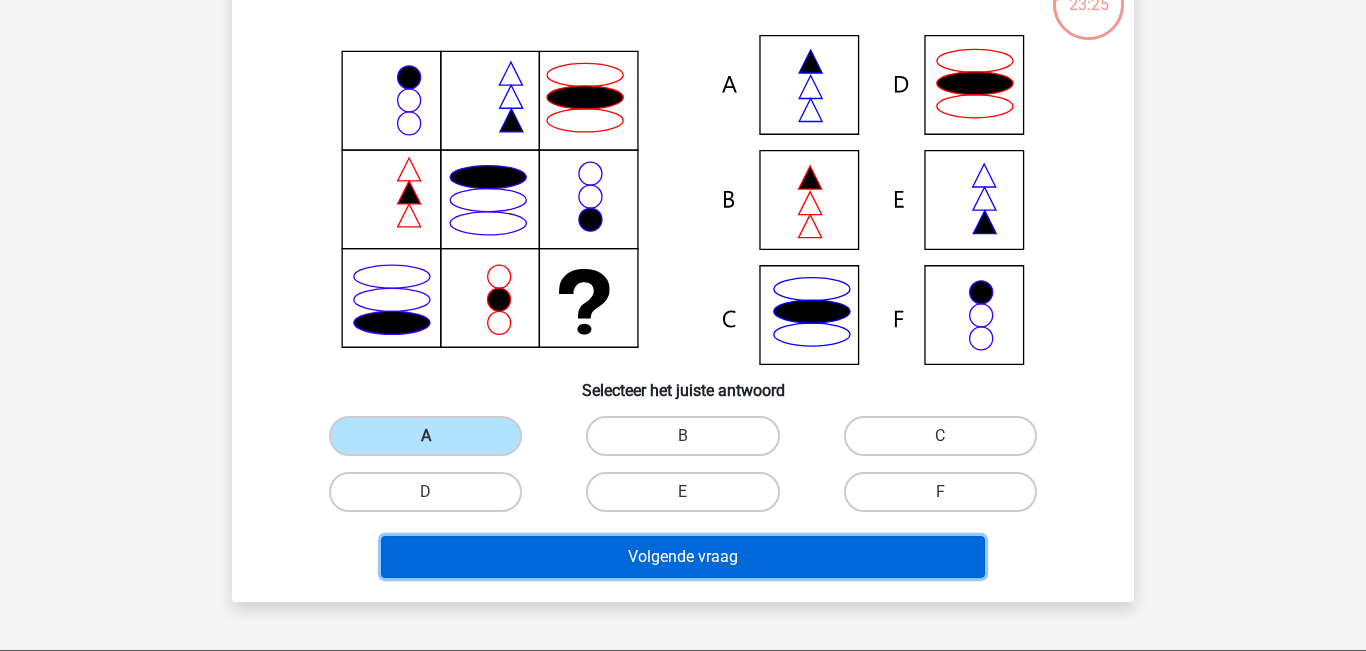 click on "Volgende vraag" at bounding box center [683, 557] 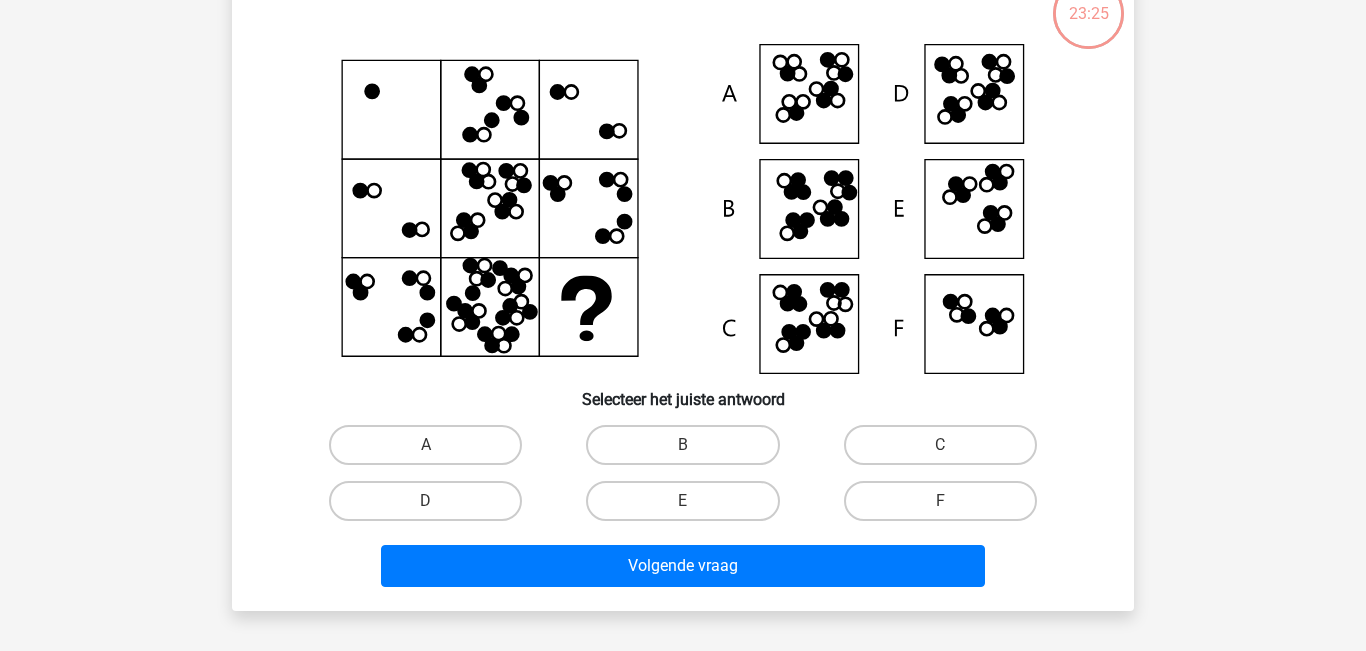 scroll, scrollTop: 92, scrollLeft: 0, axis: vertical 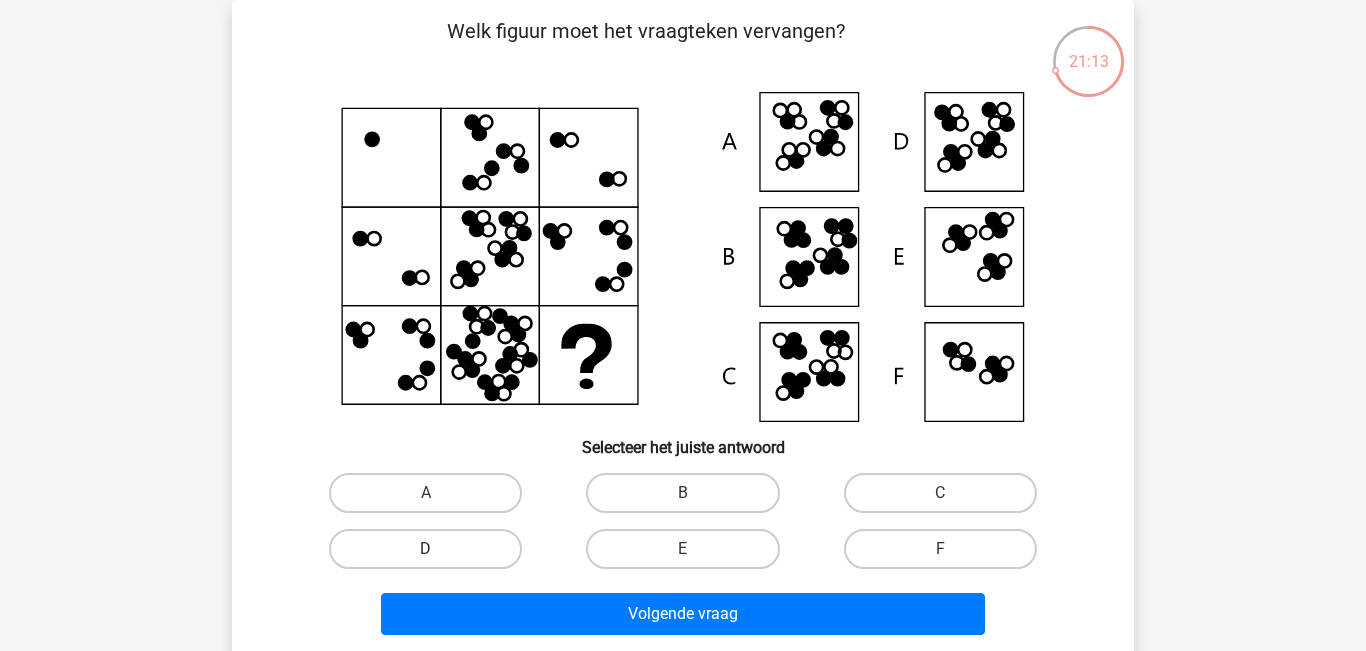 click on "D" at bounding box center [425, 549] 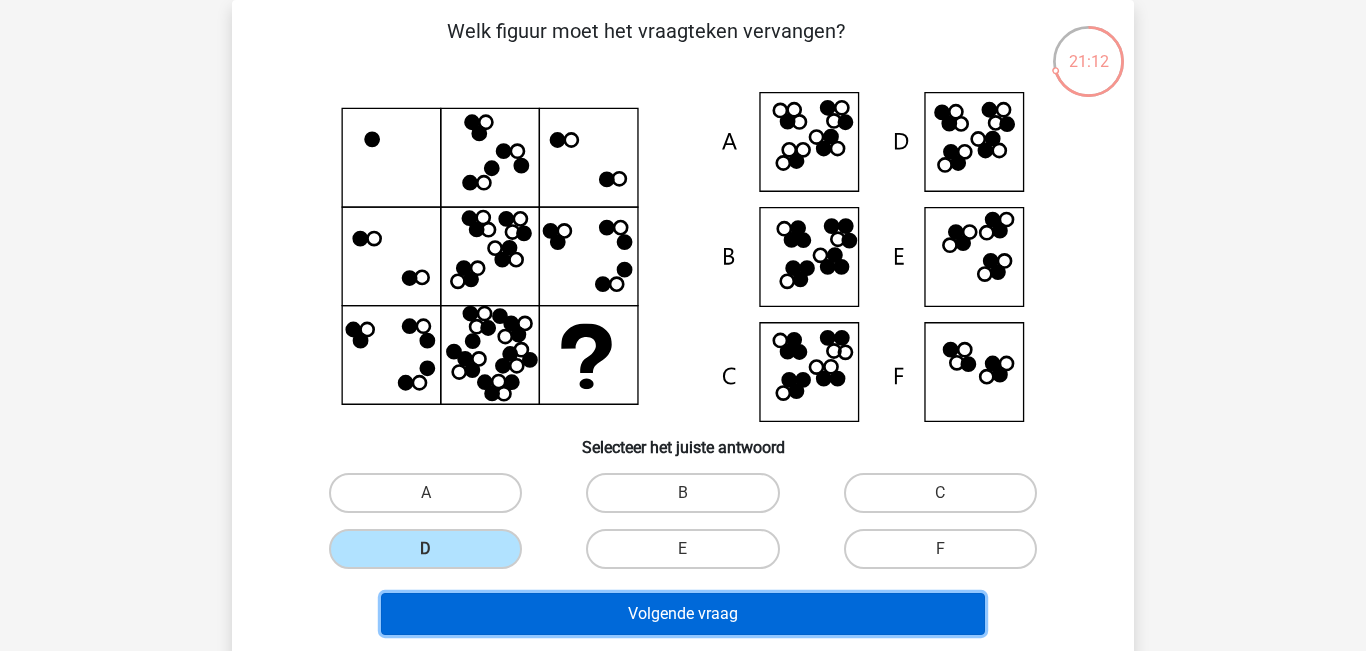 click on "Volgende vraag" at bounding box center (683, 614) 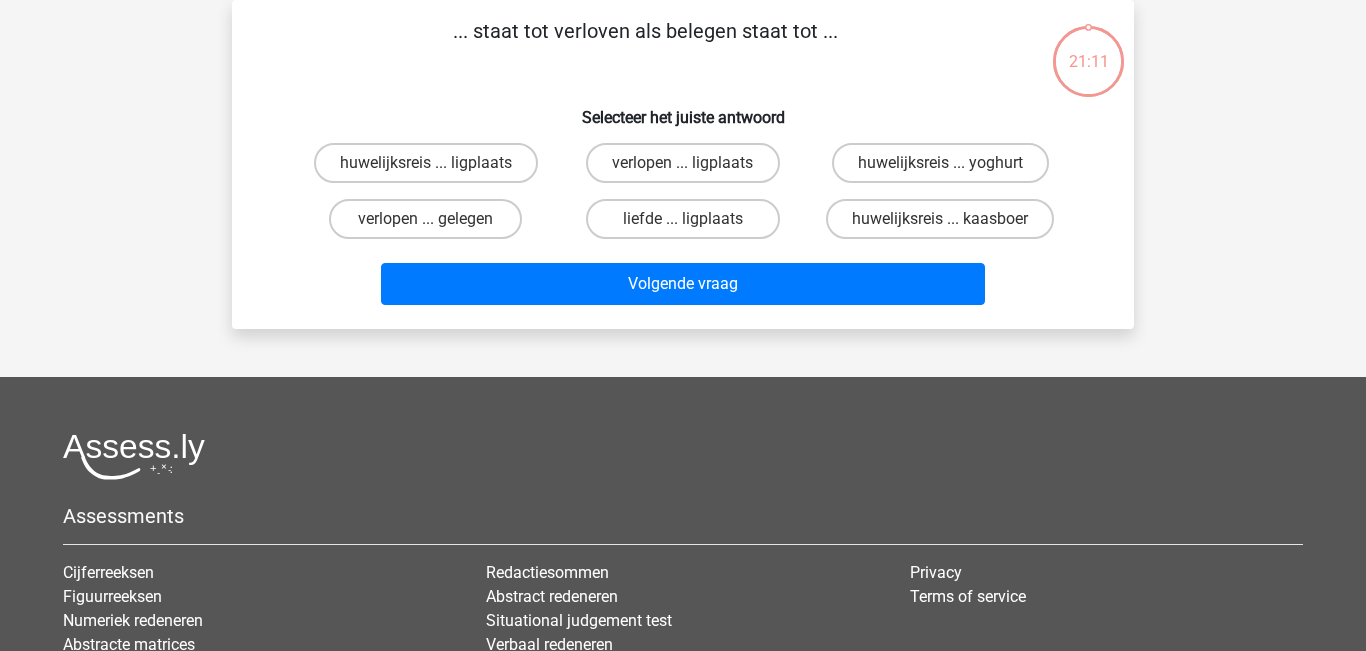 scroll, scrollTop: 0, scrollLeft: 0, axis: both 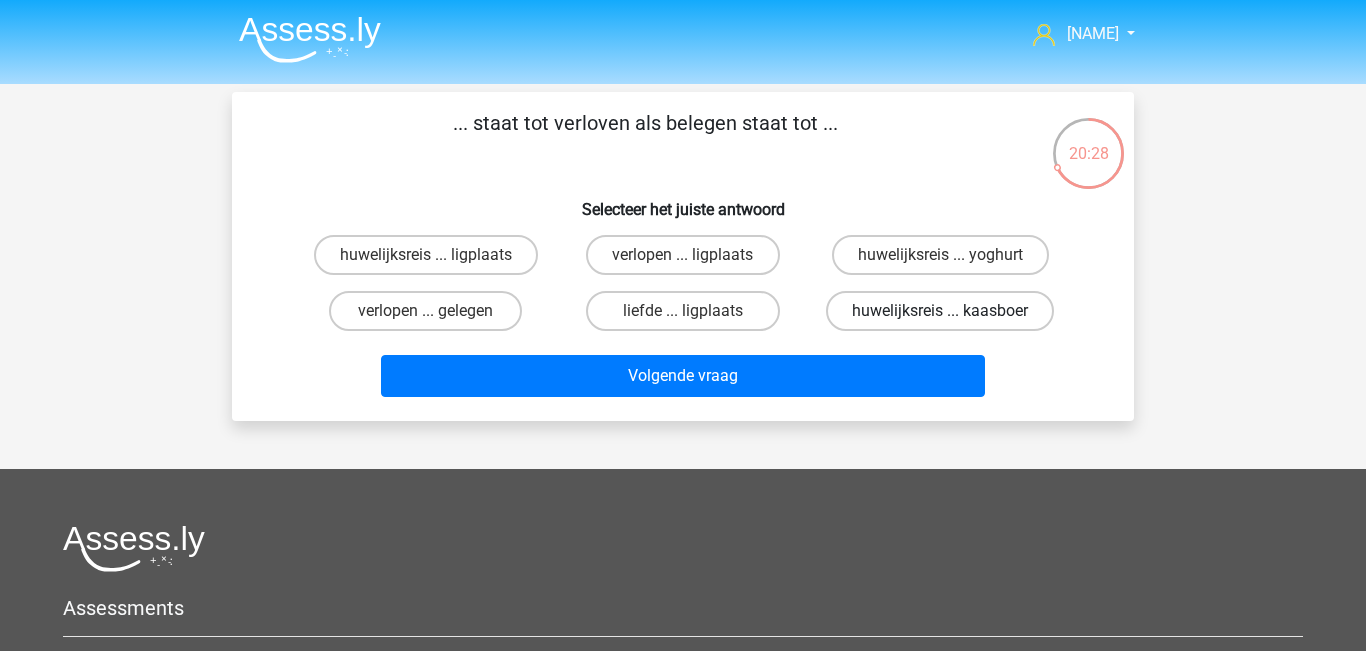 click on "huwelijksreis ... kaasboer" at bounding box center [940, 311] 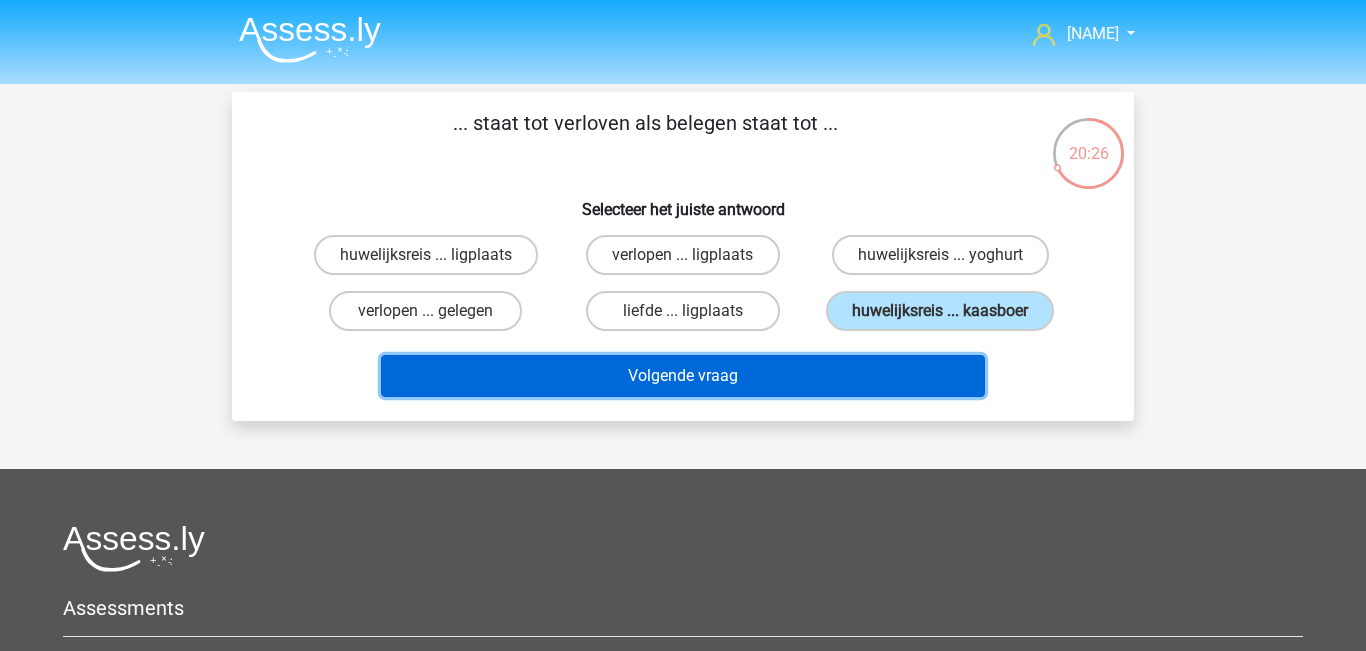 click on "Volgende vraag" at bounding box center [683, 376] 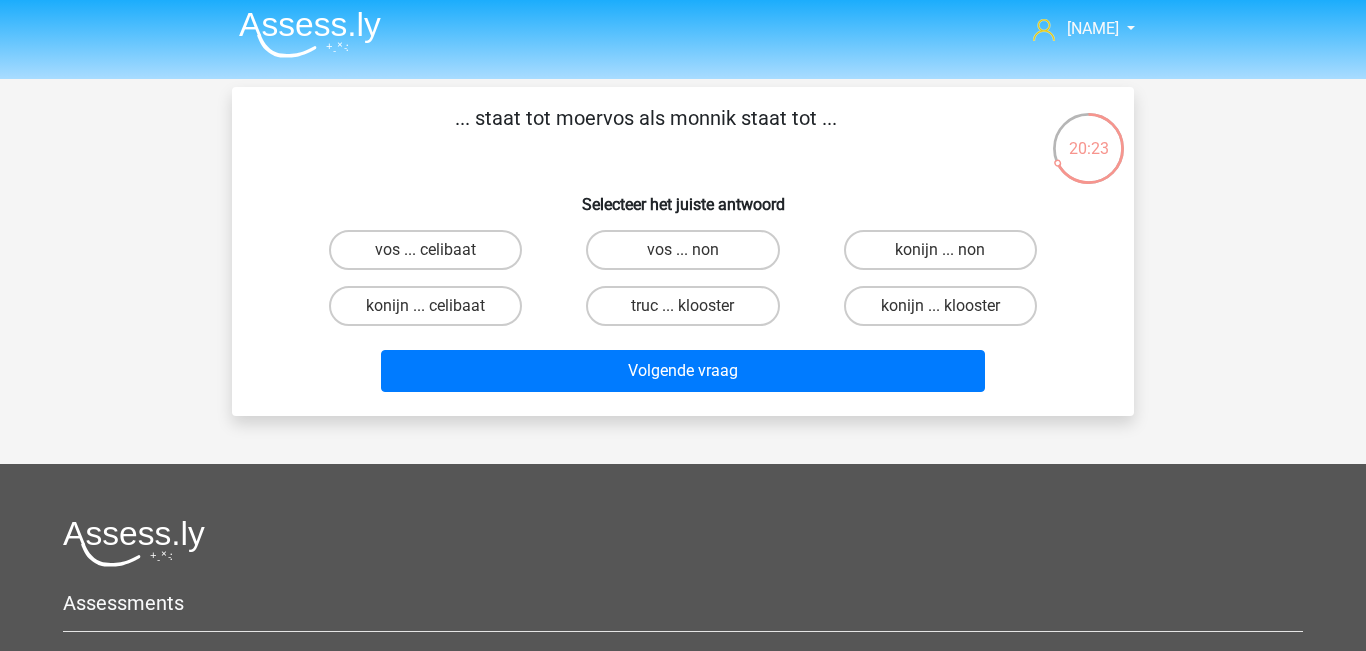 scroll, scrollTop: 4, scrollLeft: 0, axis: vertical 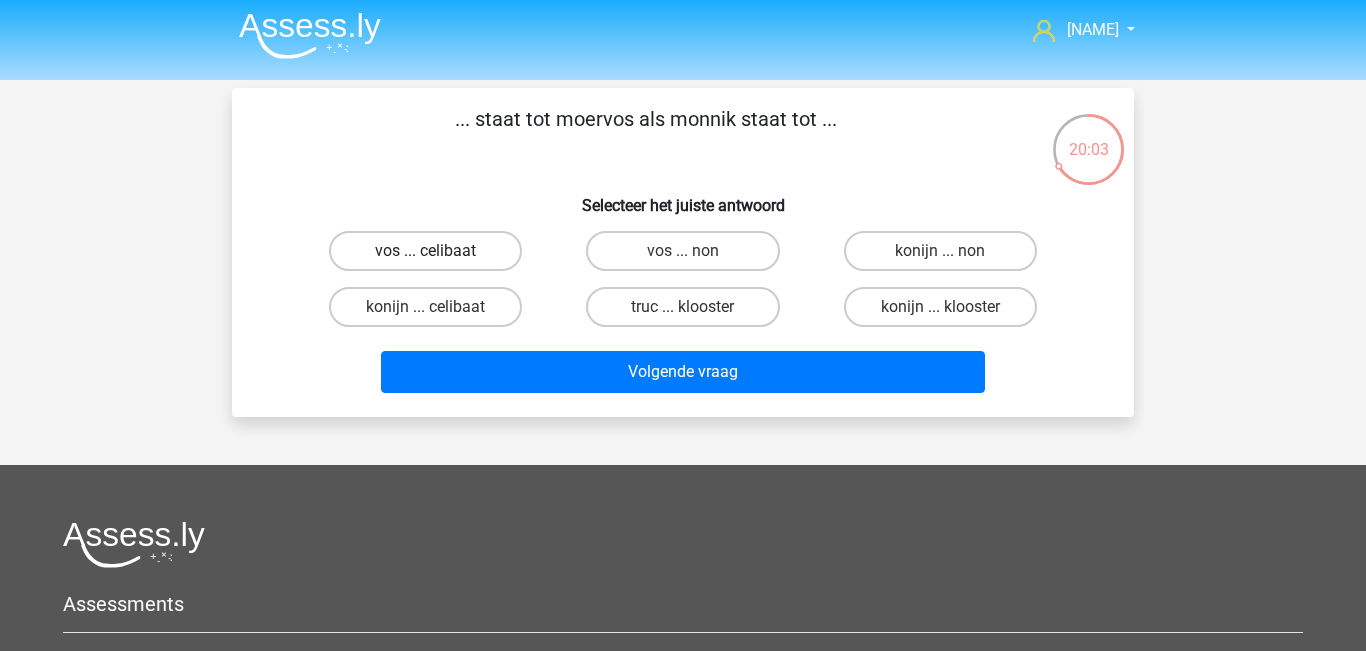 click on "vos ... celibaat" at bounding box center [425, 251] 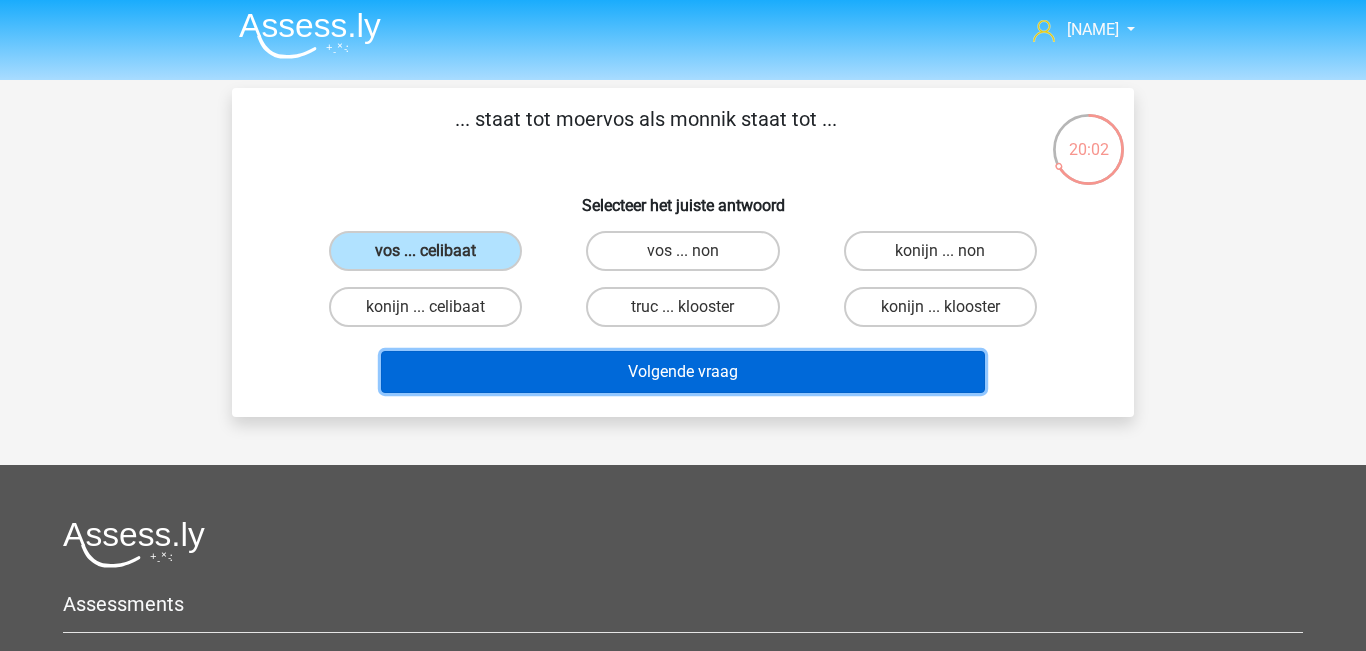 click on "Volgende vraag" at bounding box center (683, 372) 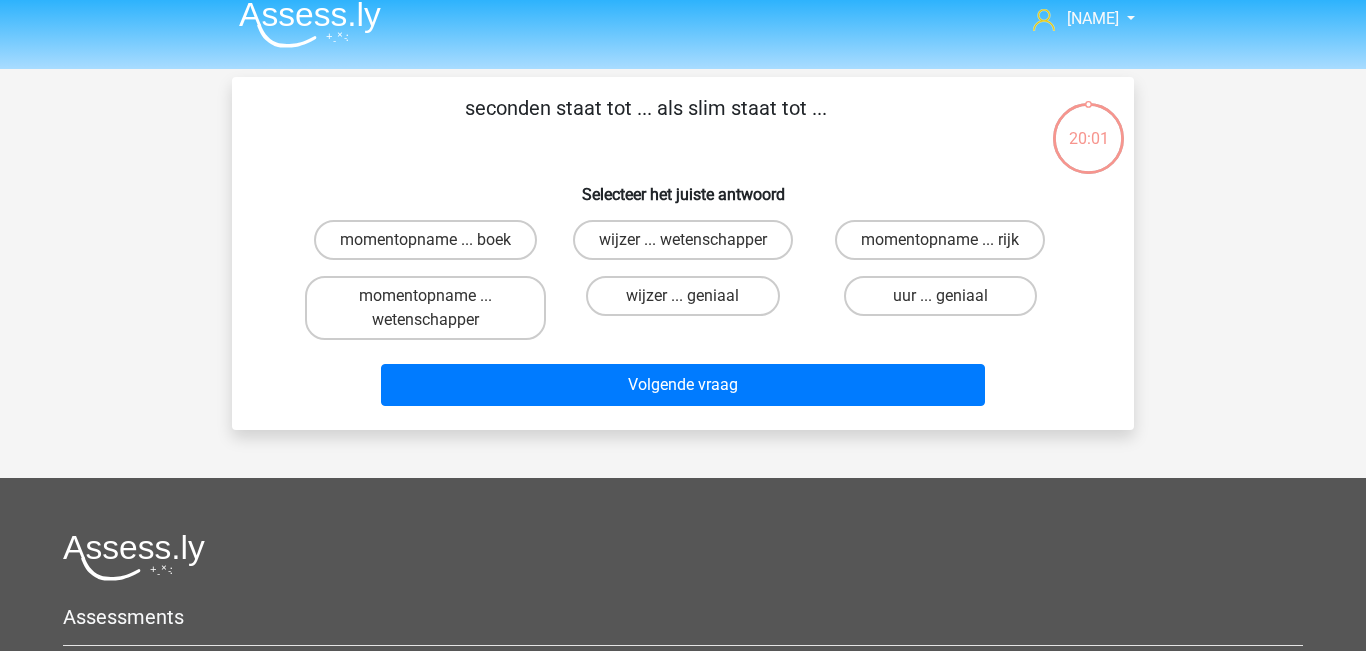 scroll, scrollTop: 8, scrollLeft: 0, axis: vertical 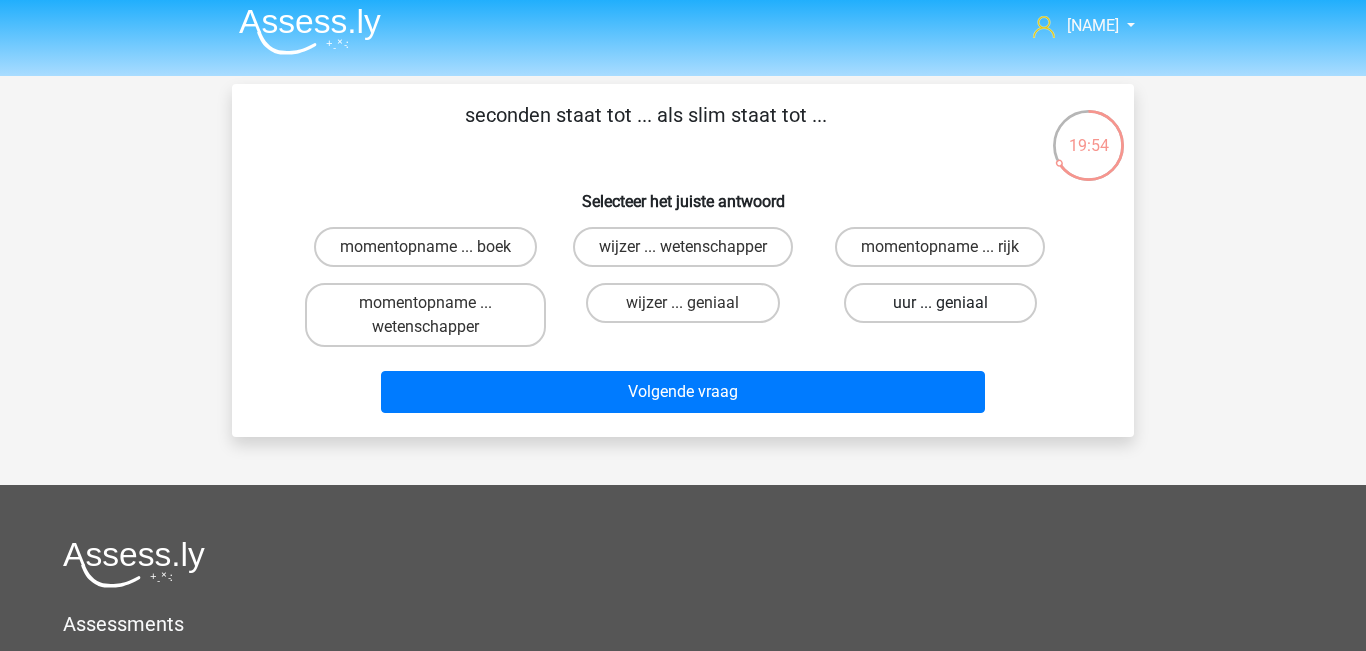 click on "uur ... geniaal" at bounding box center (940, 303) 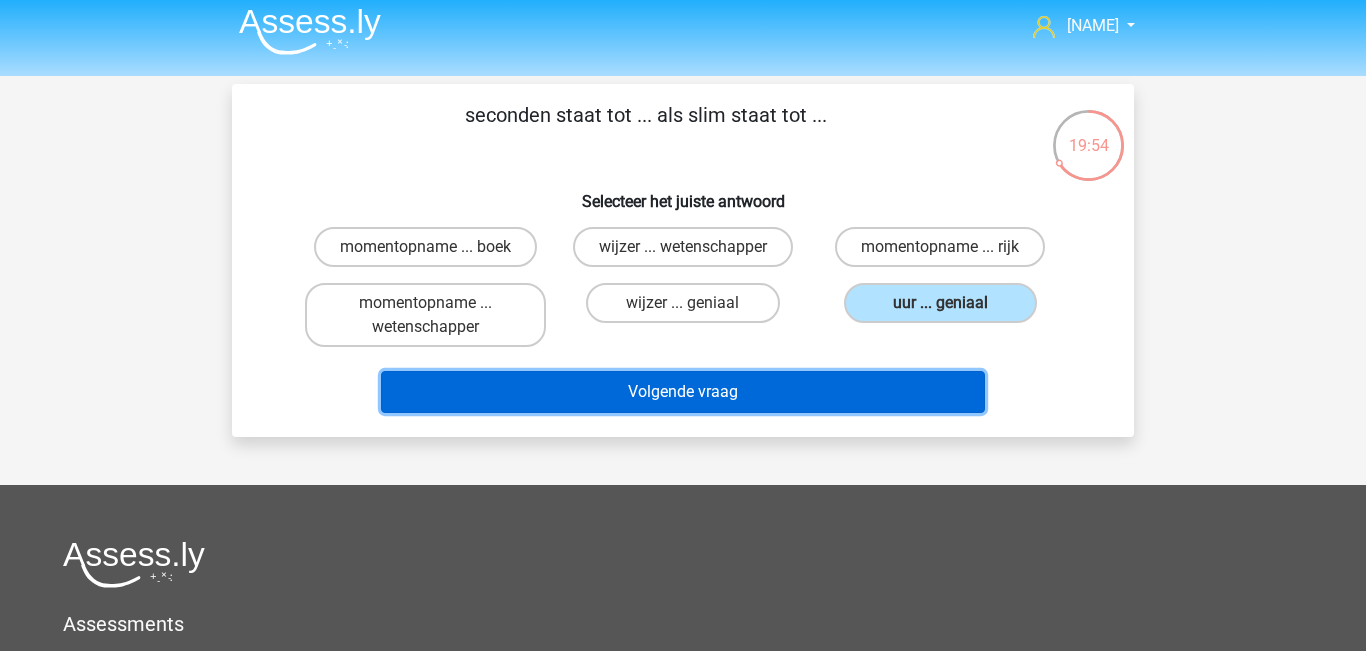 click on "Volgende vraag" at bounding box center (683, 392) 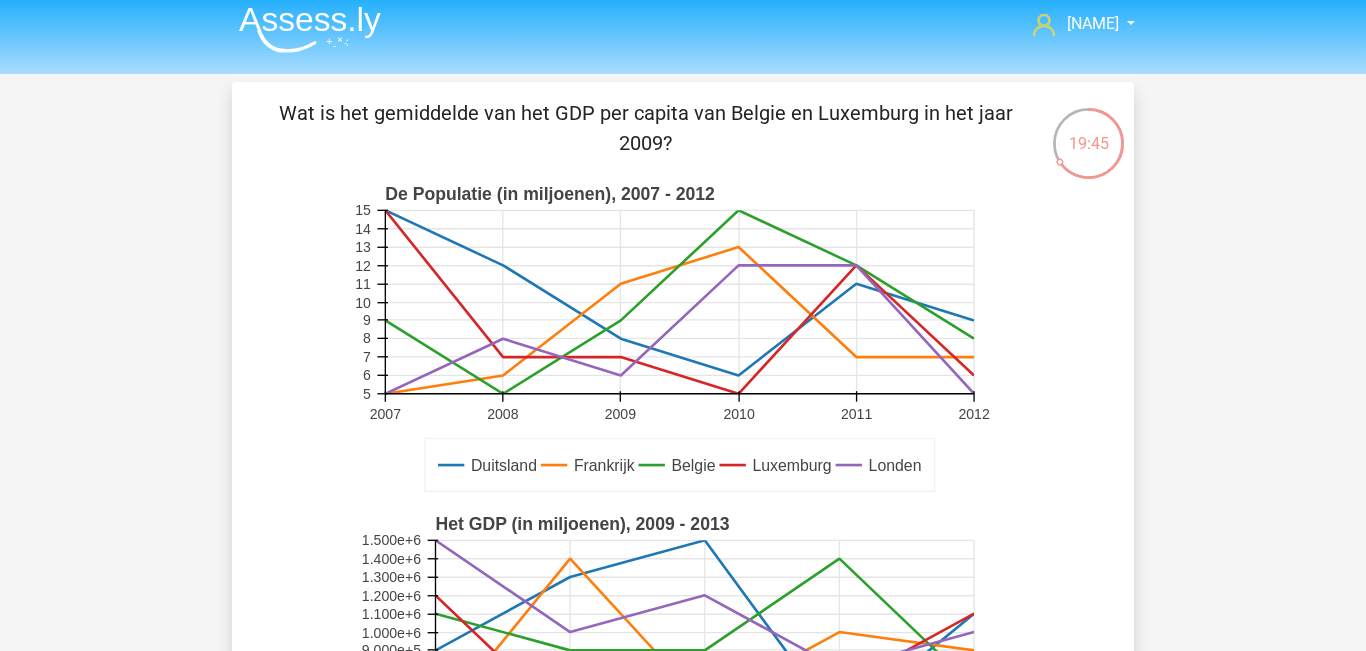 scroll, scrollTop: 0, scrollLeft: 0, axis: both 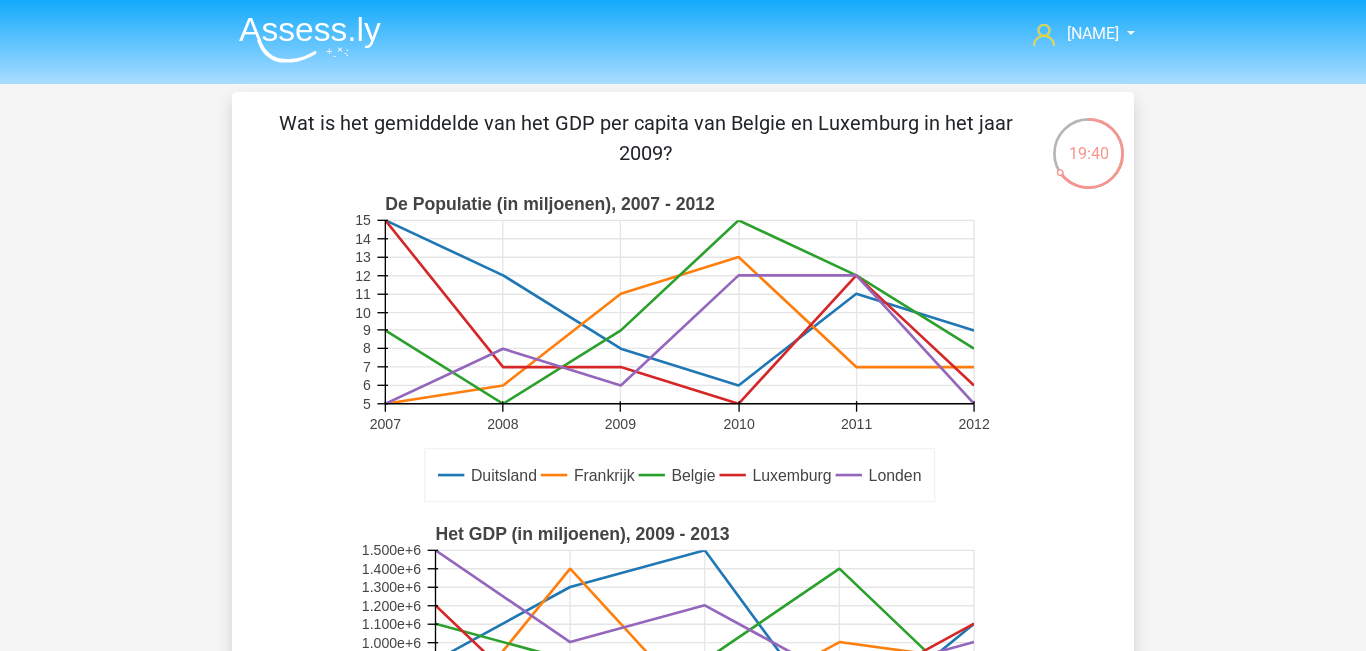 click at bounding box center (310, 39) 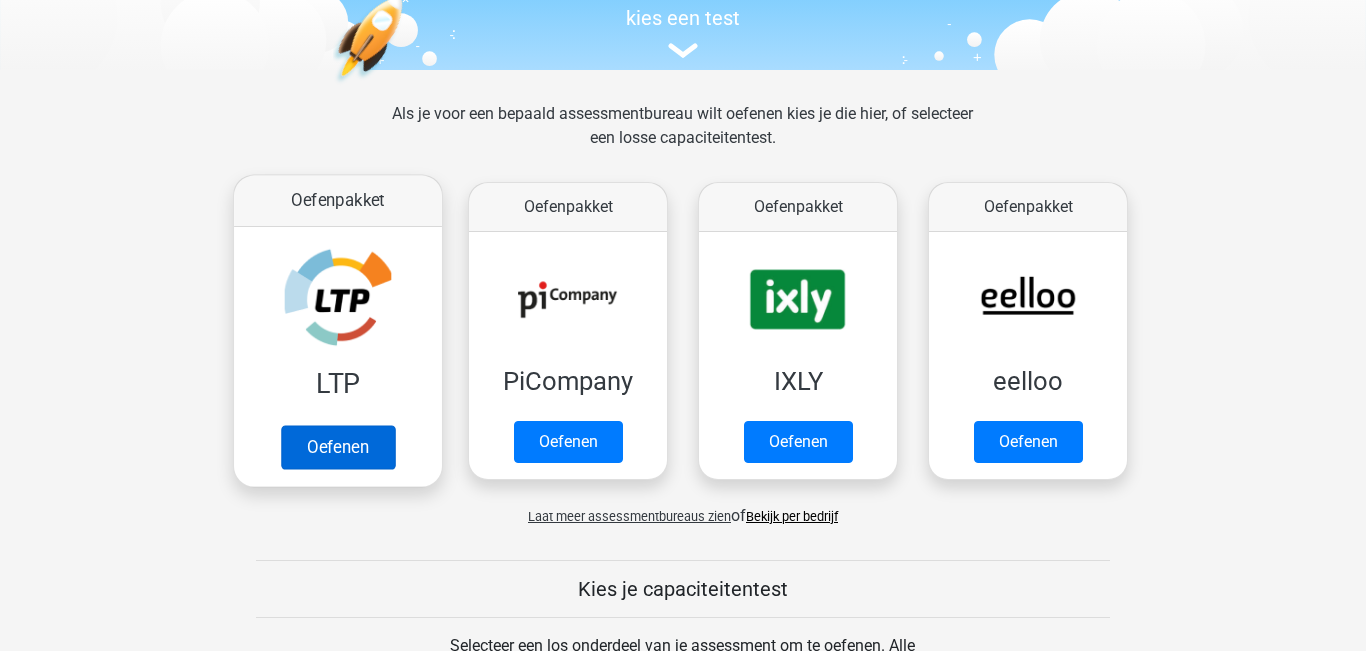 scroll, scrollTop: 216, scrollLeft: 0, axis: vertical 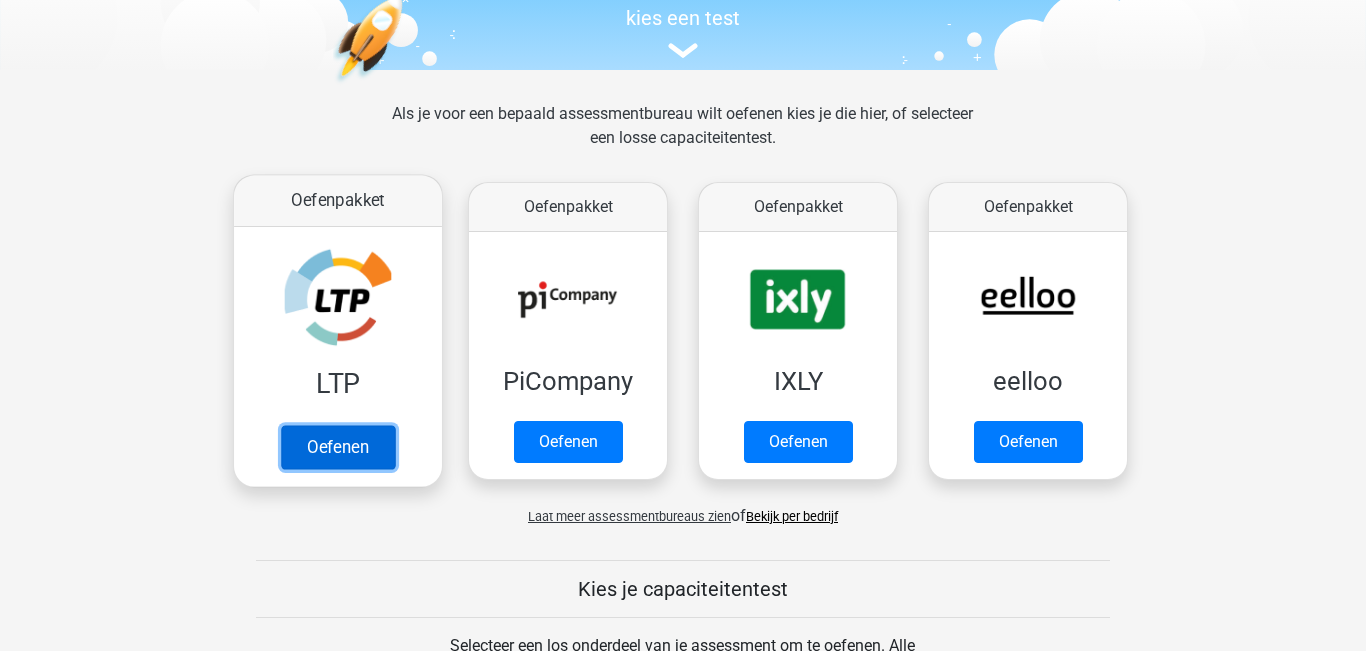 click on "Oefenen" at bounding box center [338, 447] 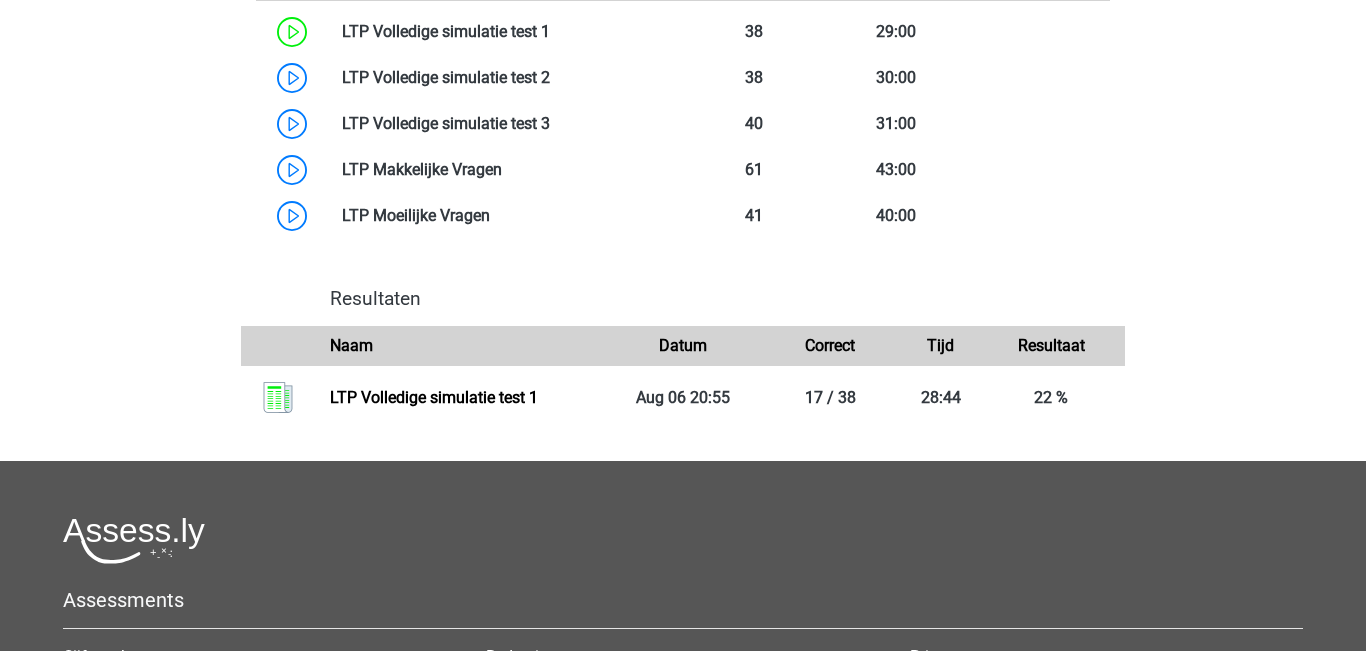 scroll, scrollTop: 1318, scrollLeft: 0, axis: vertical 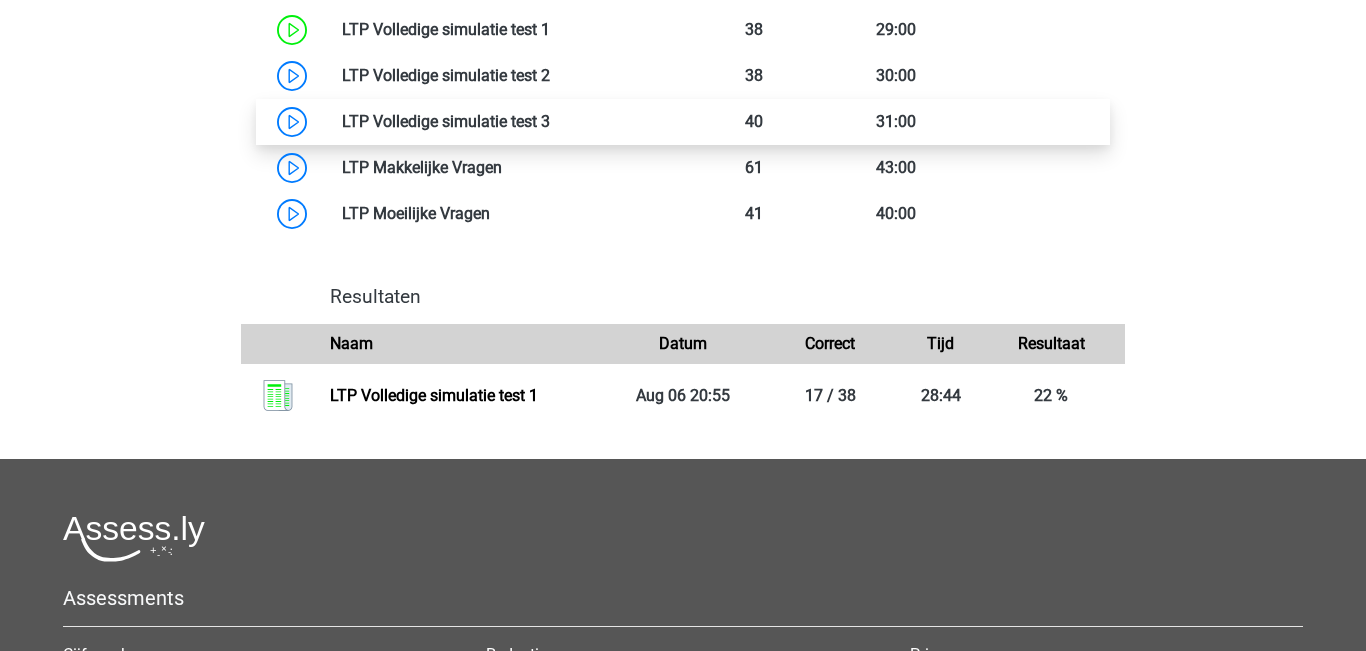 click at bounding box center [550, 121] 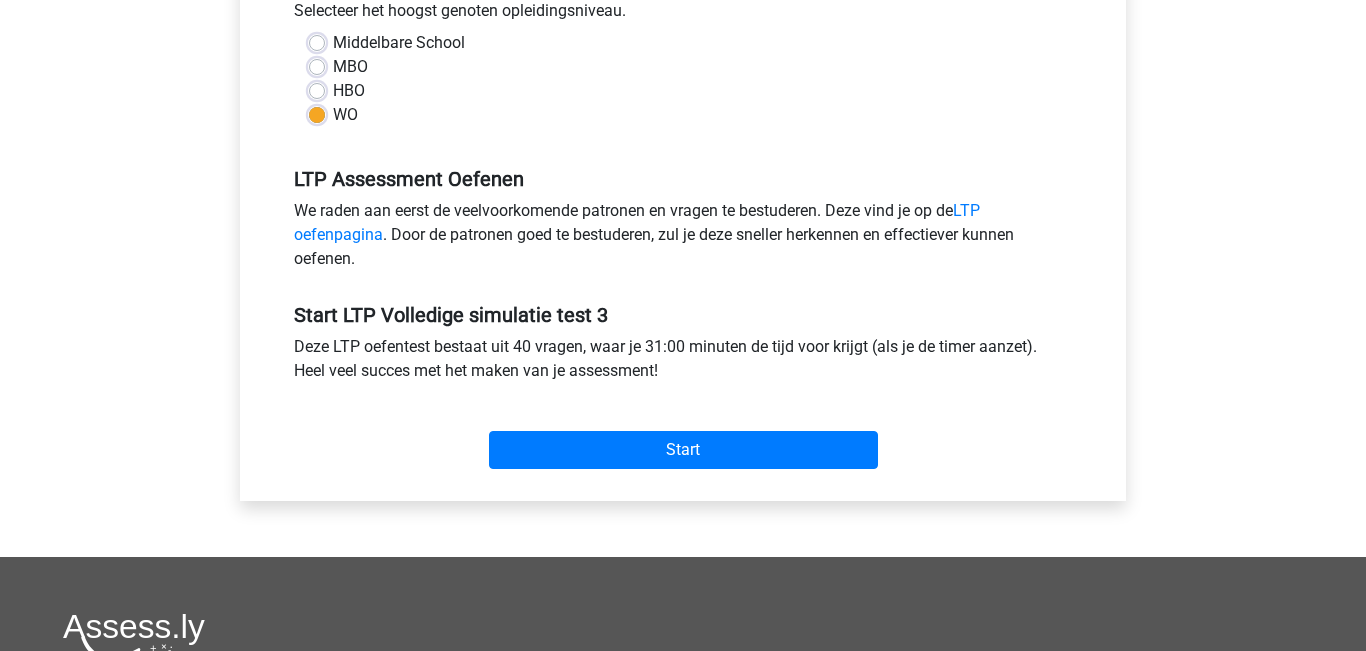 scroll, scrollTop: 489, scrollLeft: 0, axis: vertical 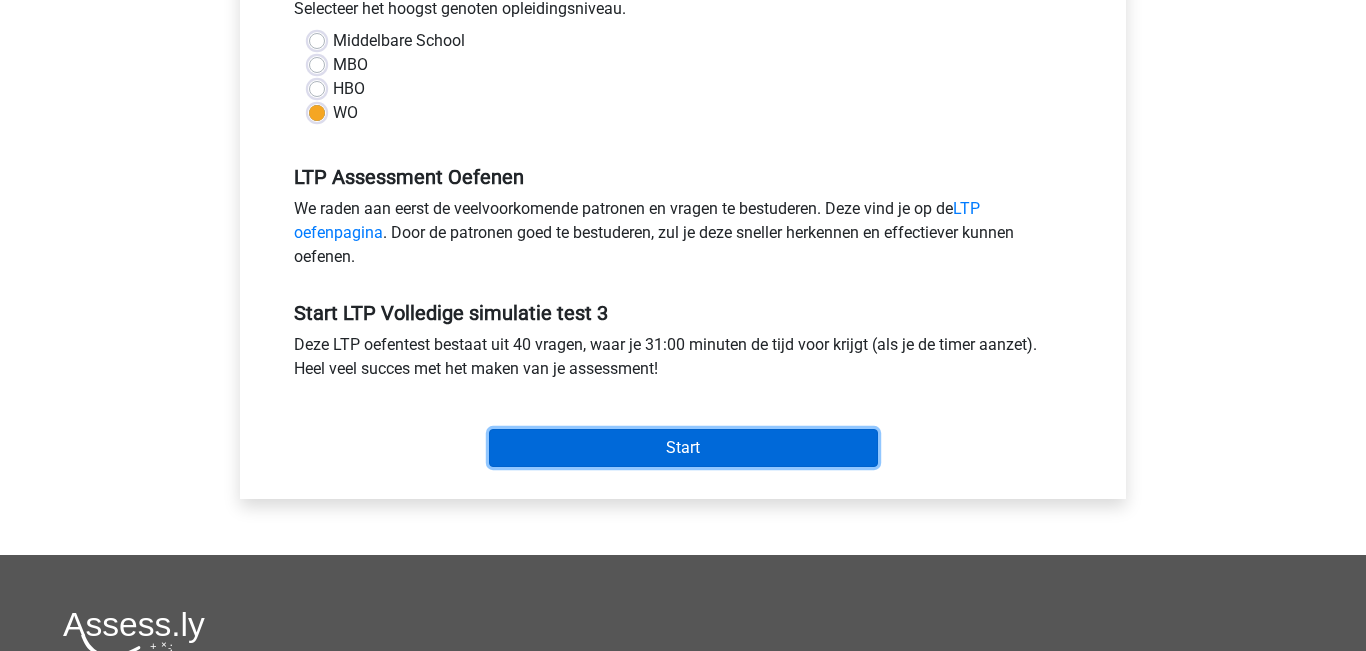 click on "Start" at bounding box center (683, 448) 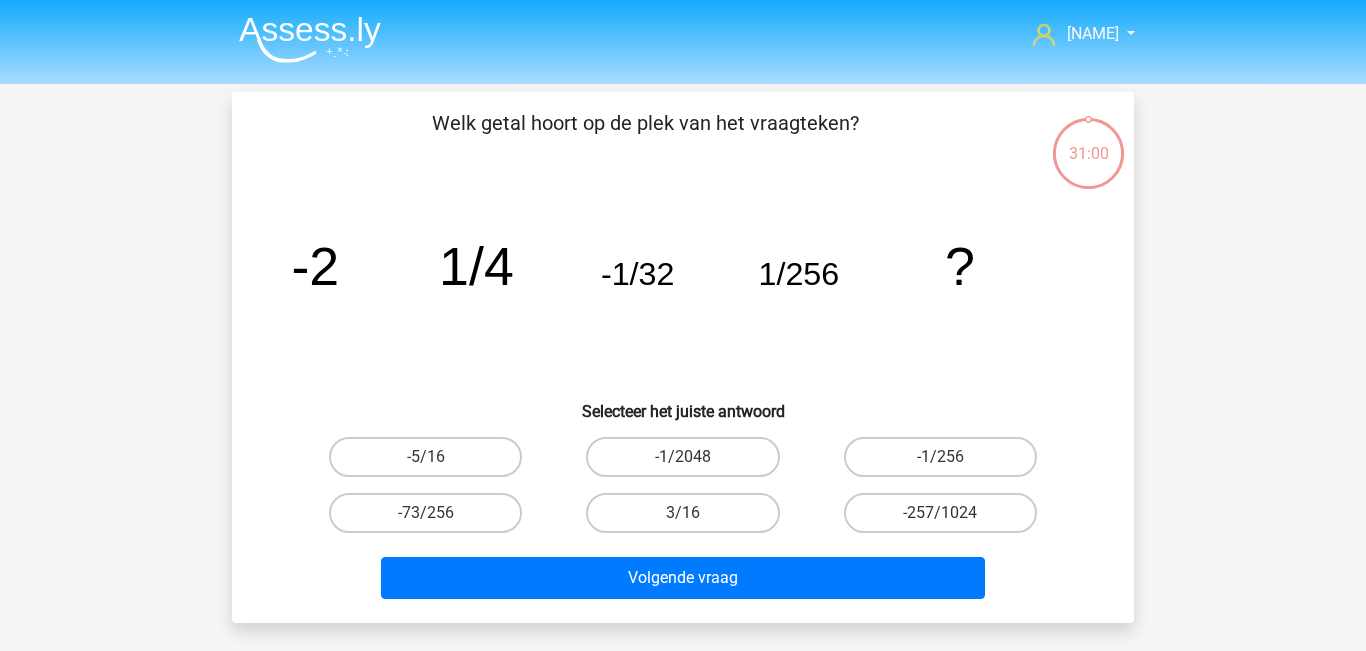 scroll, scrollTop: 0, scrollLeft: 0, axis: both 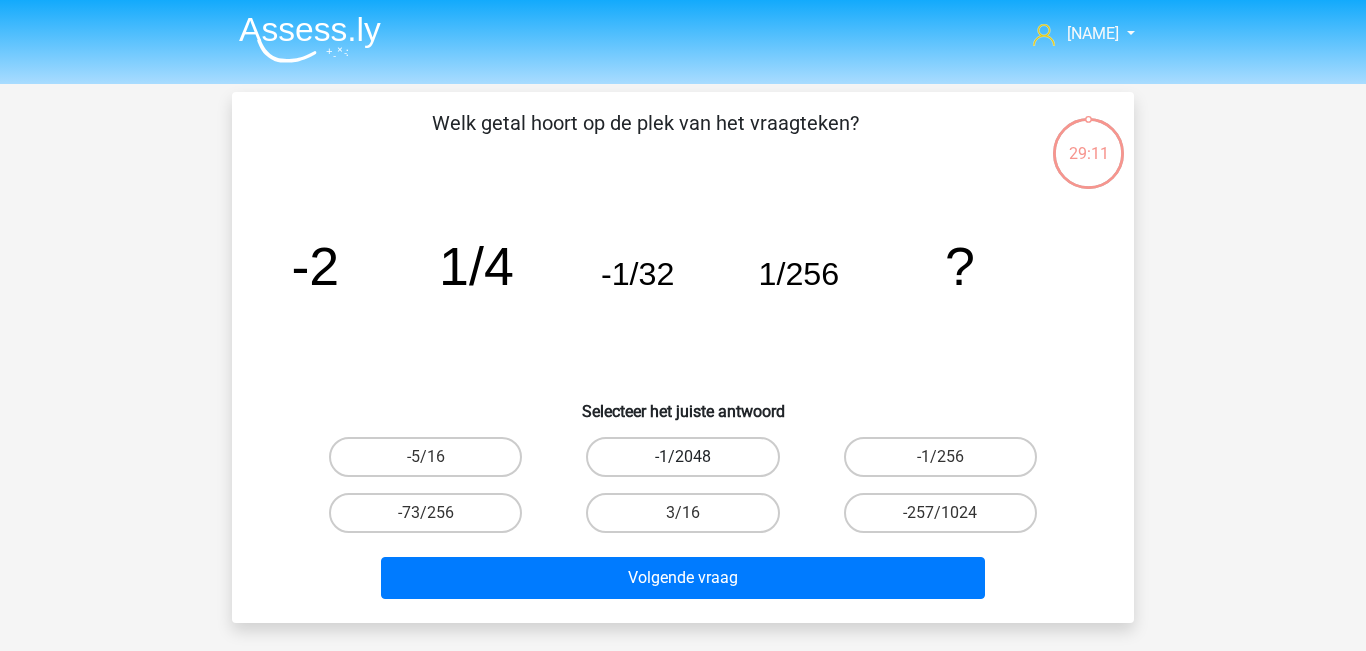 click on "-1/2048" at bounding box center (682, 457) 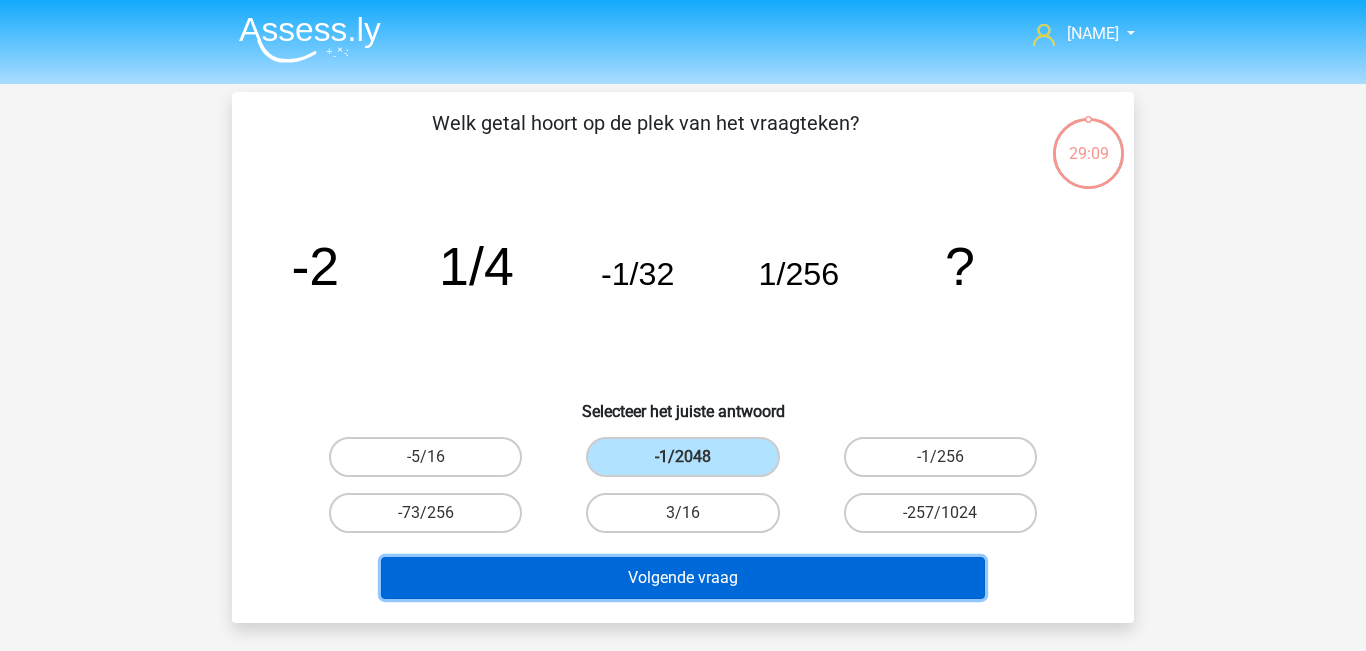 click on "Volgende vraag" at bounding box center (683, 578) 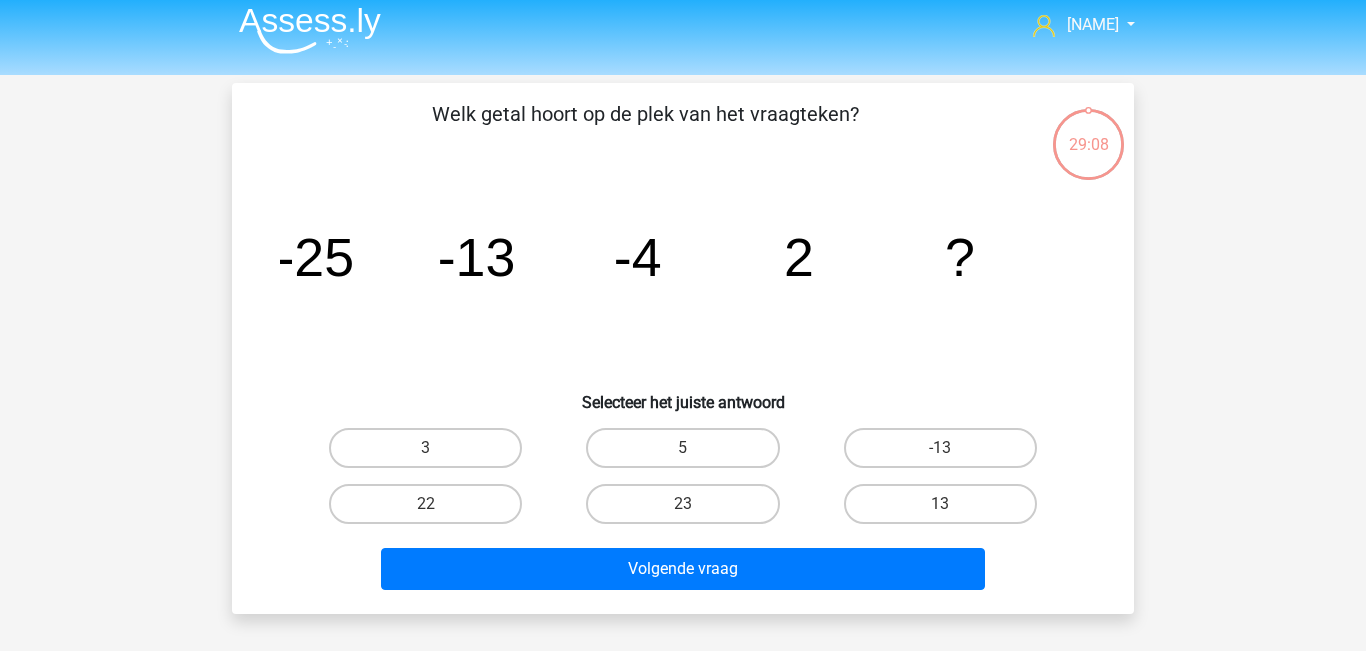 scroll, scrollTop: 0, scrollLeft: 0, axis: both 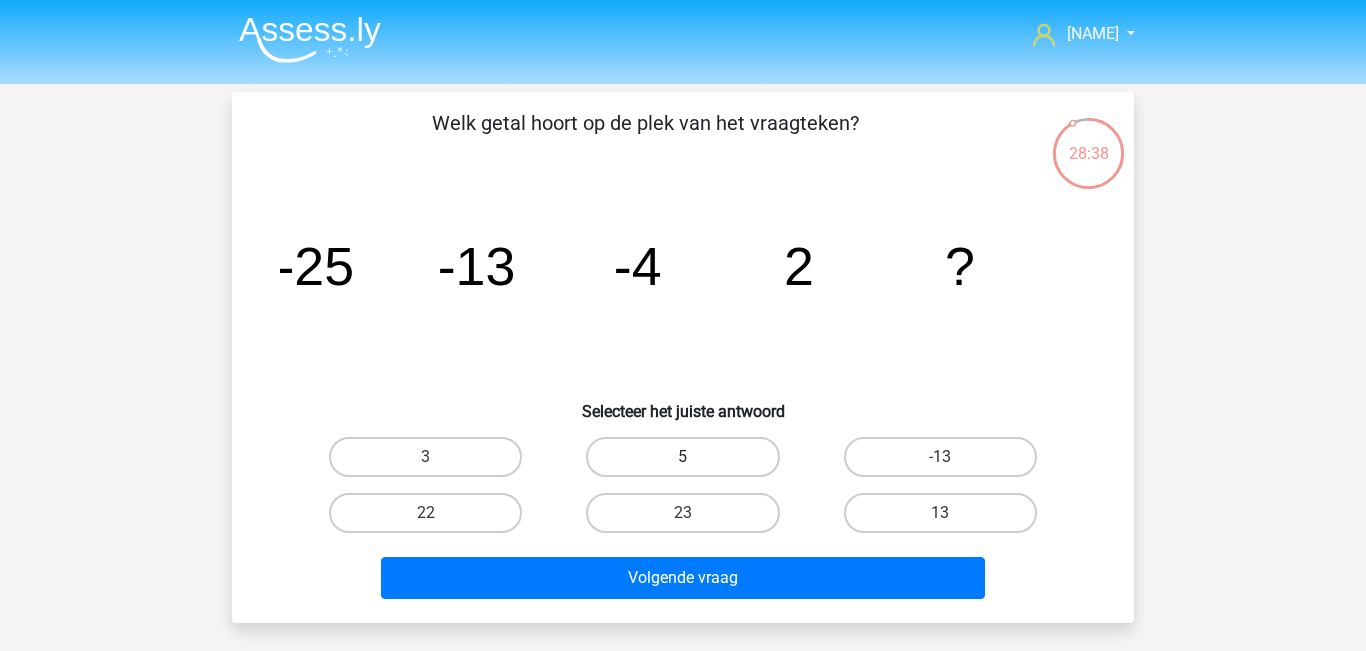 click on "5" at bounding box center [682, 457] 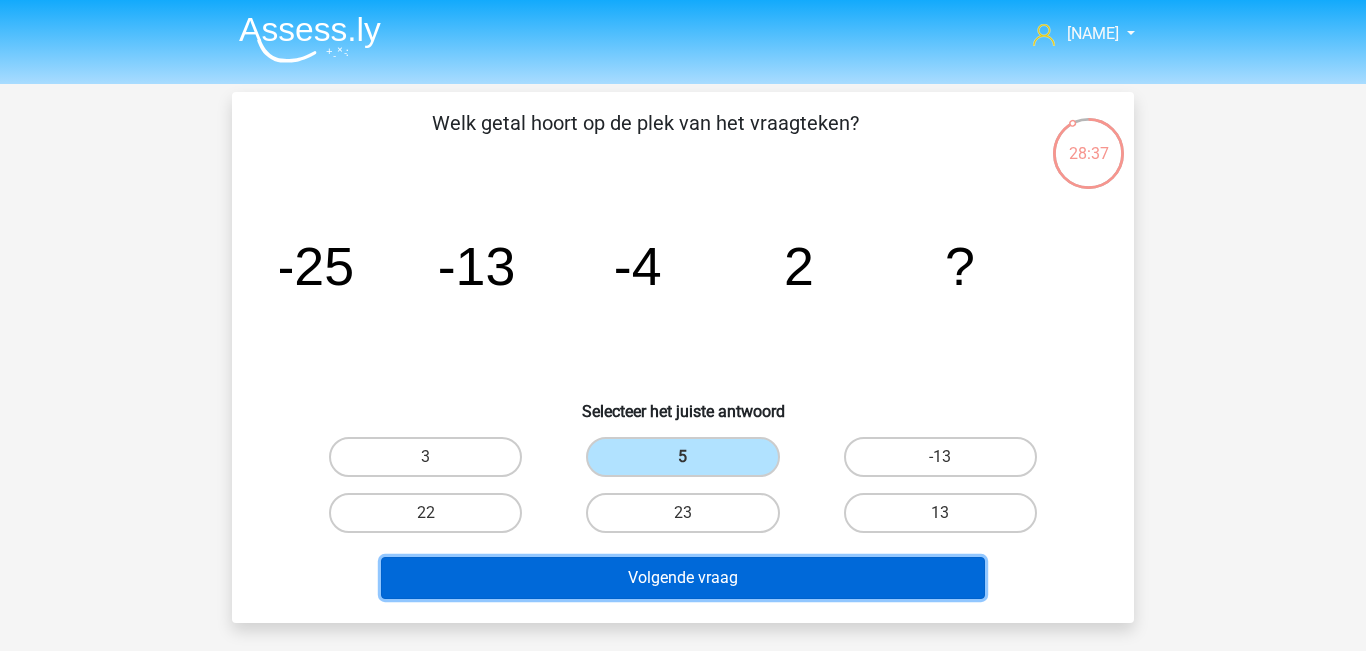 click on "Volgende vraag" at bounding box center (683, 578) 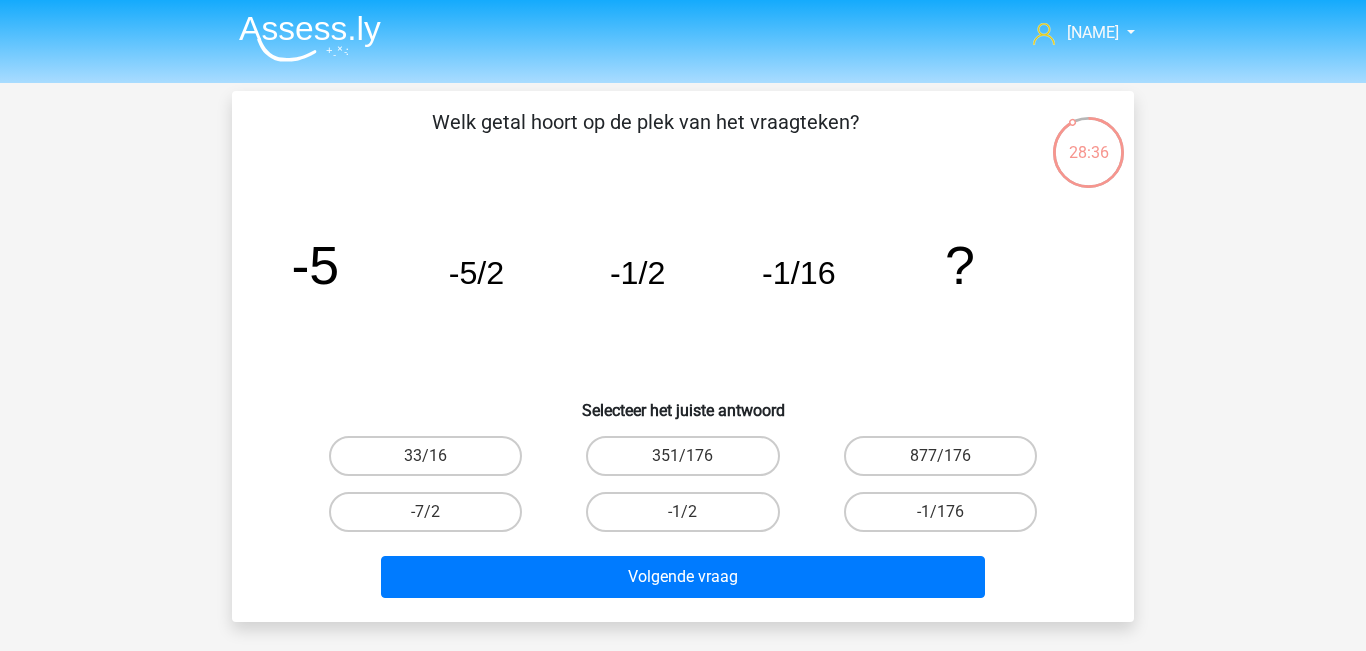 scroll, scrollTop: 0, scrollLeft: 0, axis: both 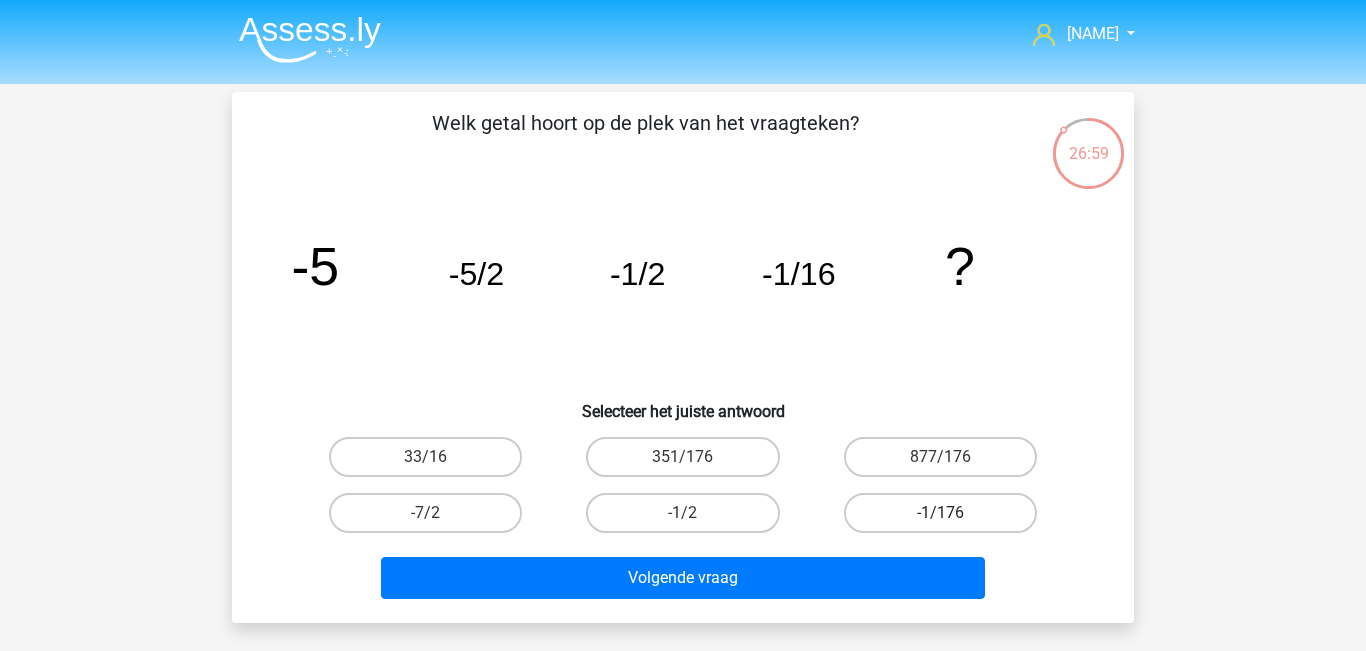 click on "-1/176" at bounding box center (940, 513) 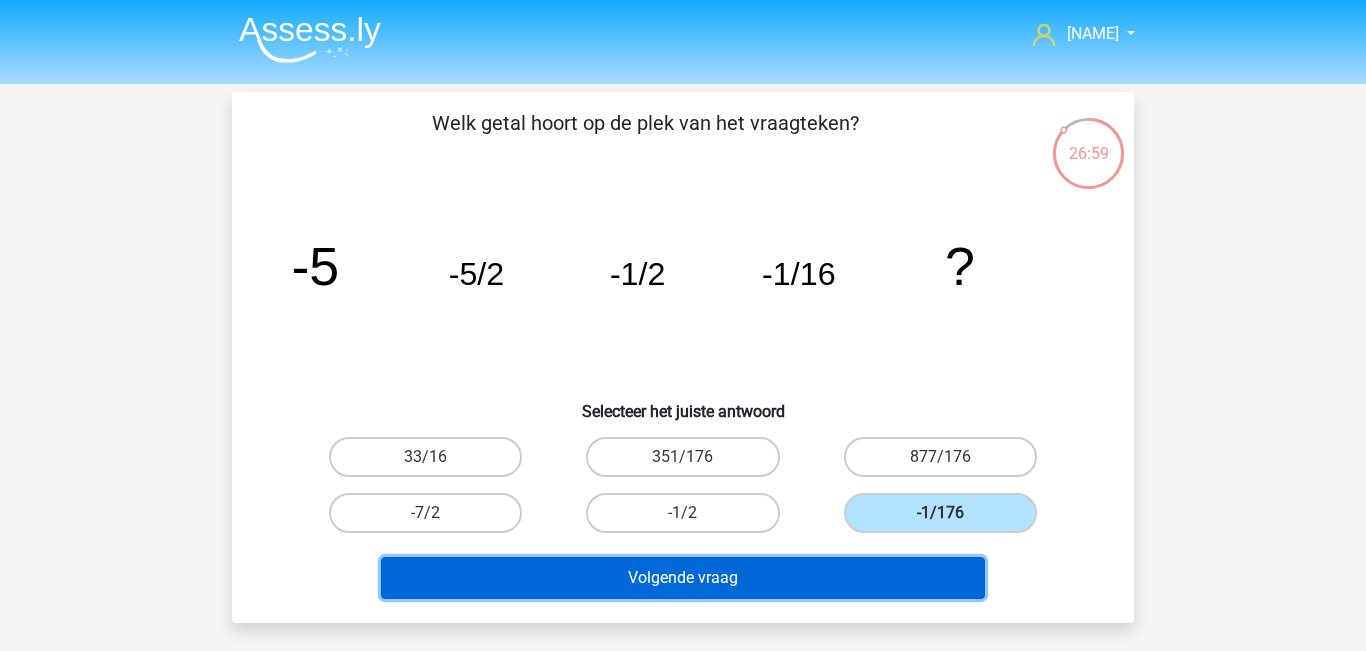 click on "Volgende vraag" at bounding box center (683, 578) 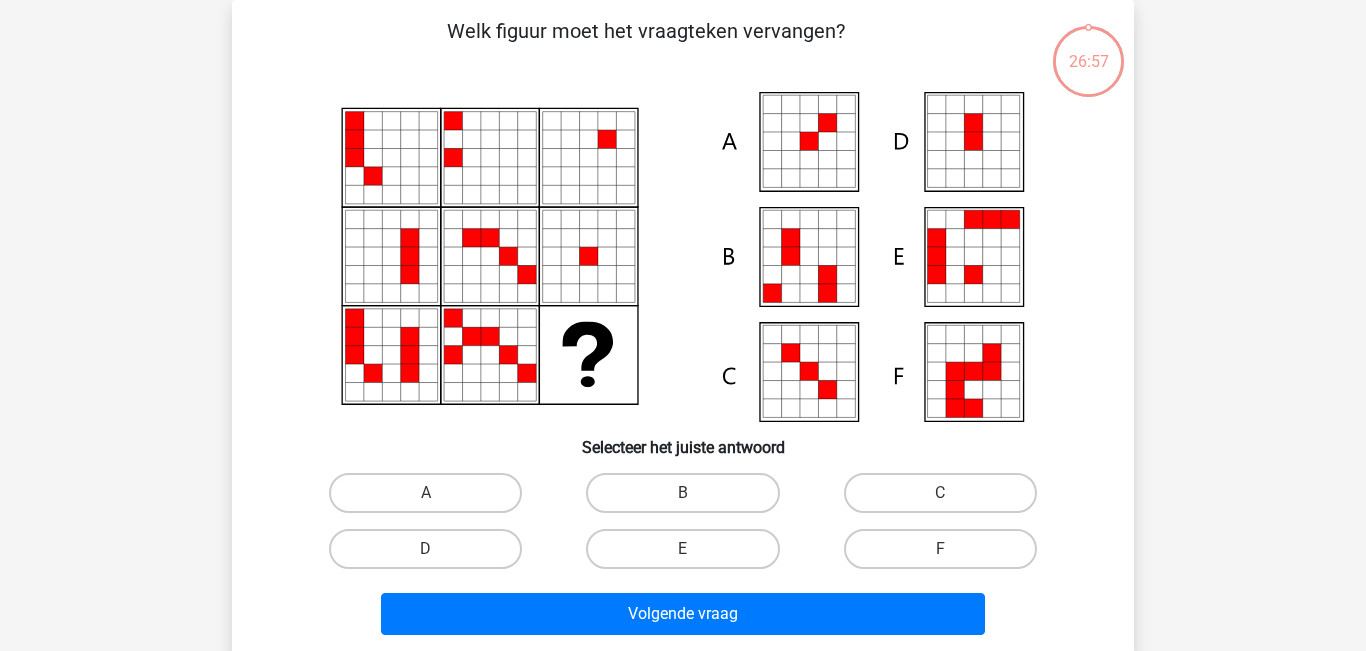 scroll, scrollTop: 85, scrollLeft: 0, axis: vertical 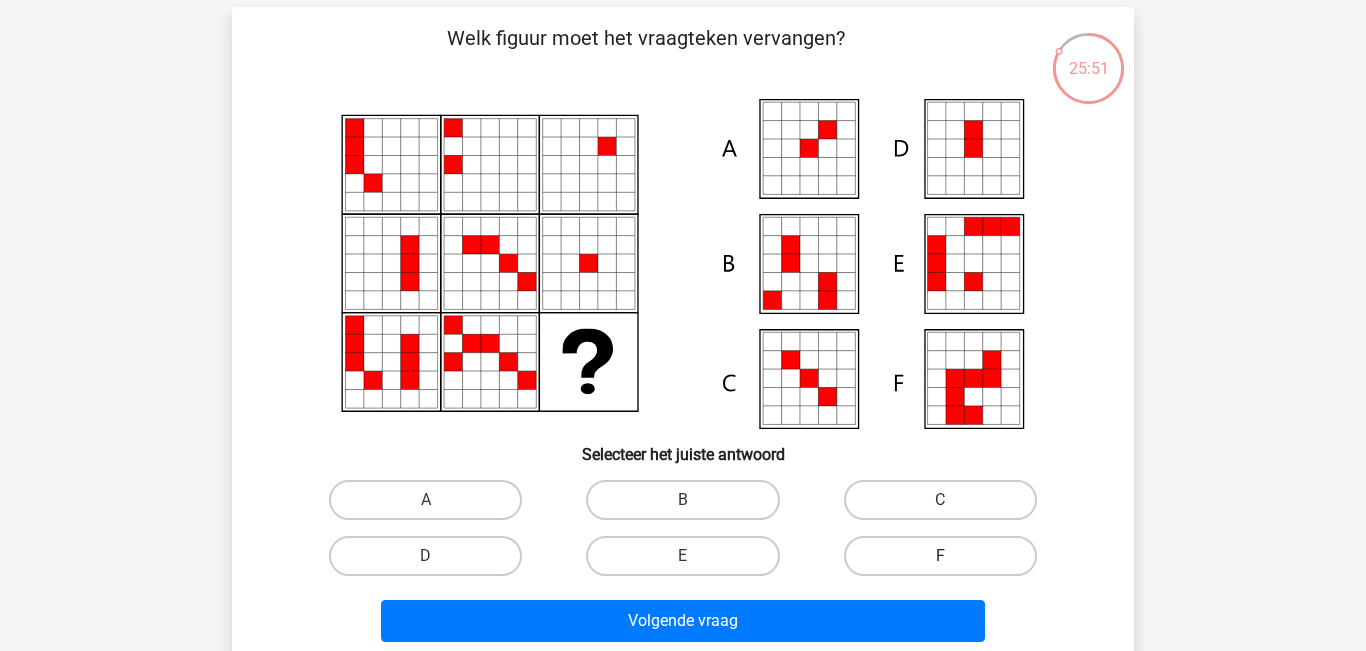 click on "F" at bounding box center [940, 556] 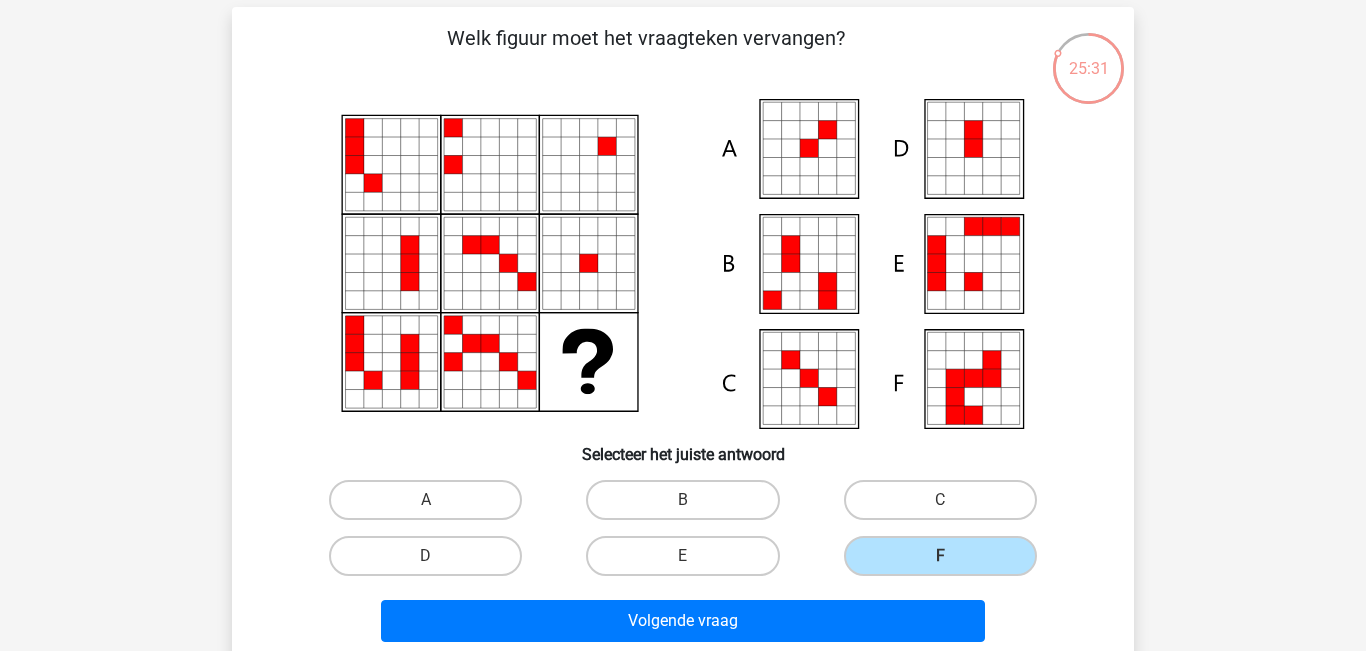 click on "A" at bounding box center (432, 506) 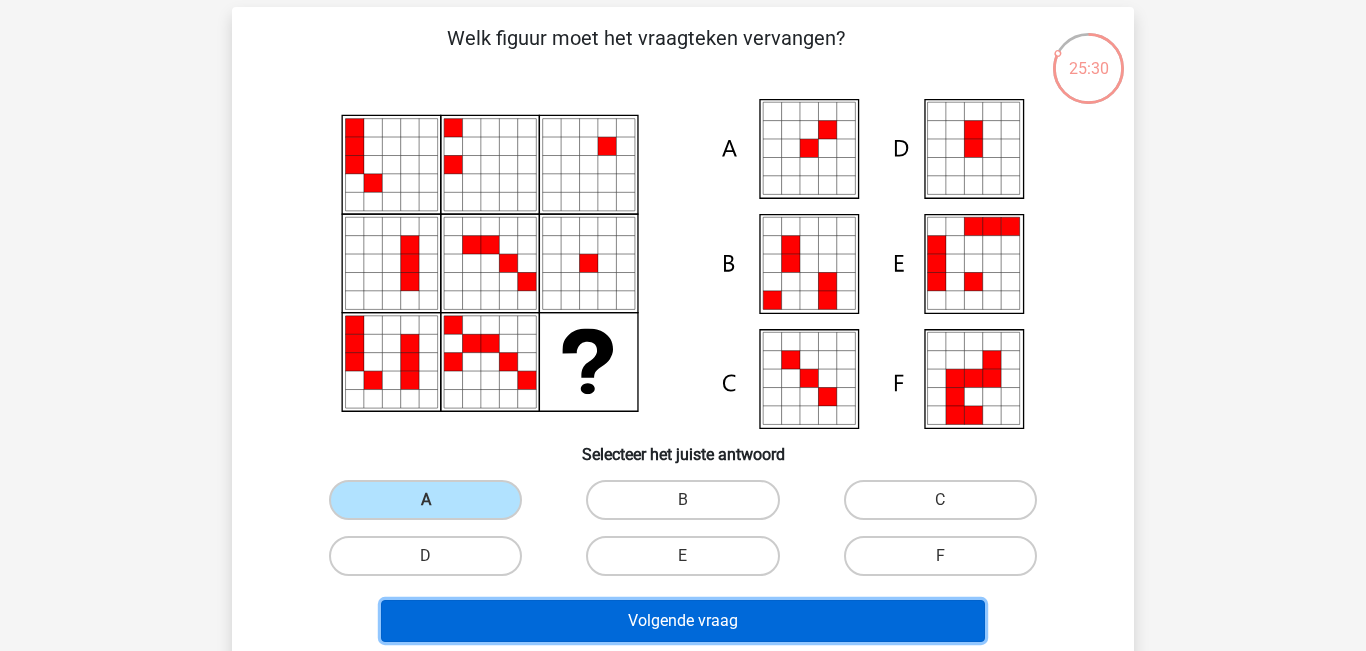 click on "Volgende vraag" at bounding box center [683, 621] 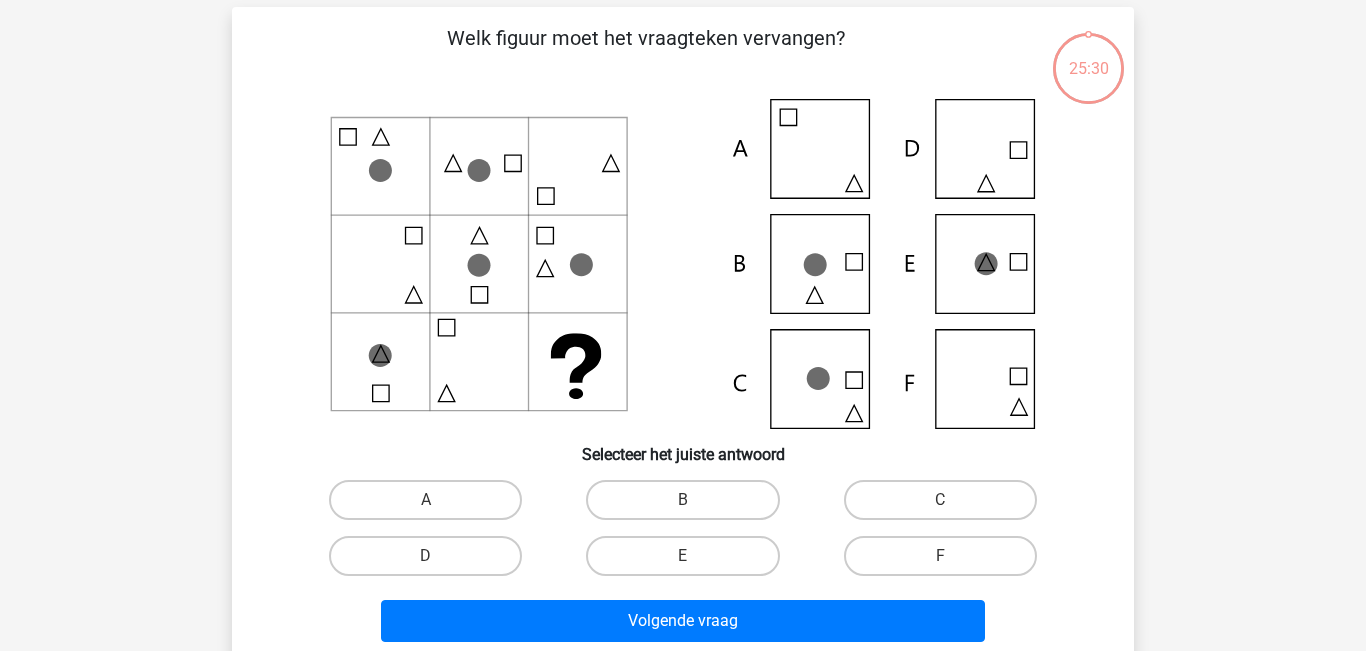 scroll, scrollTop: 92, scrollLeft: 0, axis: vertical 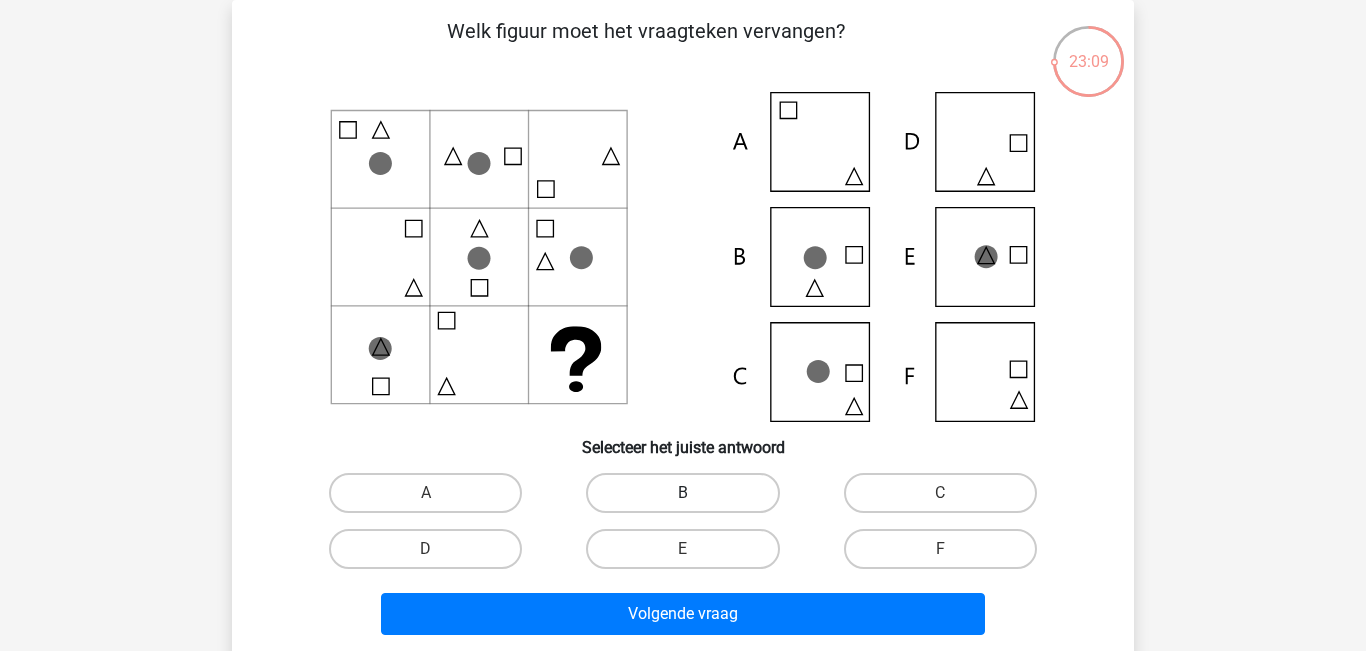 click on "B" at bounding box center (682, 493) 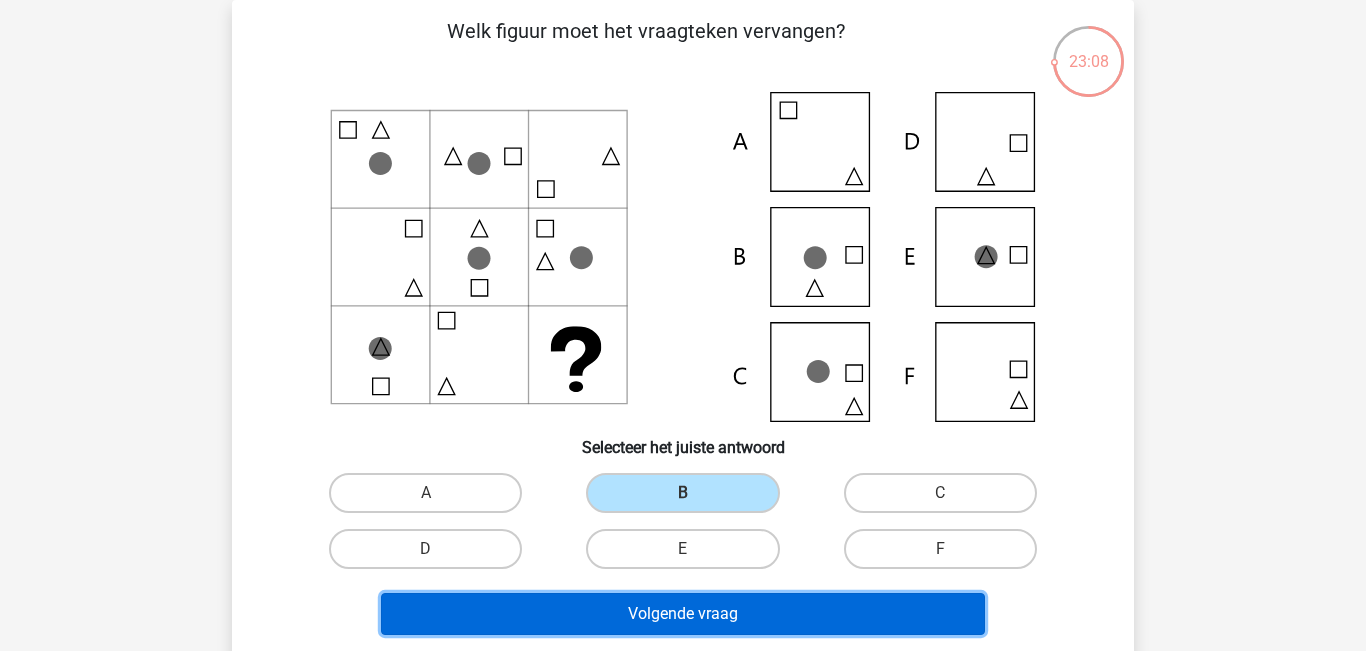 click on "Volgende vraag" at bounding box center [683, 614] 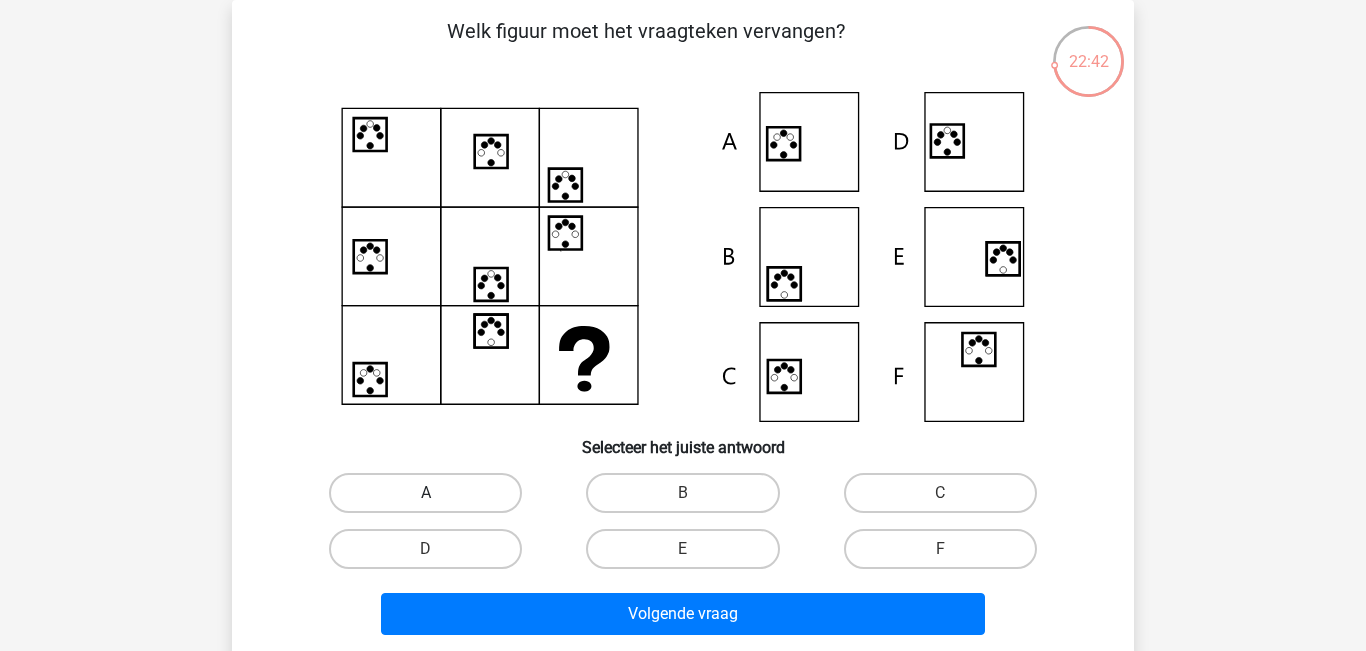 click on "A" at bounding box center [425, 493] 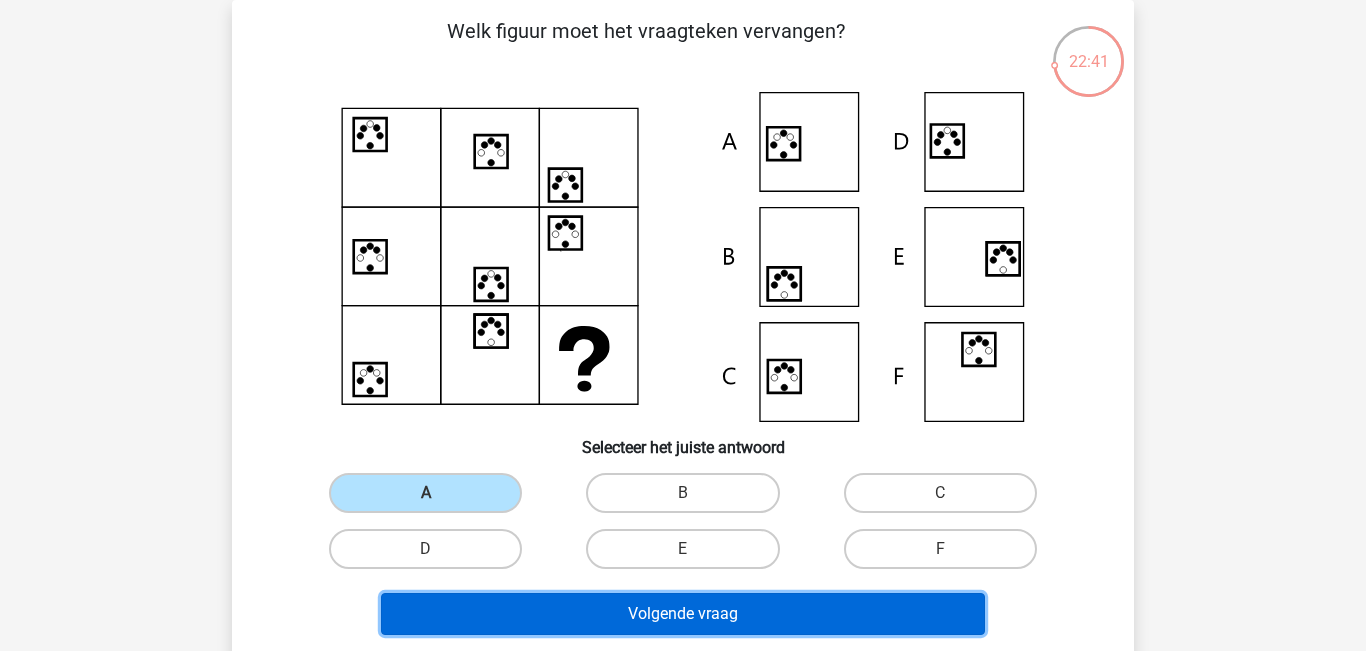 click on "Volgende vraag" at bounding box center [683, 614] 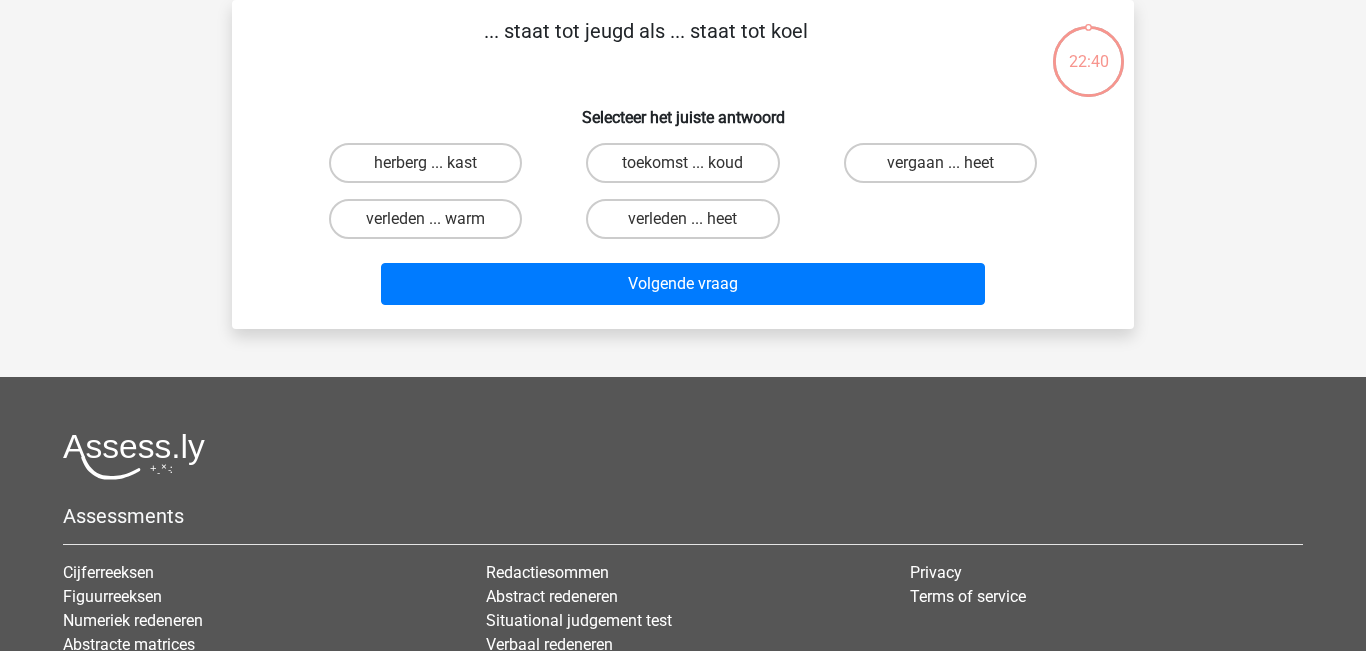 scroll, scrollTop: 0, scrollLeft: 0, axis: both 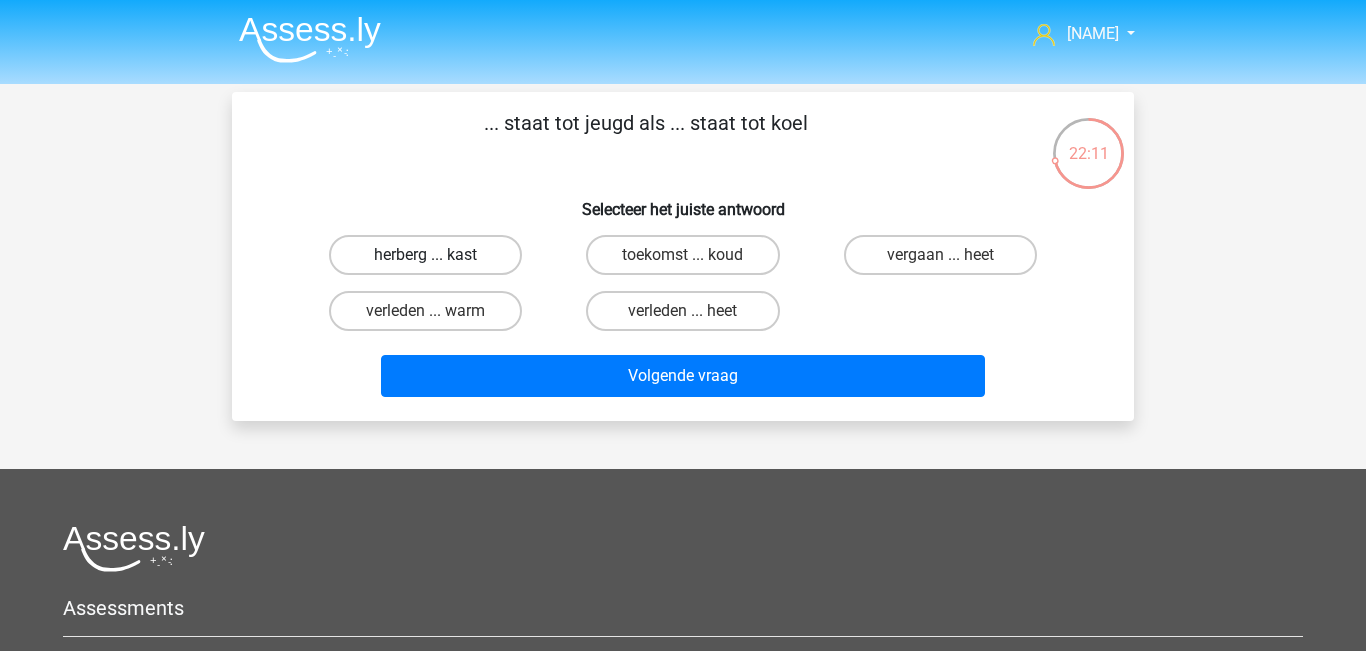 click on "herberg ... kast" at bounding box center (425, 255) 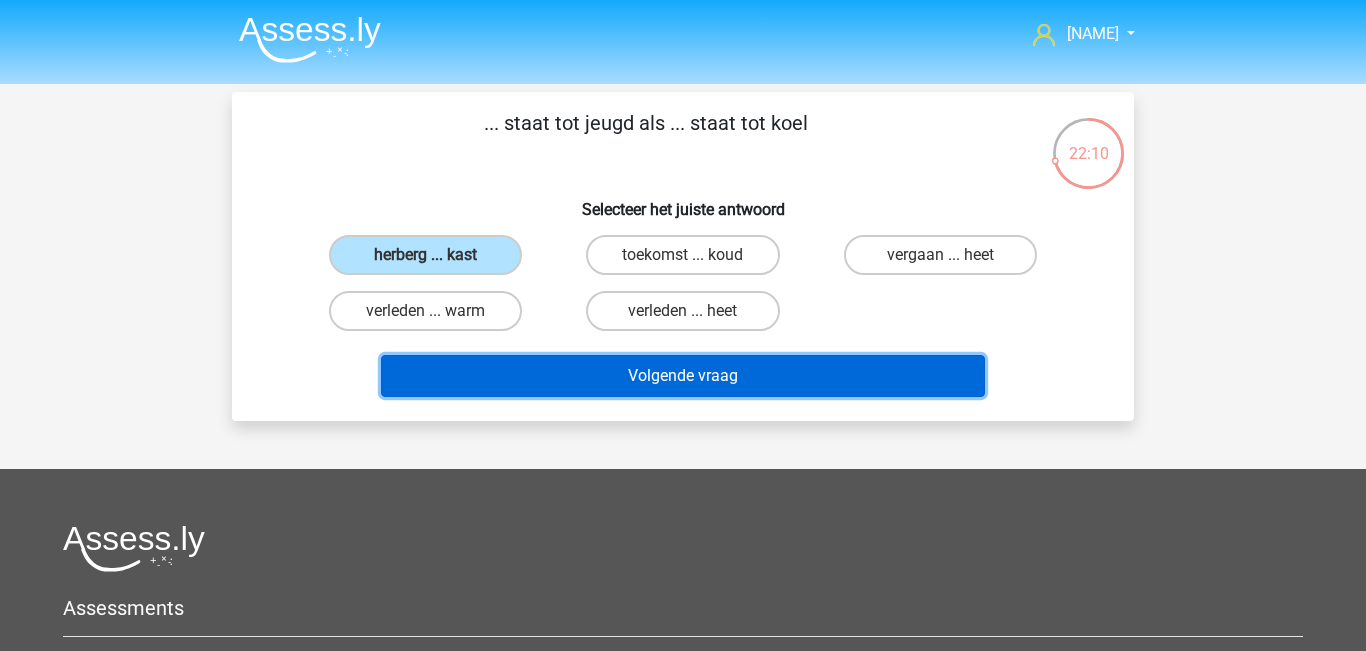 click on "Volgende vraag" at bounding box center [683, 376] 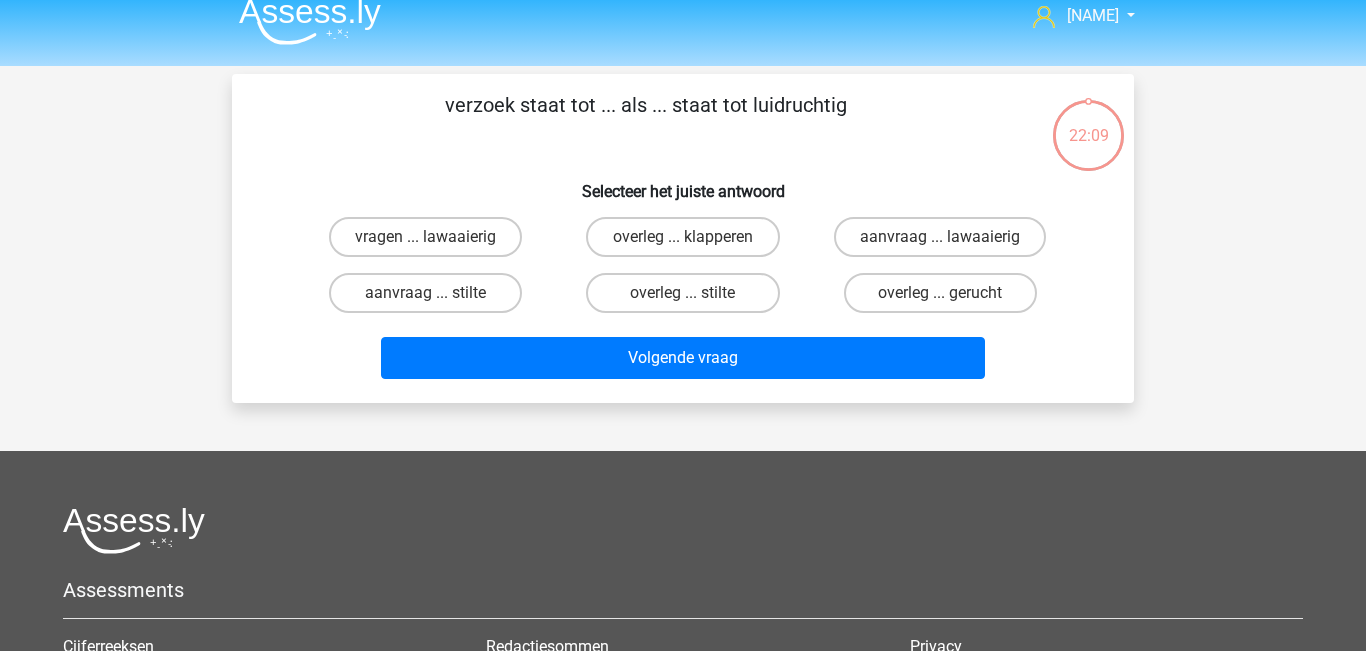scroll, scrollTop: 0, scrollLeft: 0, axis: both 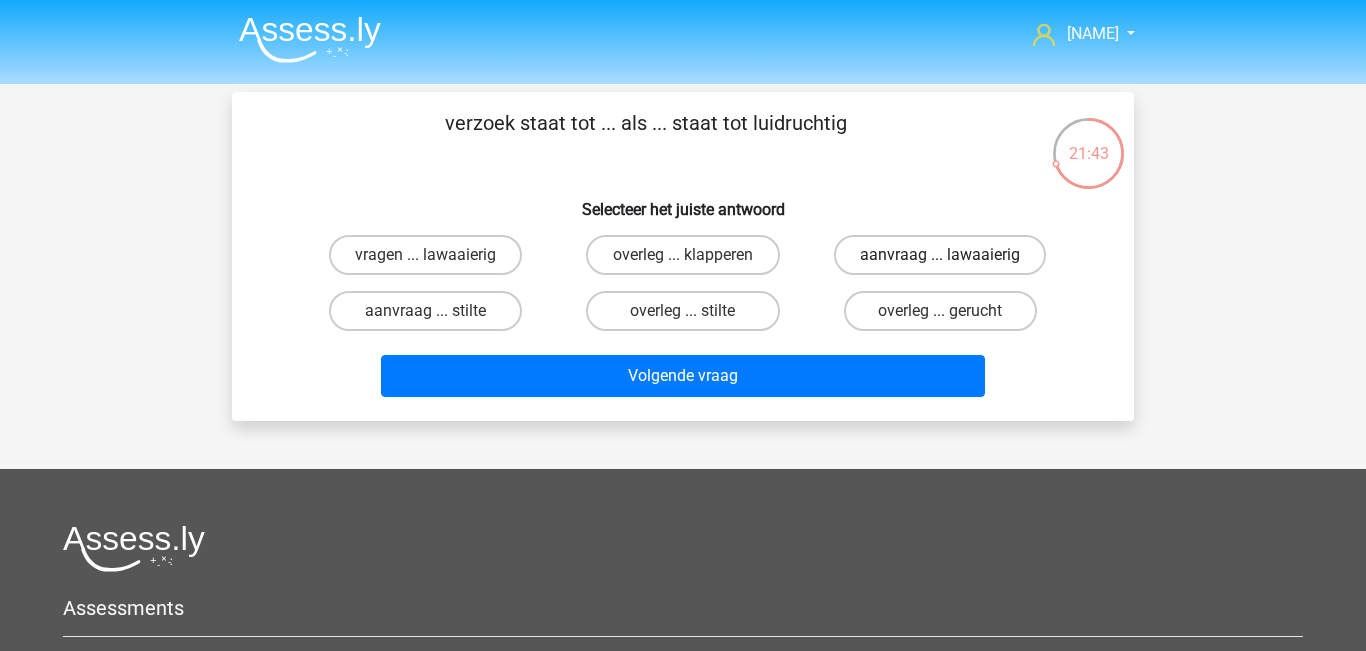 click on "aanvraag ... lawaaierig" at bounding box center (940, 255) 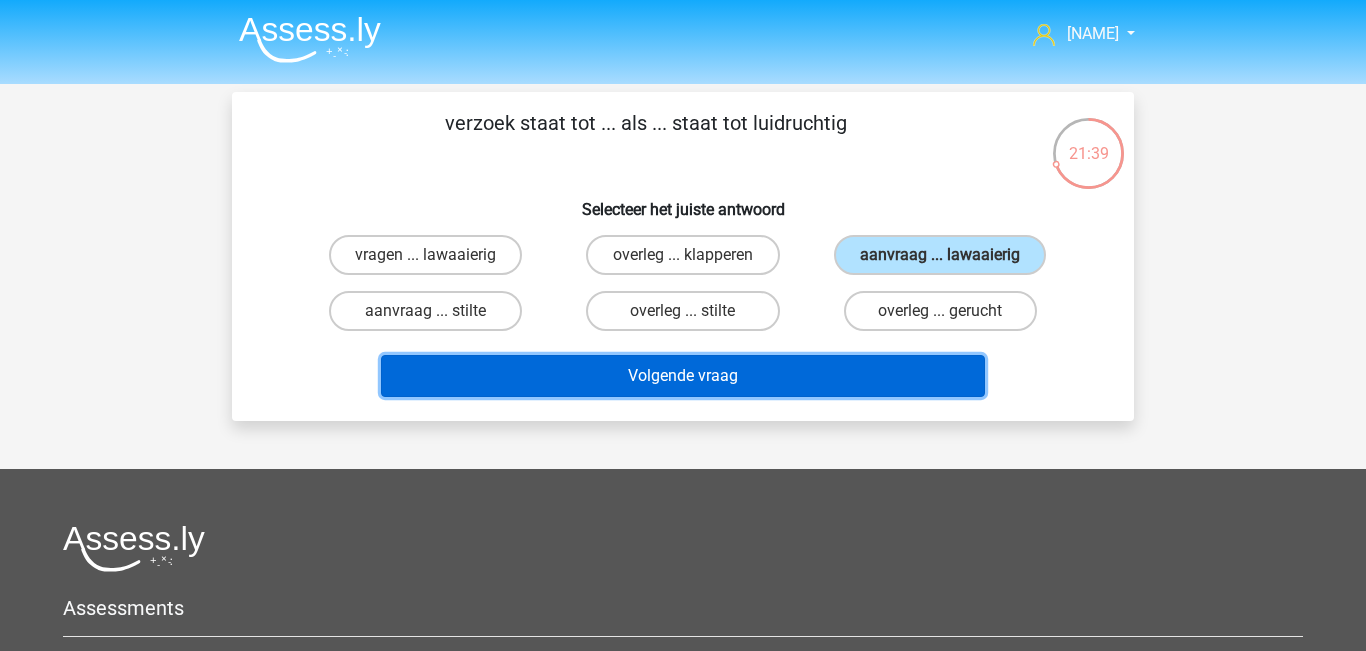 click on "Volgende vraag" at bounding box center (683, 376) 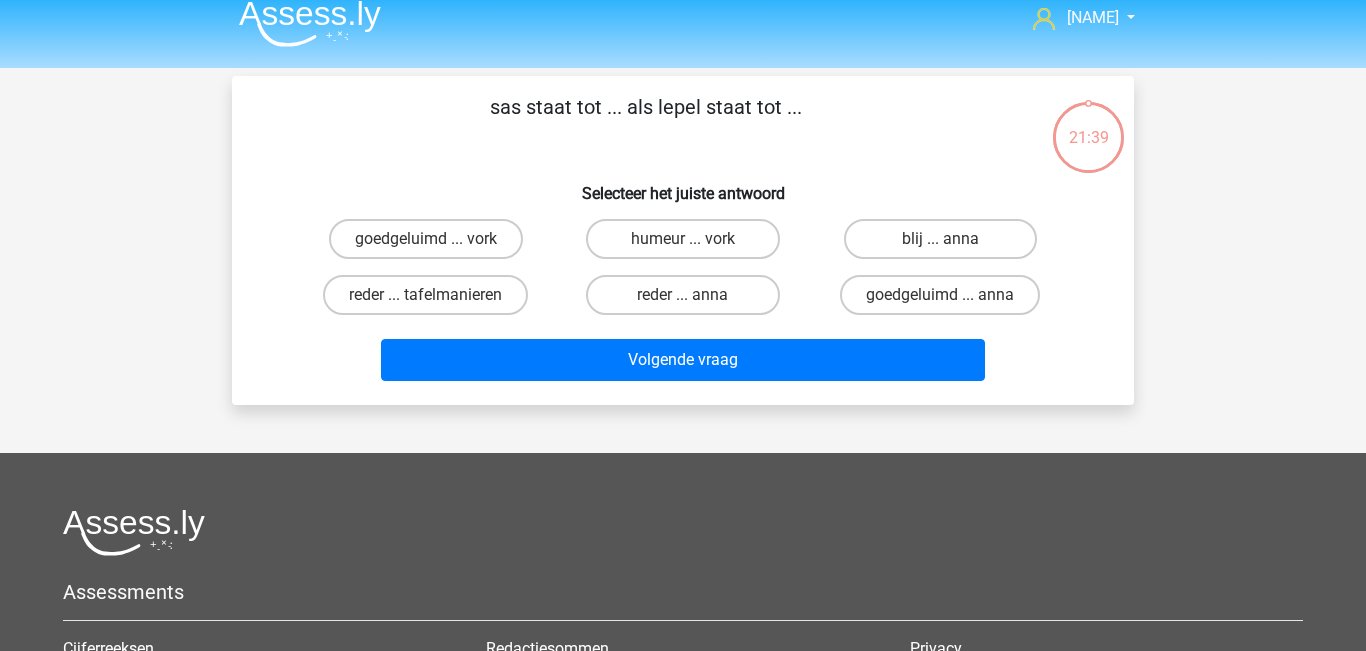 scroll, scrollTop: 10, scrollLeft: 0, axis: vertical 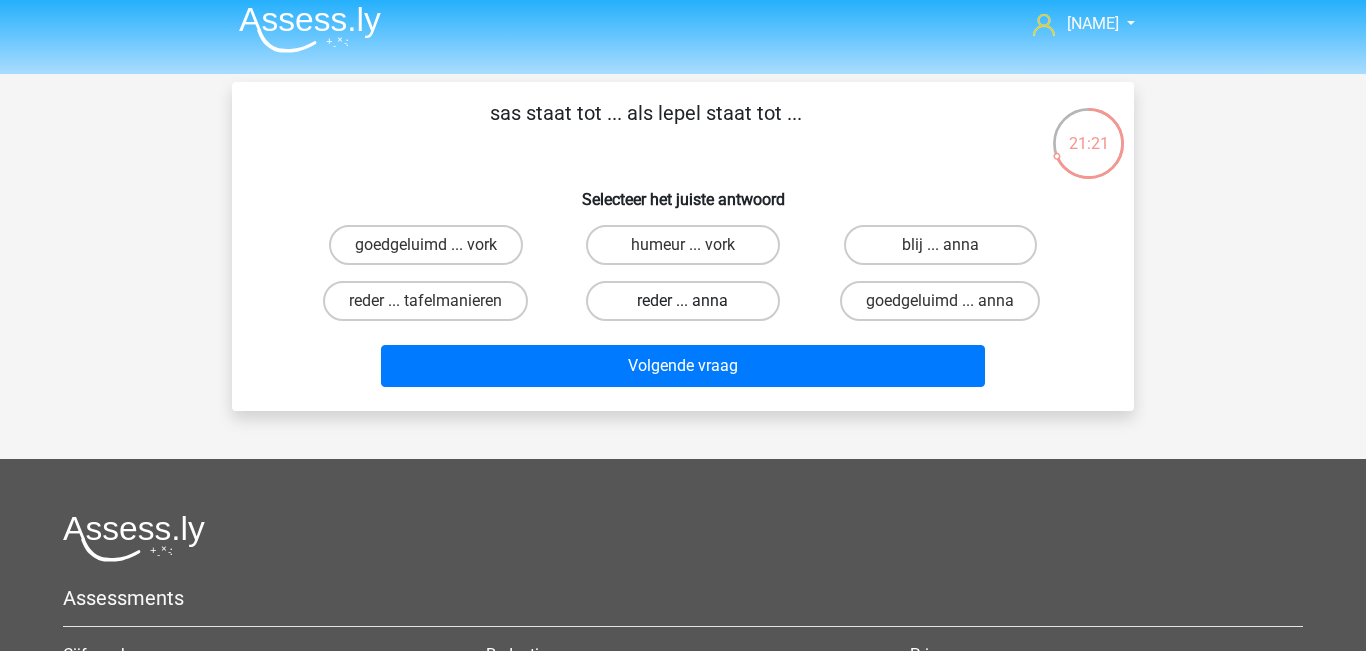 click on "reder ... anna" at bounding box center [682, 301] 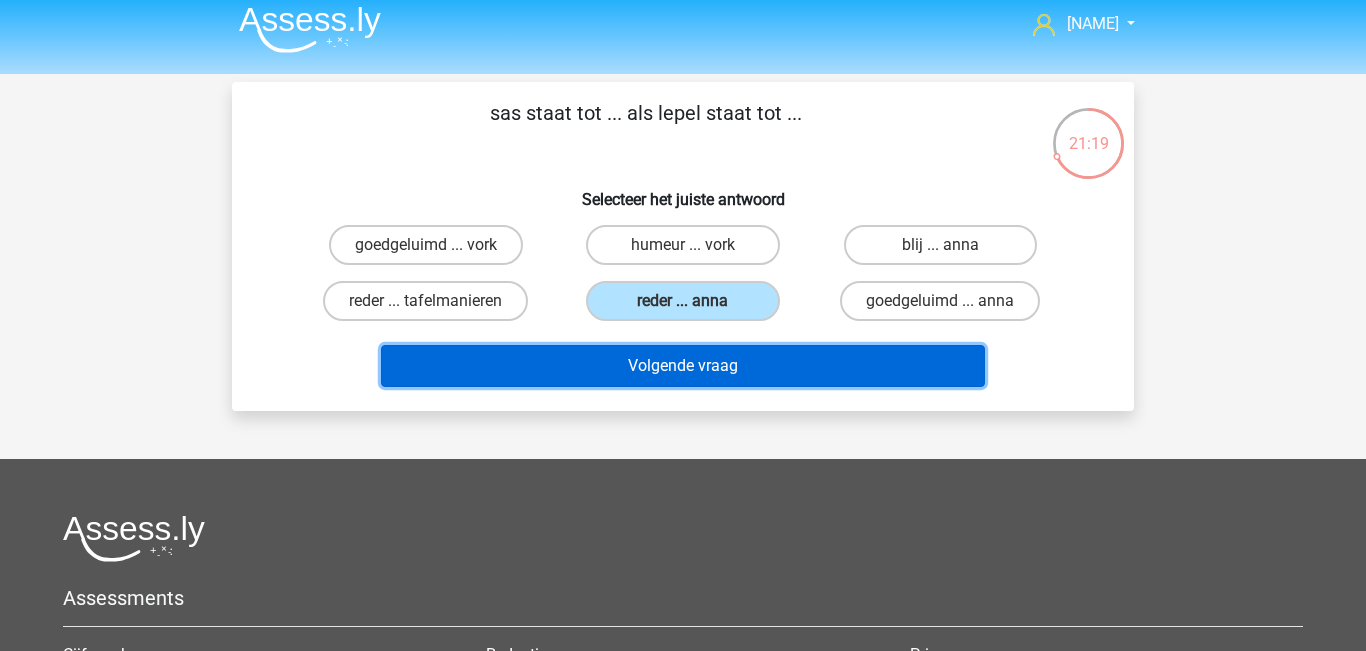 click on "Volgende vraag" at bounding box center [683, 366] 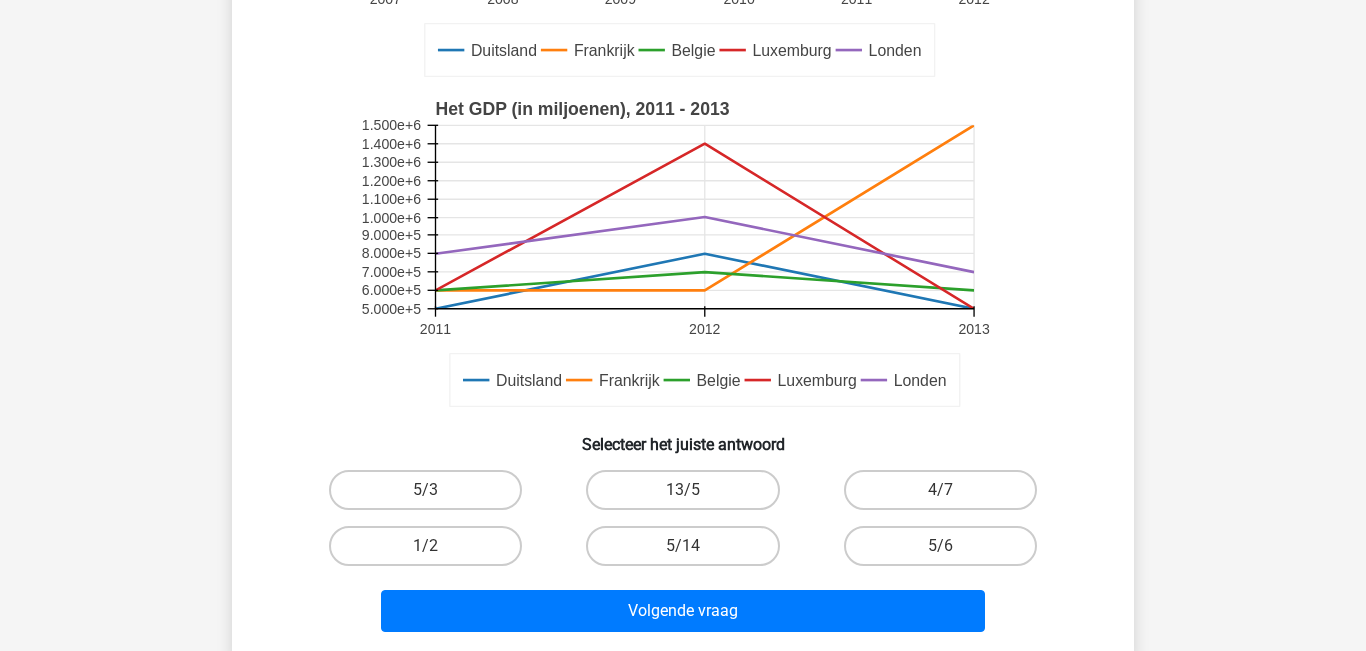 scroll, scrollTop: 438, scrollLeft: 0, axis: vertical 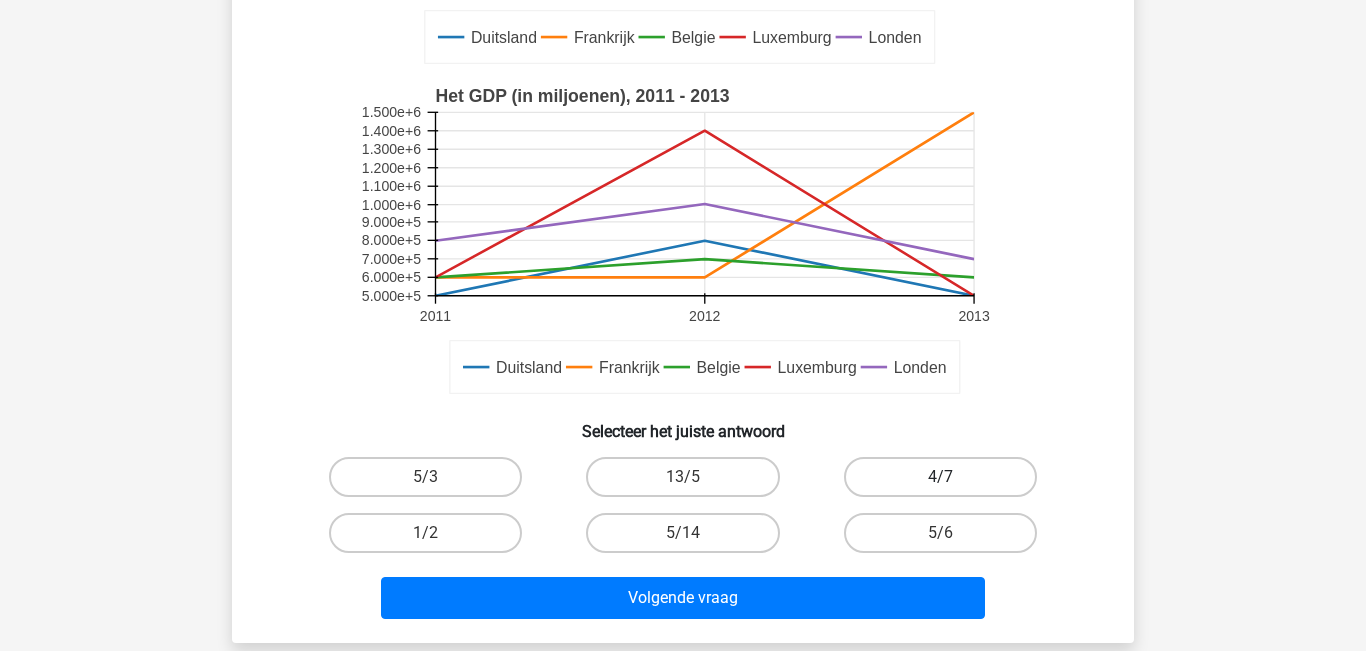 click on "4/7" at bounding box center (940, 477) 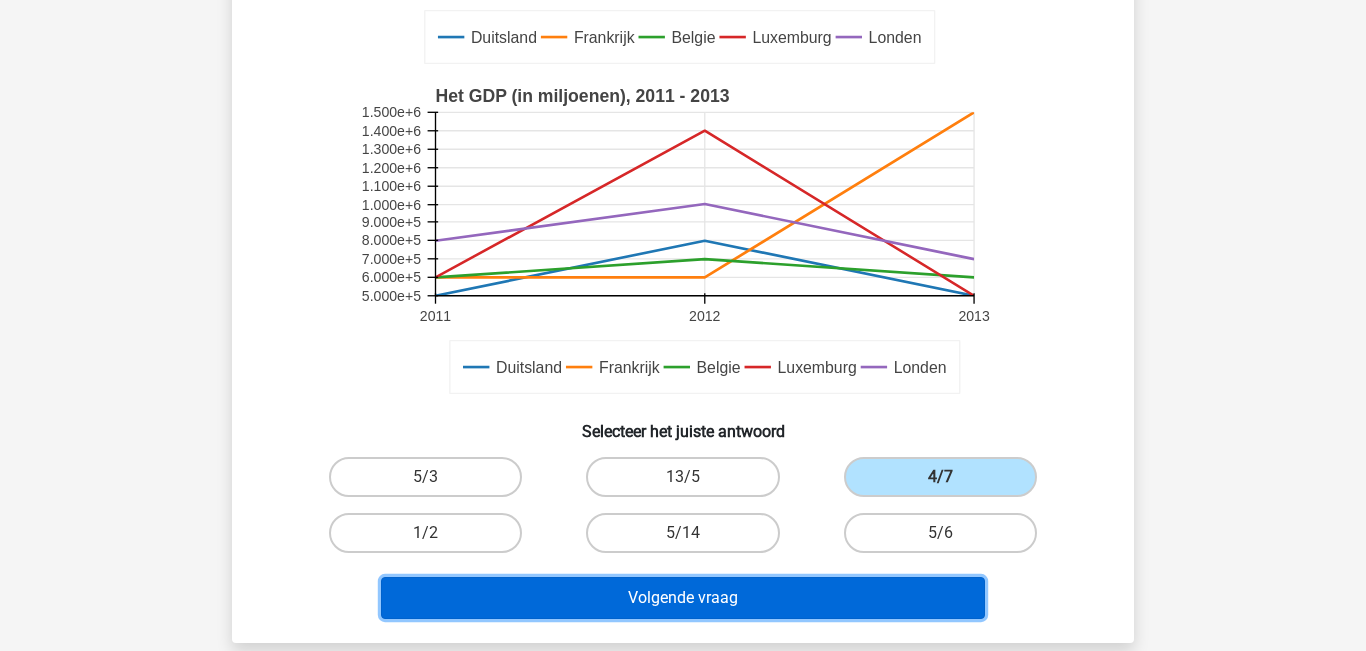 click on "Volgende vraag" at bounding box center [683, 598] 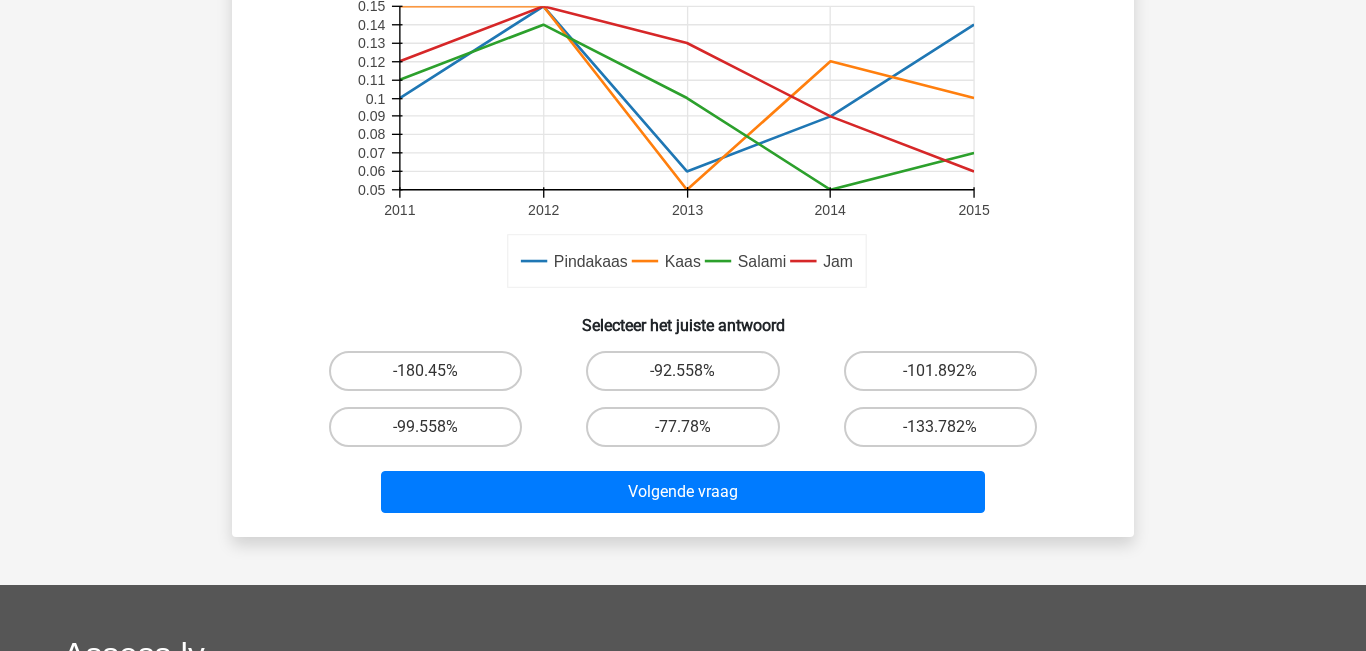 scroll, scrollTop: 545, scrollLeft: 0, axis: vertical 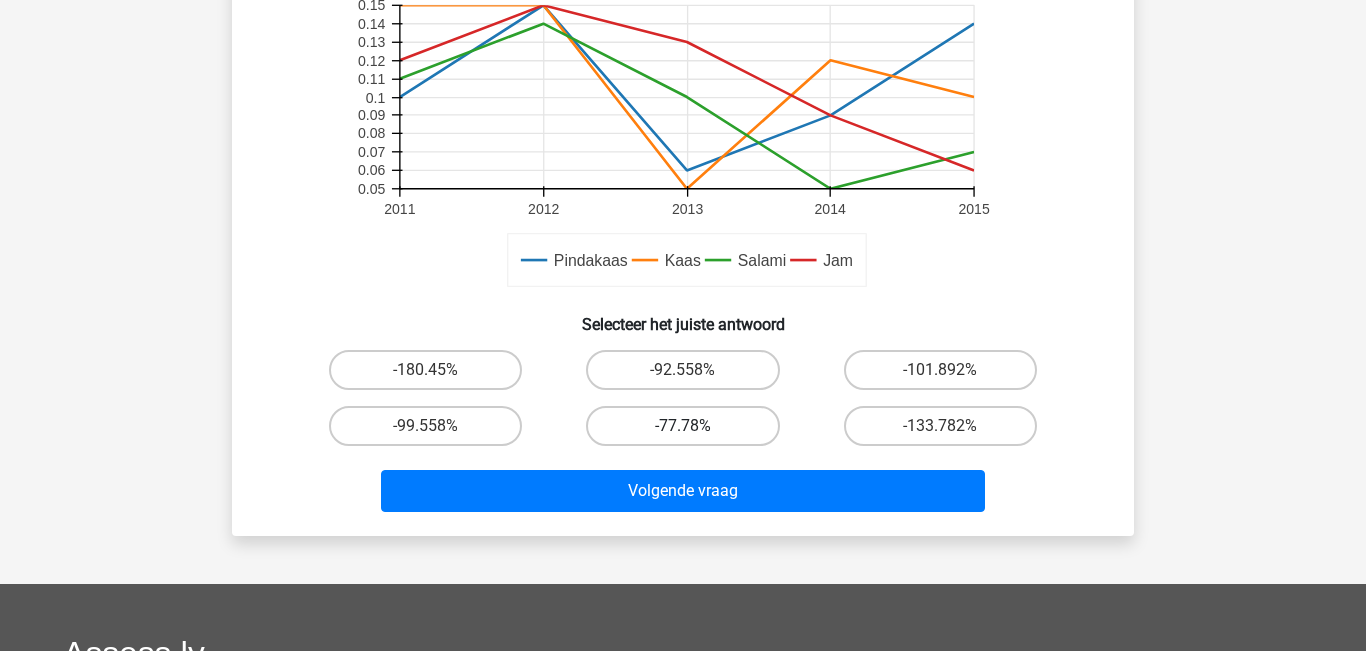click on "-77.78%" at bounding box center (682, 426) 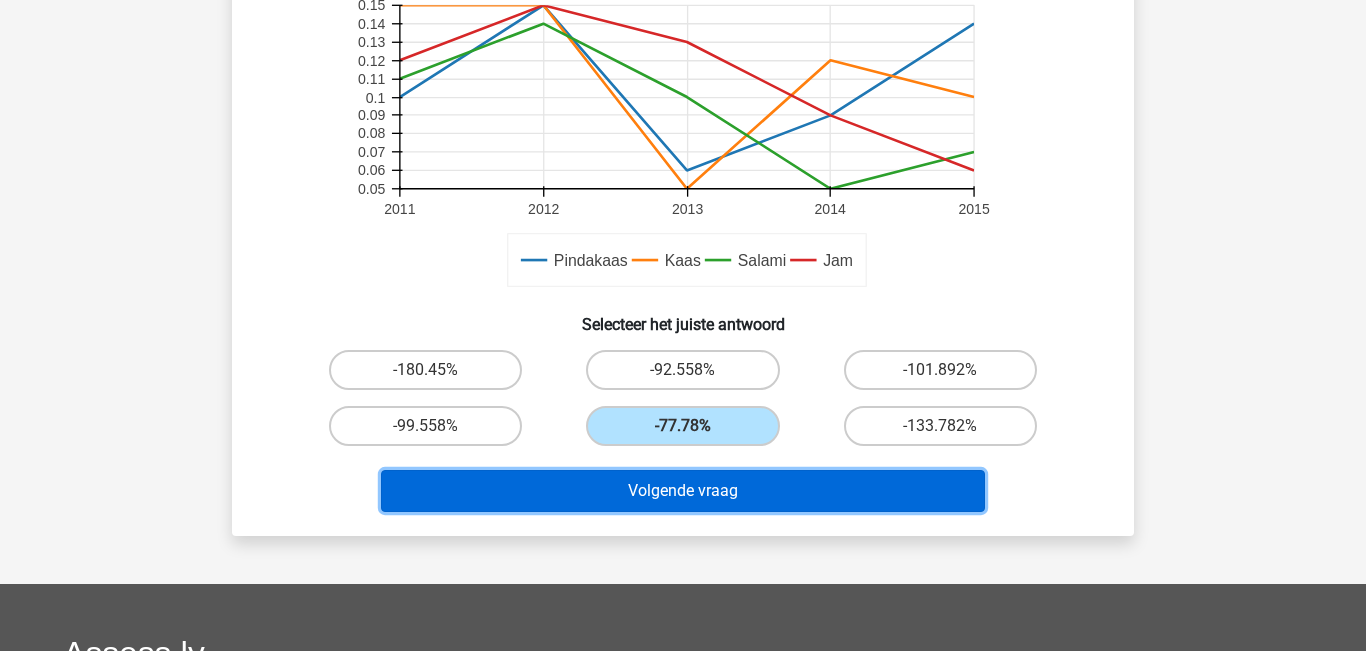 click on "Volgende vraag" at bounding box center (683, 491) 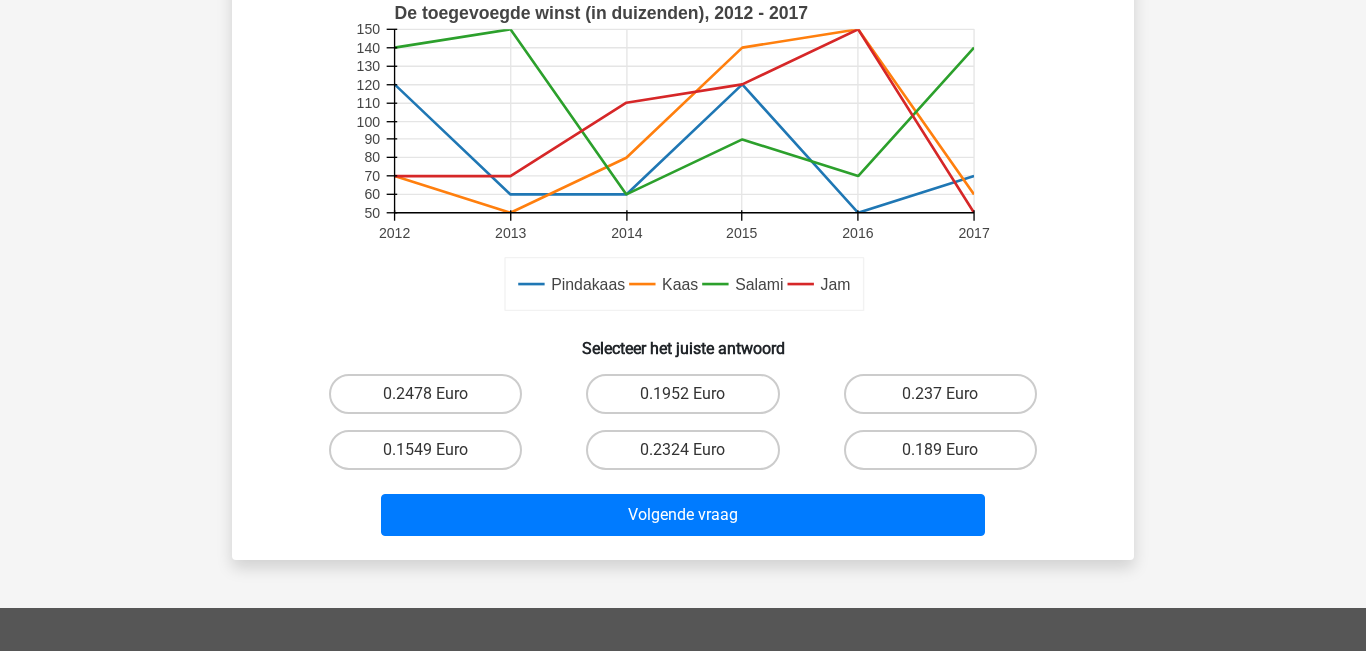 scroll, scrollTop: 550, scrollLeft: 0, axis: vertical 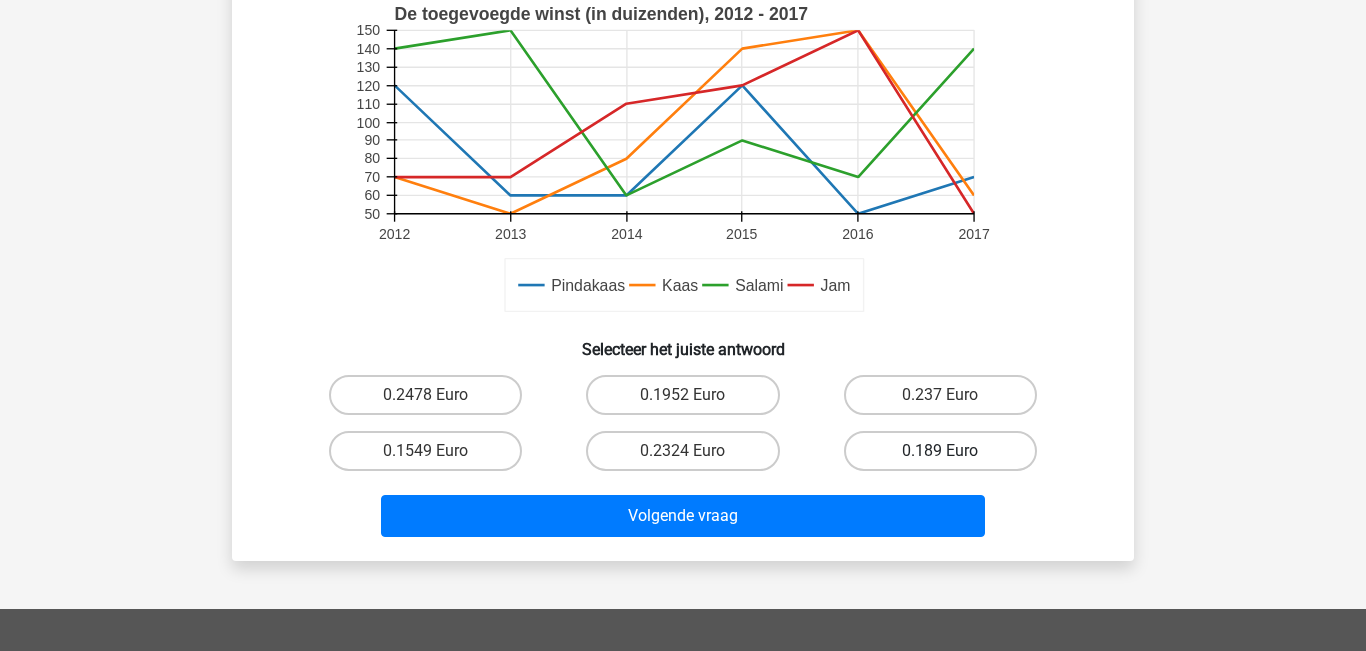 click on "0.189 Euro" at bounding box center (940, 451) 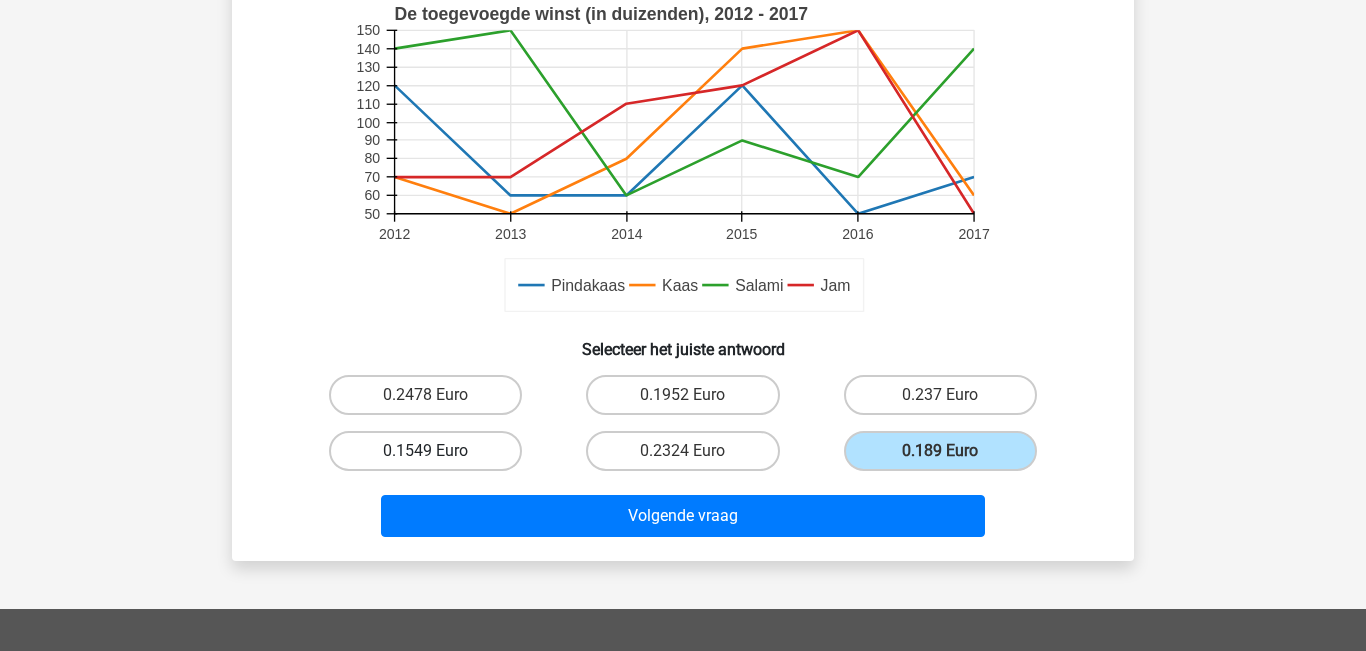 click on "0.1549 Euro" at bounding box center (425, 451) 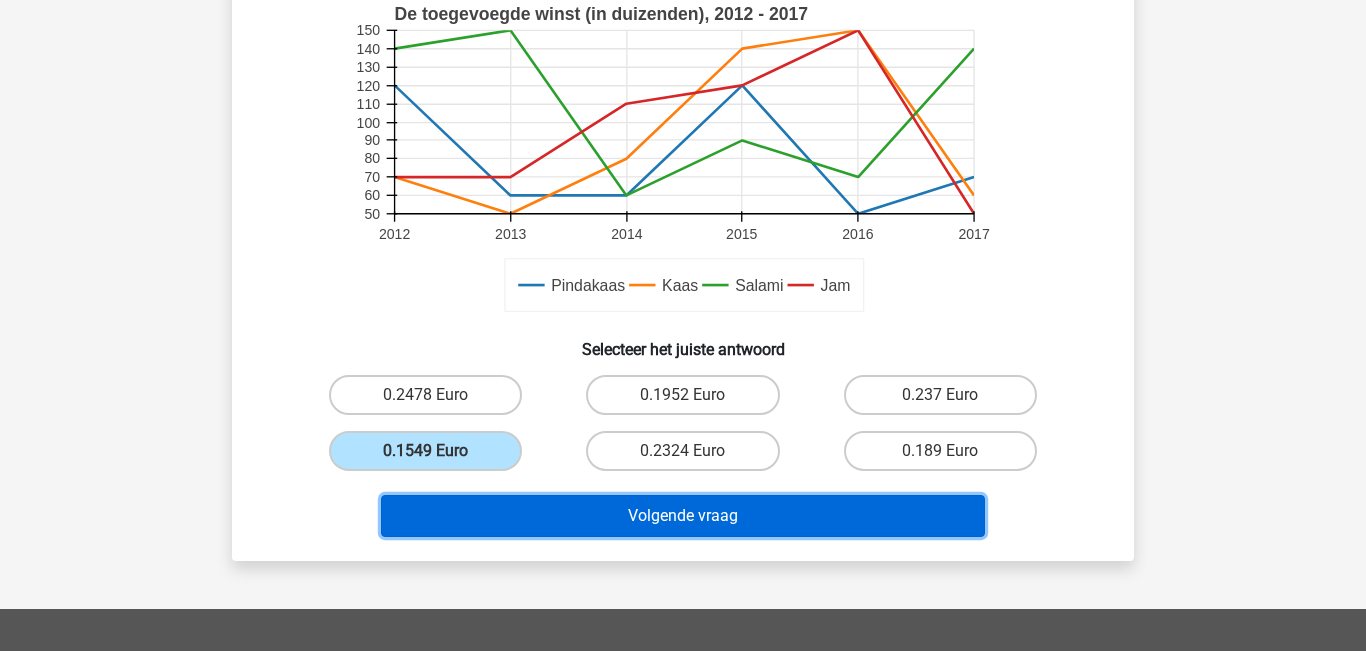 click on "Volgende vraag" at bounding box center [683, 516] 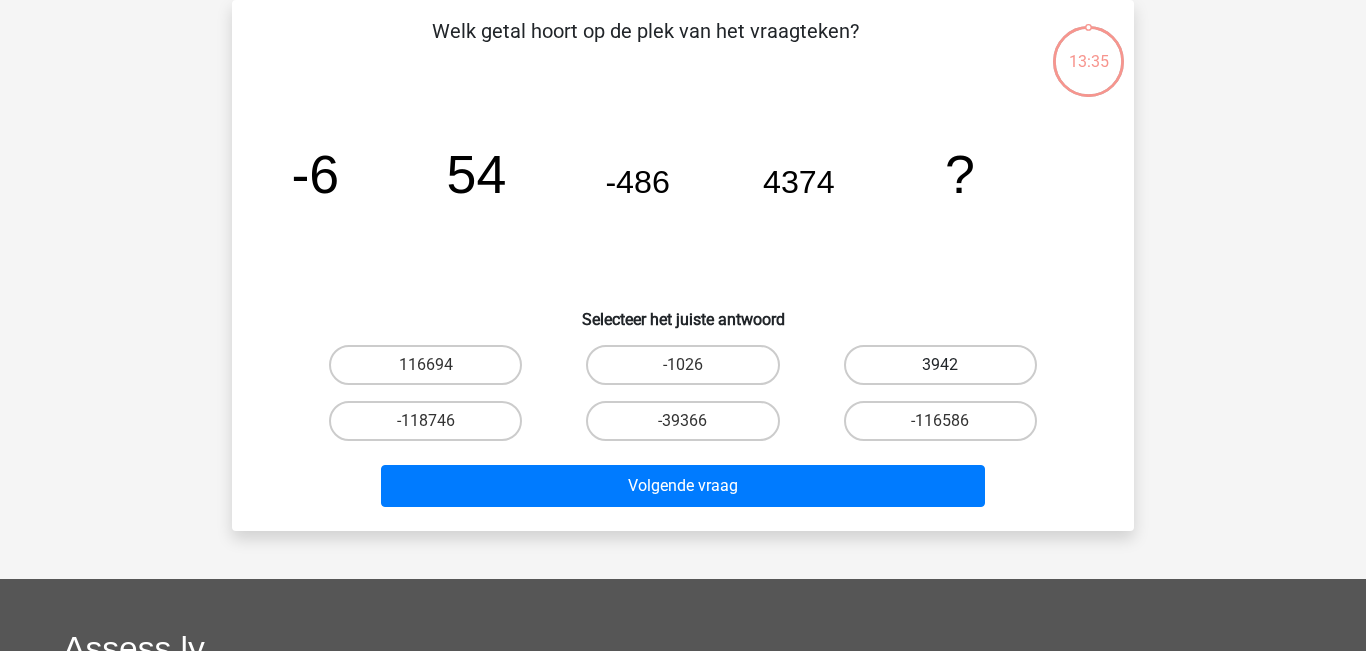 scroll, scrollTop: 0, scrollLeft: 0, axis: both 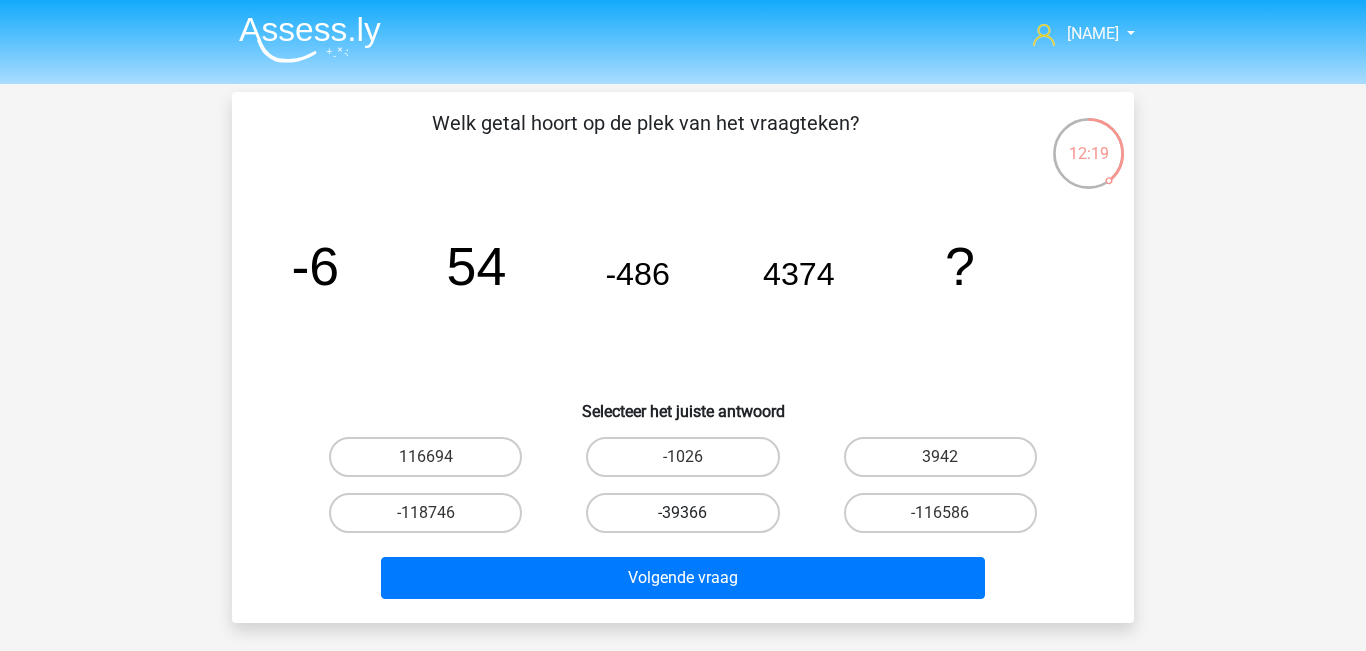 click on "-39366" at bounding box center [682, 513] 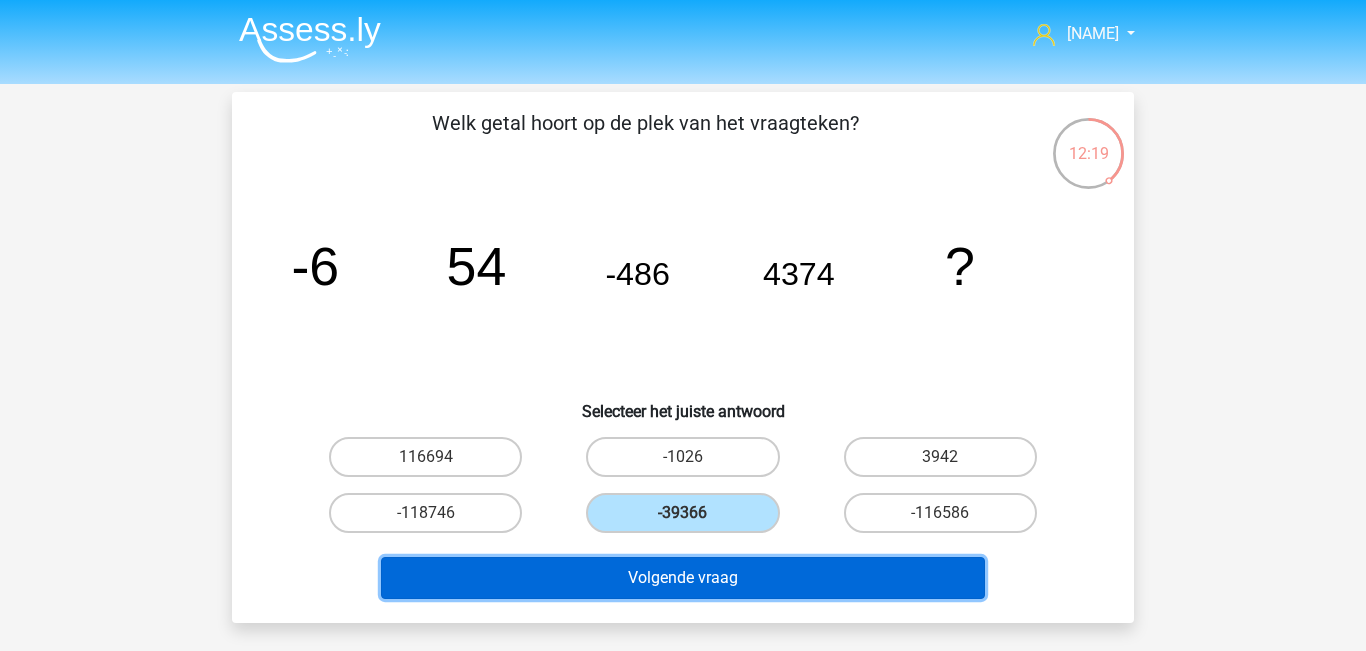 click on "Volgende vraag" at bounding box center [683, 578] 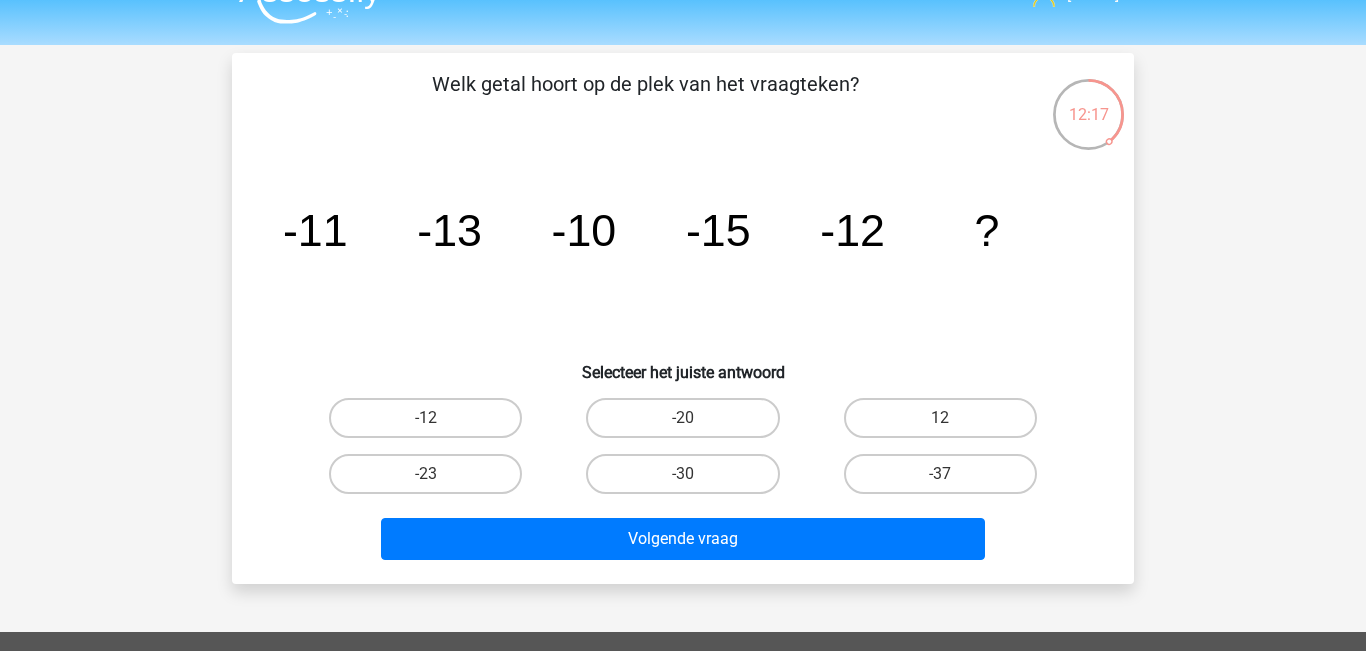 scroll, scrollTop: 20, scrollLeft: 0, axis: vertical 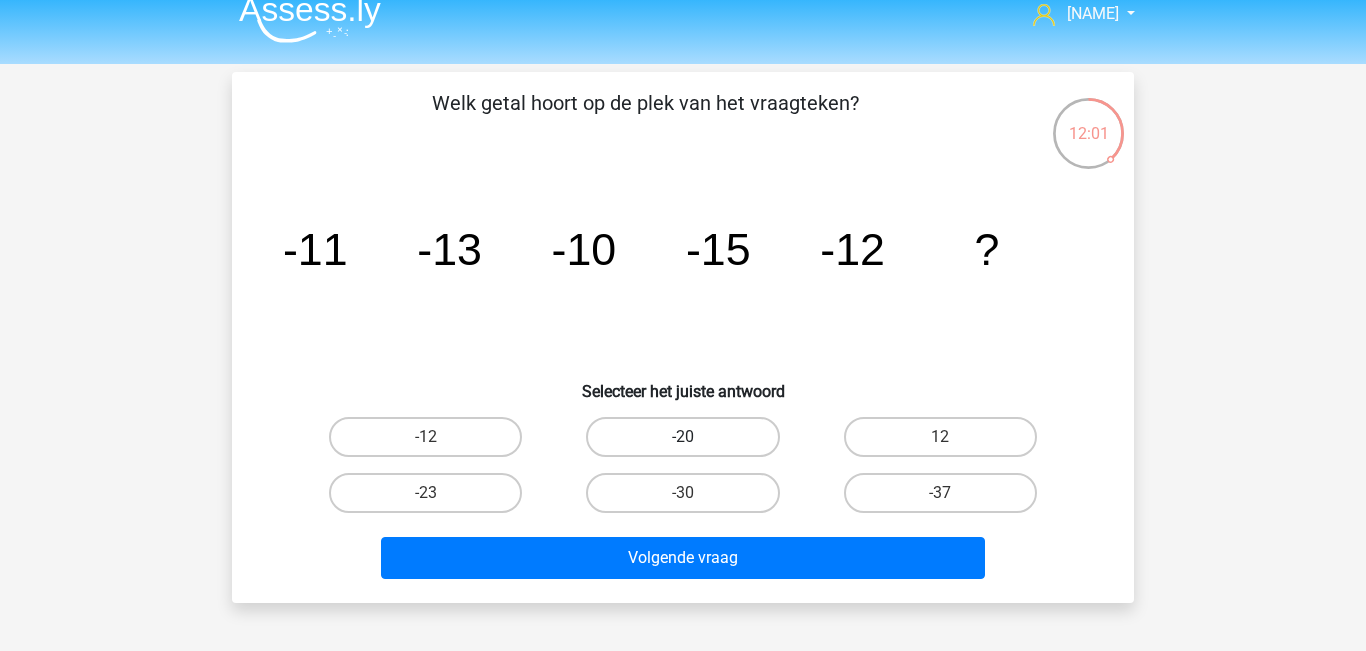 click on "-20" at bounding box center [682, 437] 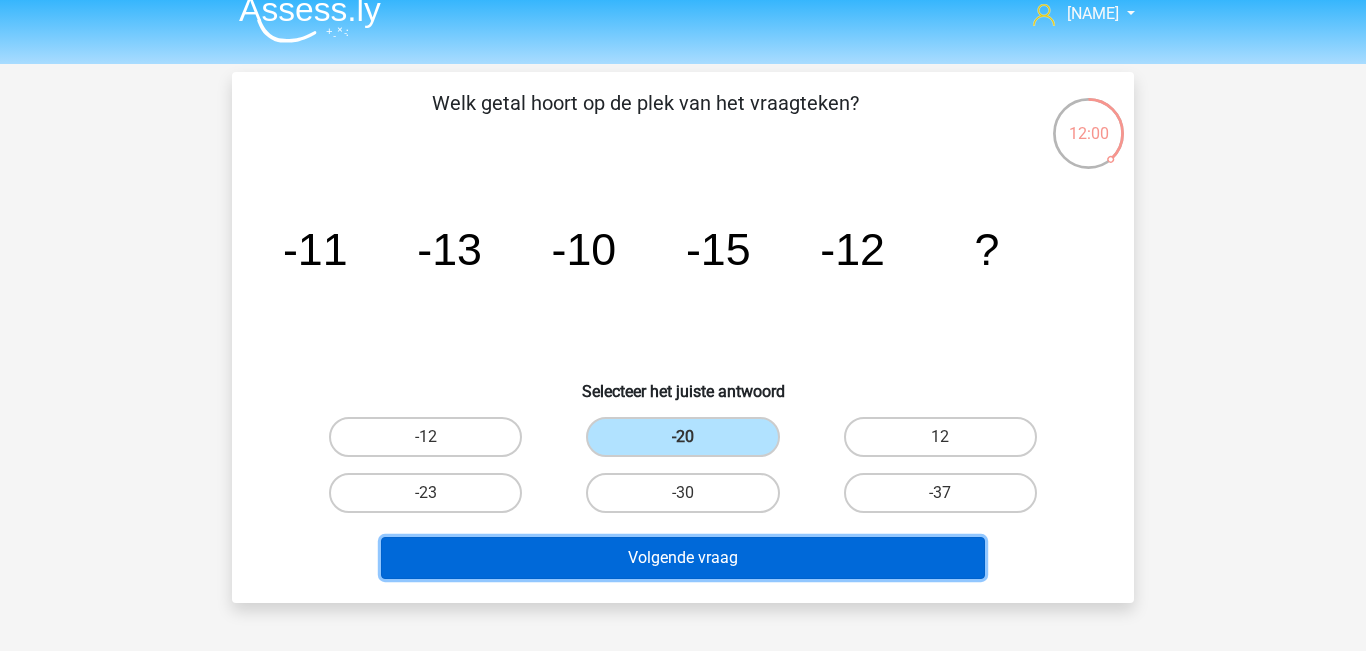 click on "Volgende vraag" at bounding box center (683, 558) 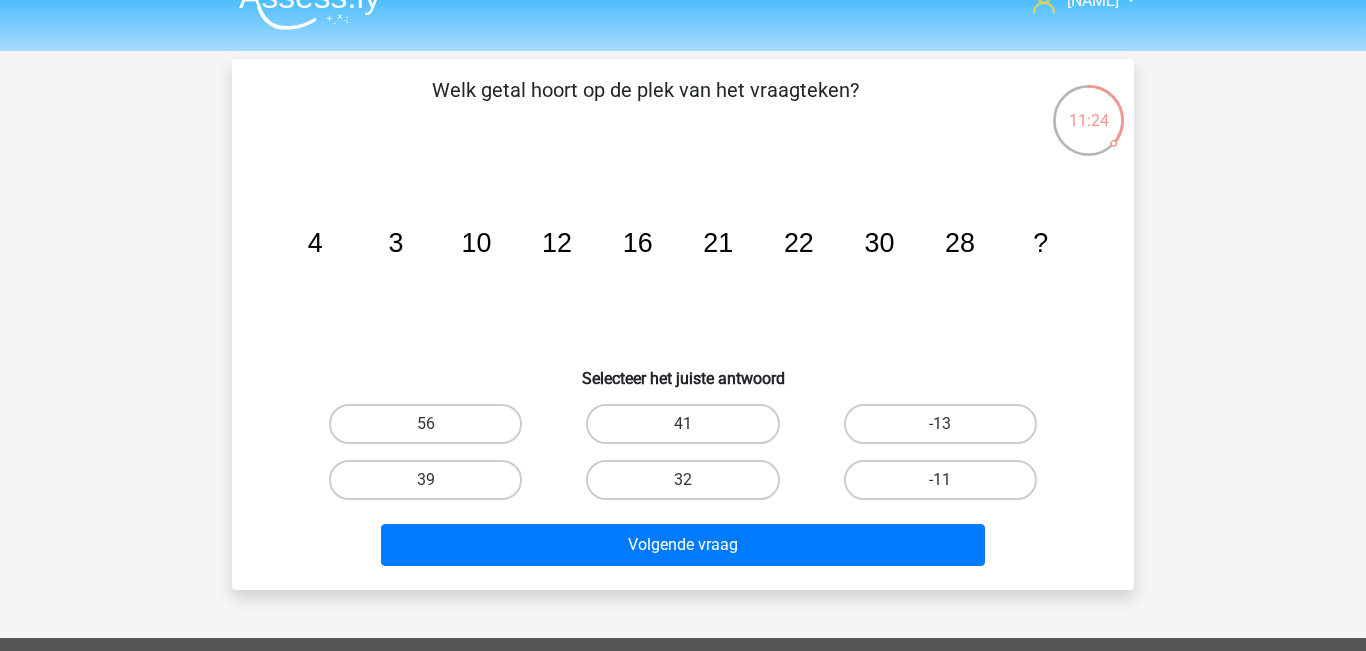 scroll, scrollTop: 29, scrollLeft: 0, axis: vertical 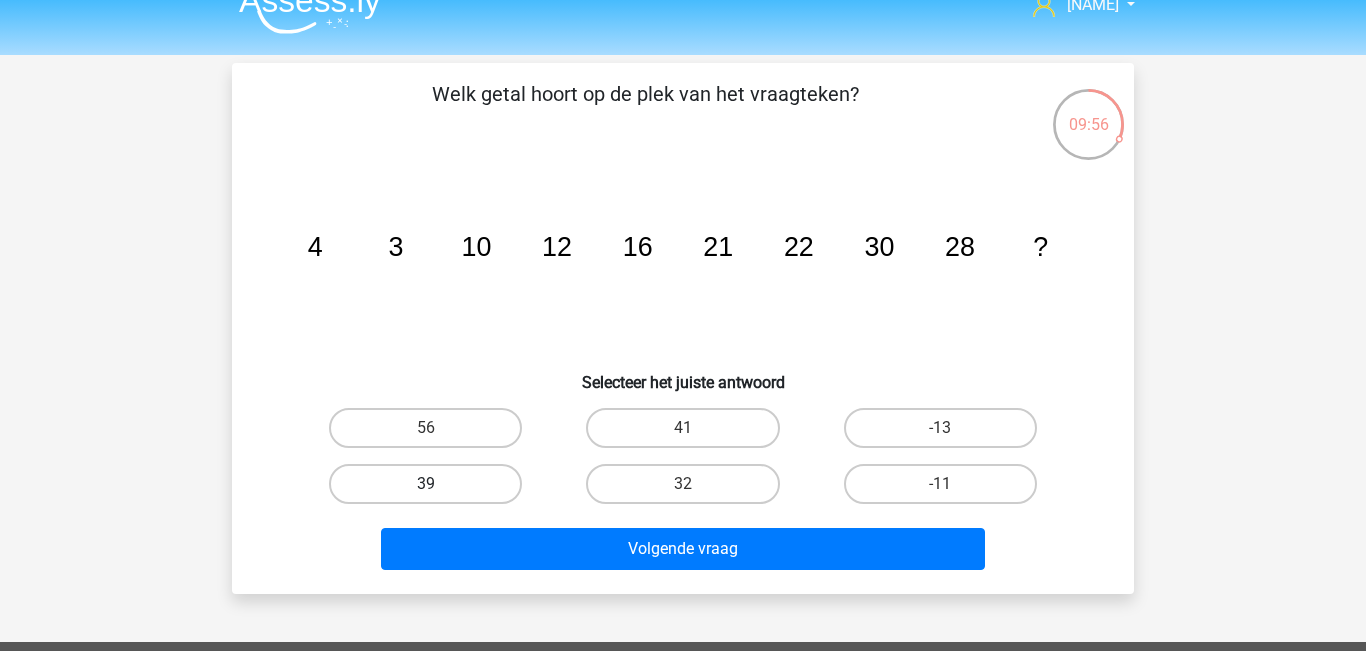 click on "39" at bounding box center [425, 484] 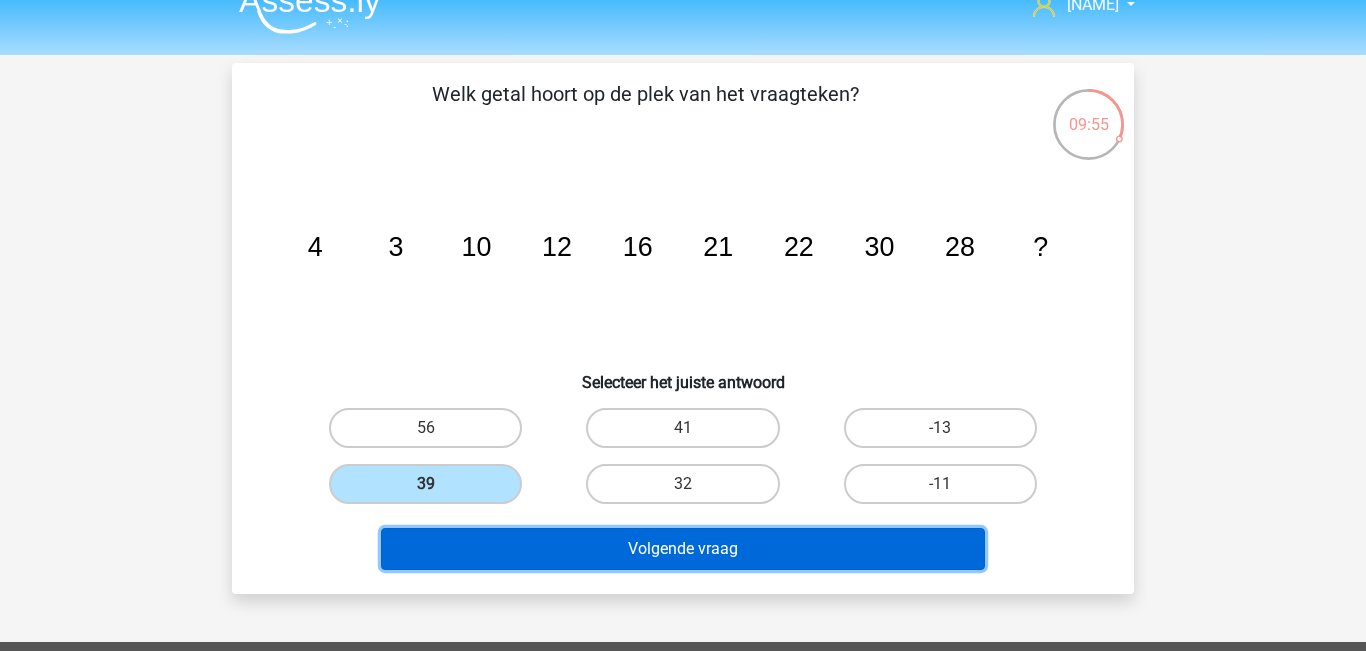 click on "Volgende vraag" at bounding box center [683, 549] 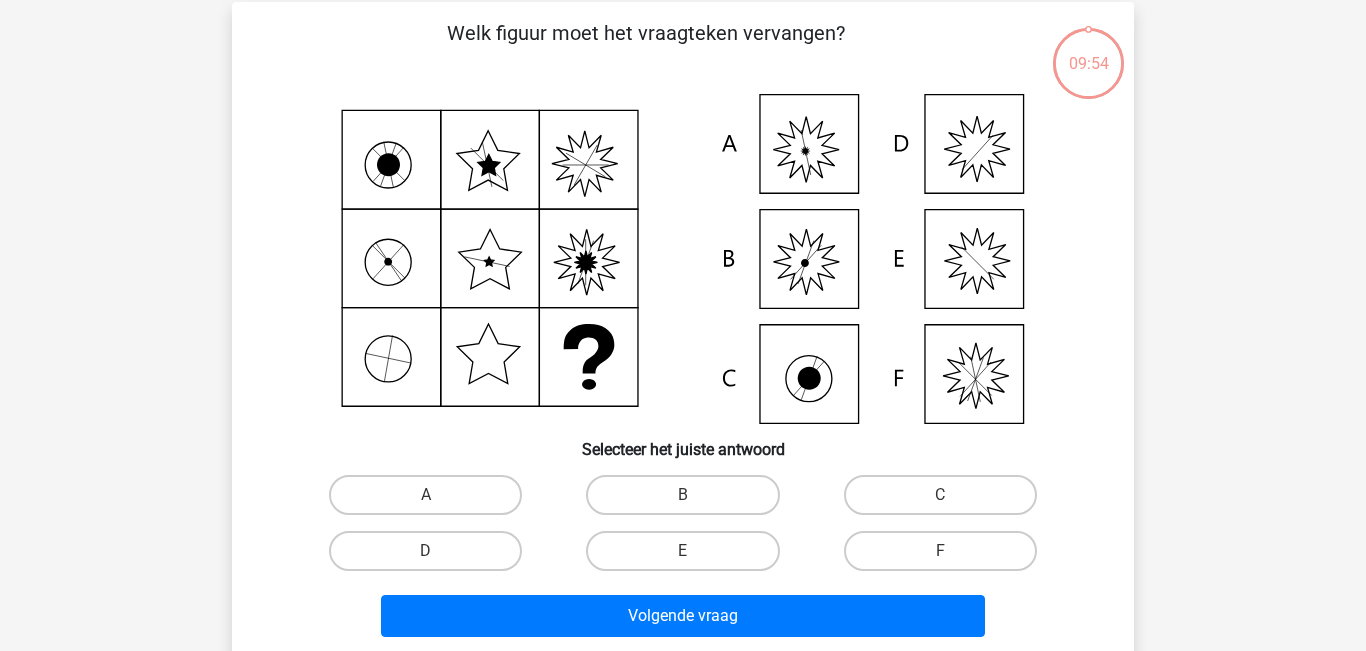 scroll, scrollTop: 92, scrollLeft: 0, axis: vertical 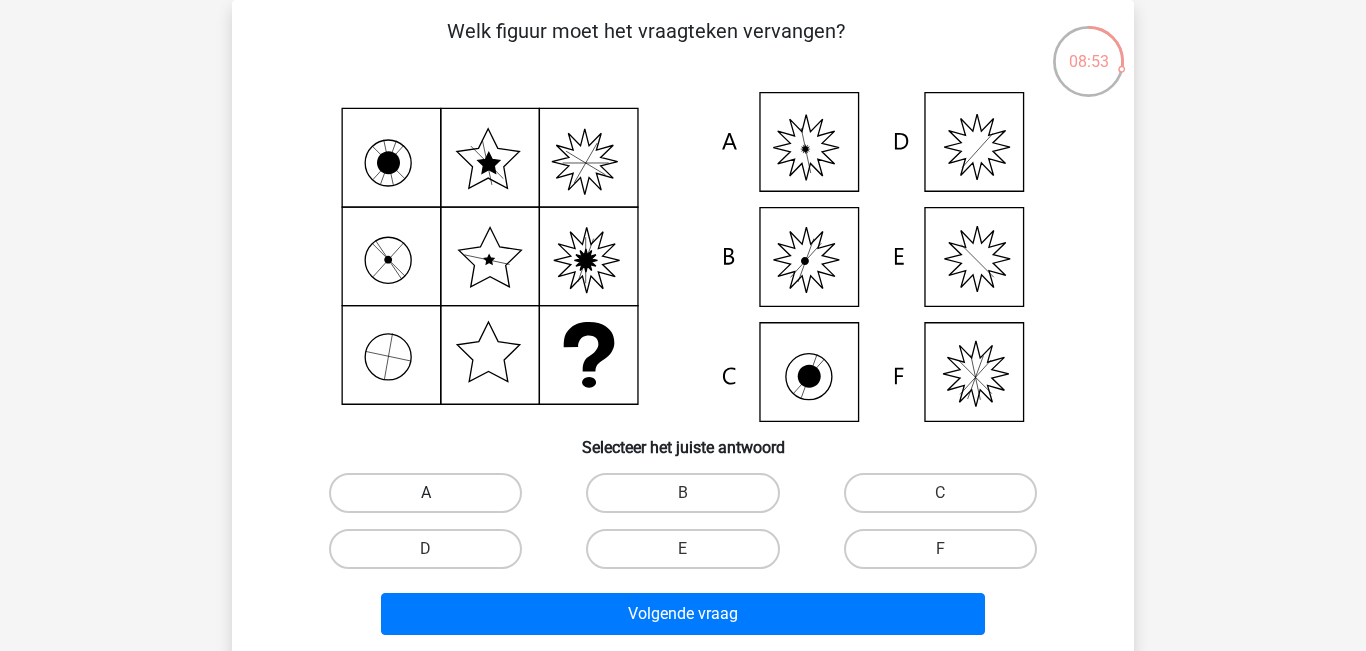 click on "A" at bounding box center (425, 493) 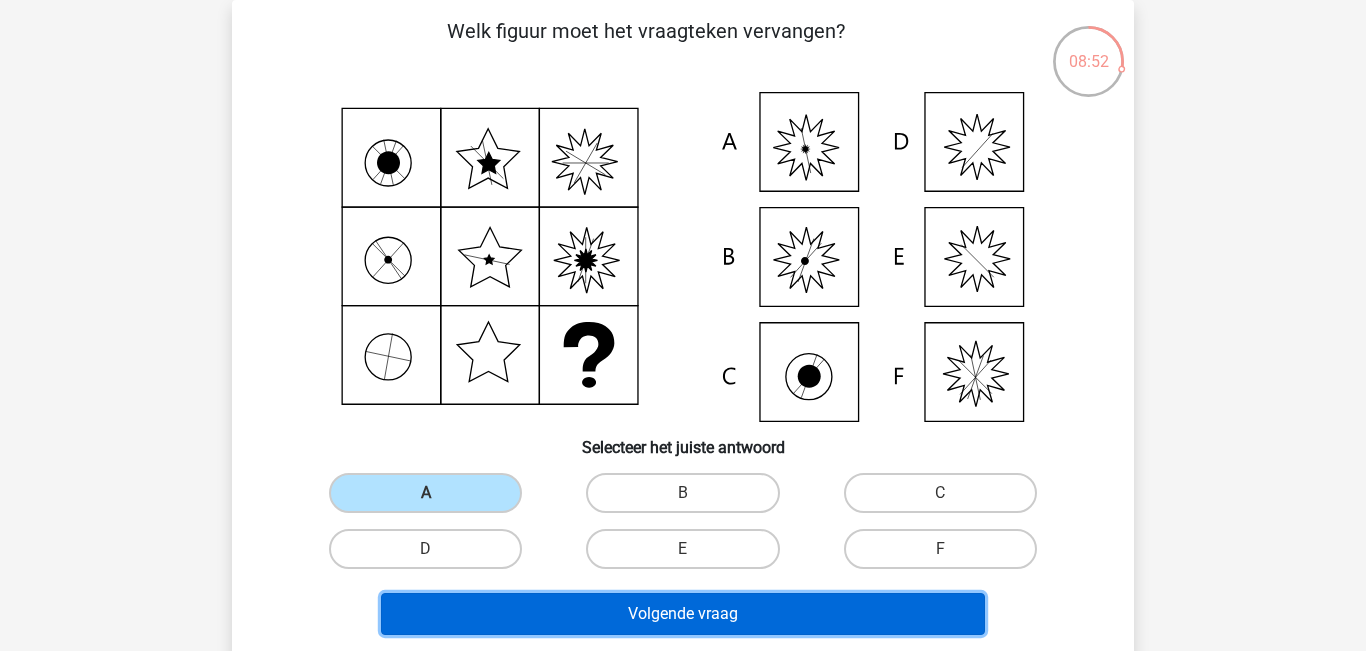 click on "Volgende vraag" at bounding box center [683, 614] 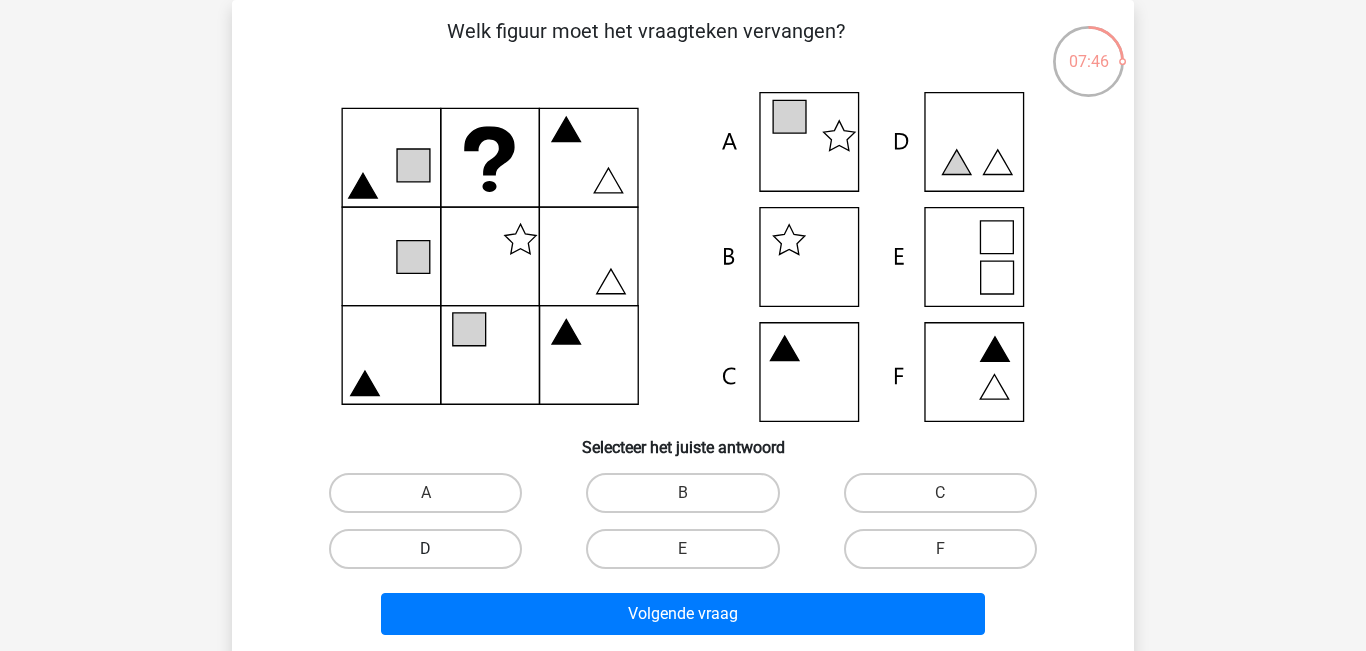 click on "D" at bounding box center [425, 549] 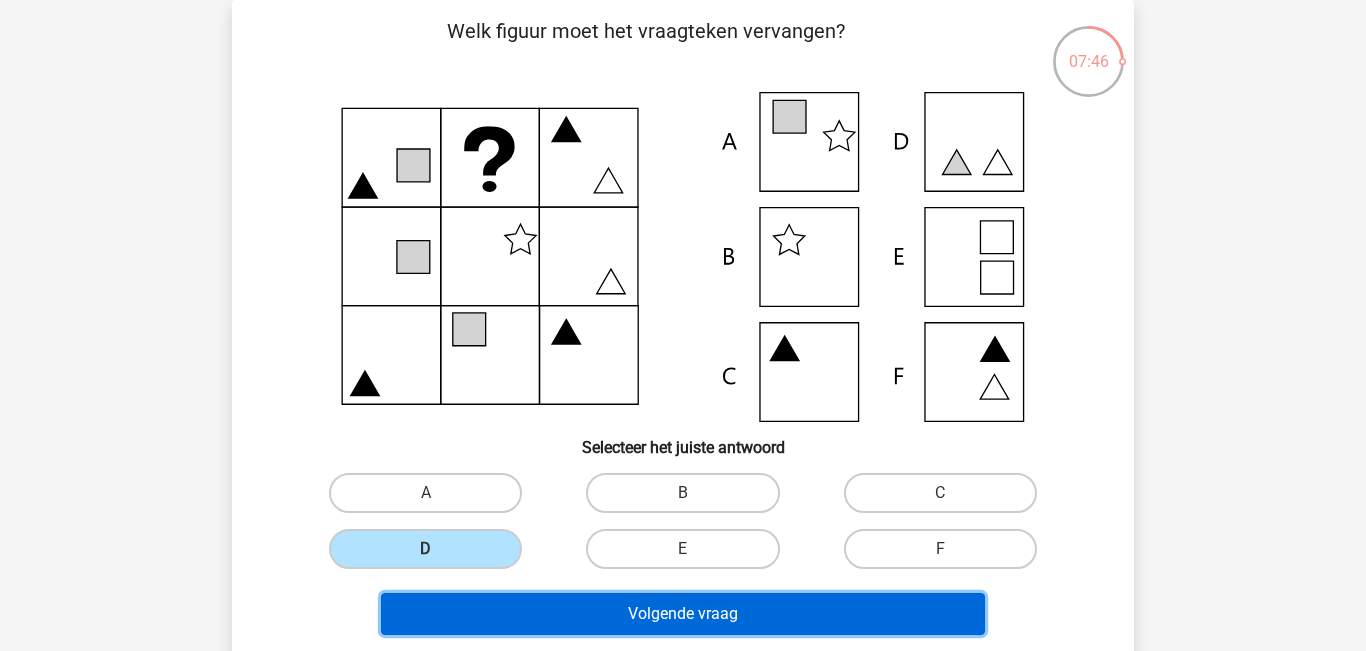 click on "Volgende vraag" at bounding box center (683, 614) 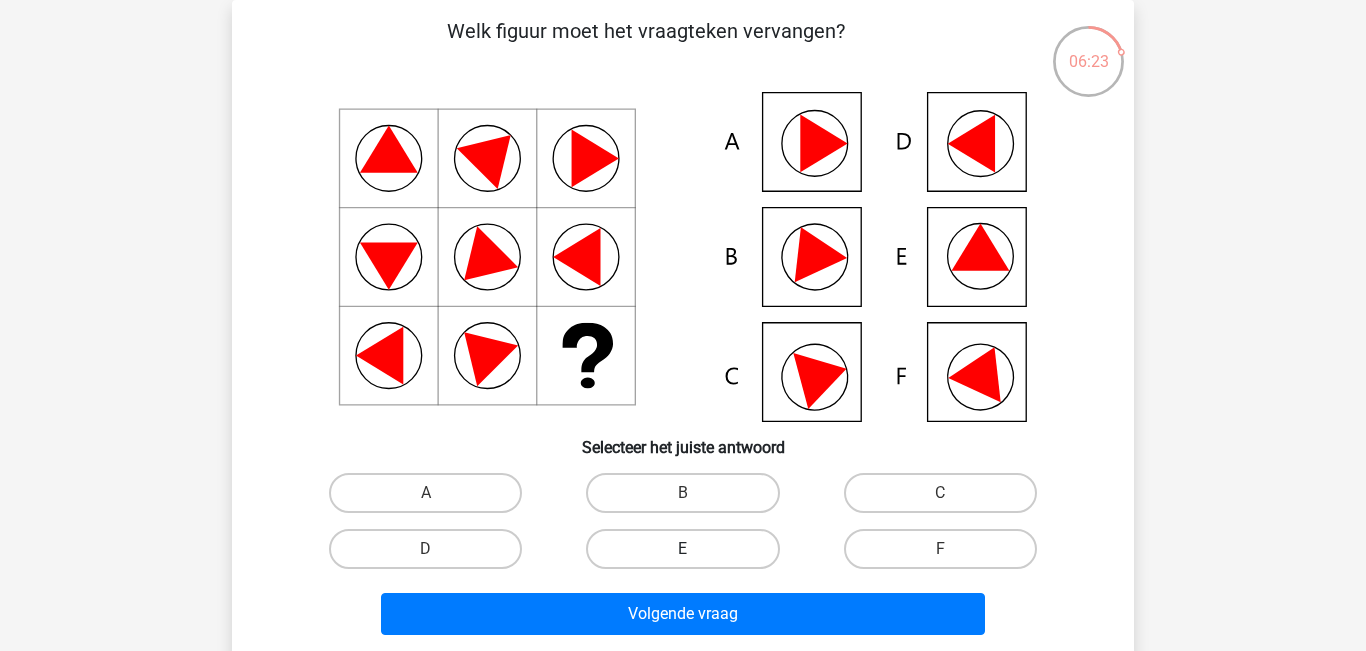 click on "E" at bounding box center [682, 549] 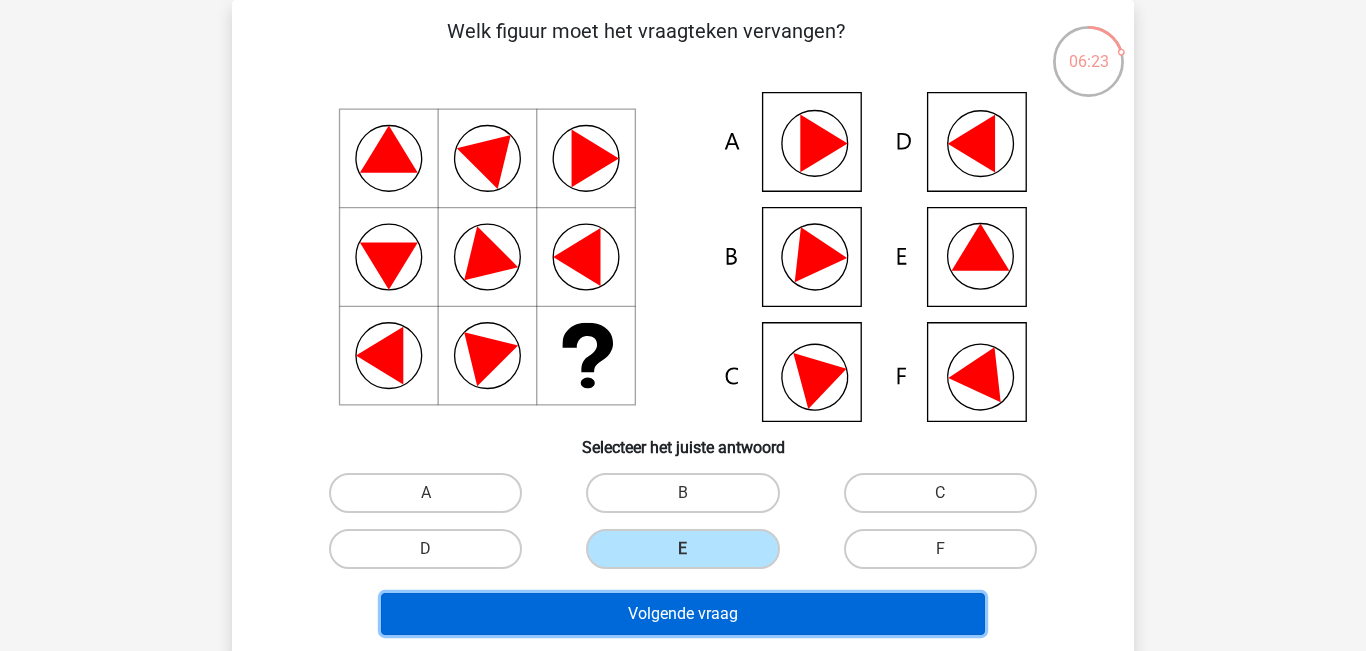 click on "Volgende vraag" at bounding box center [683, 614] 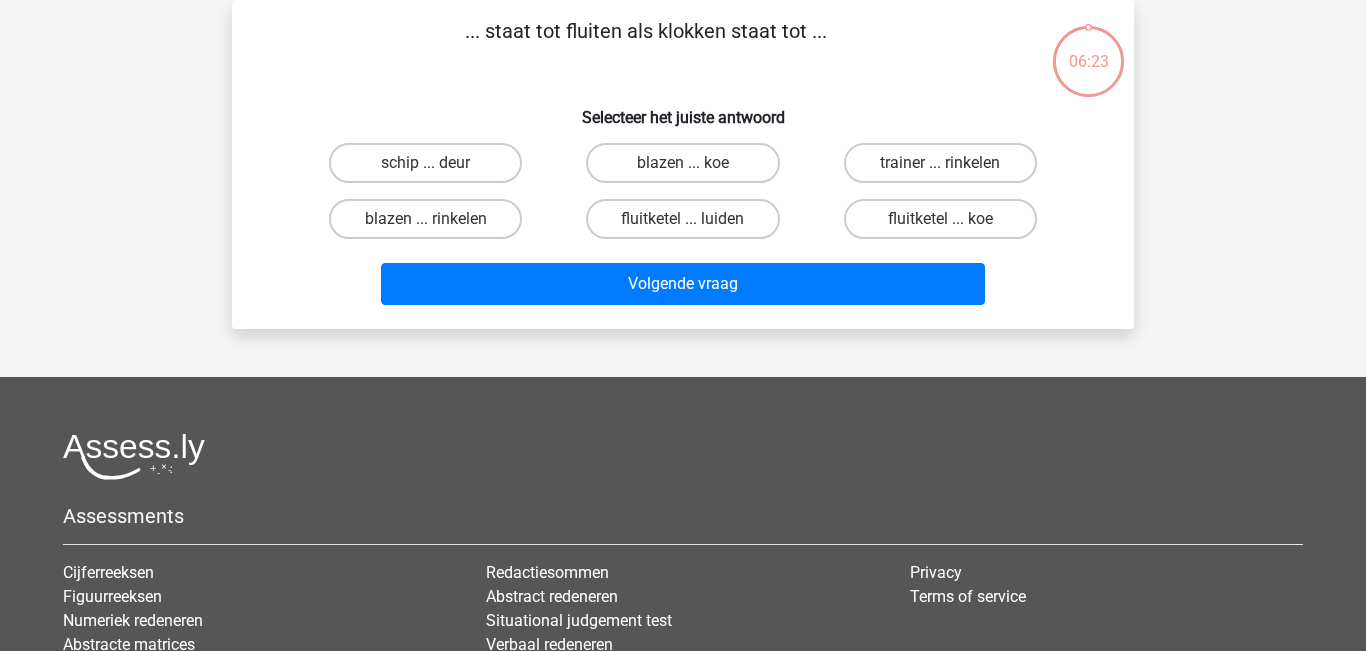 scroll, scrollTop: 0, scrollLeft: 0, axis: both 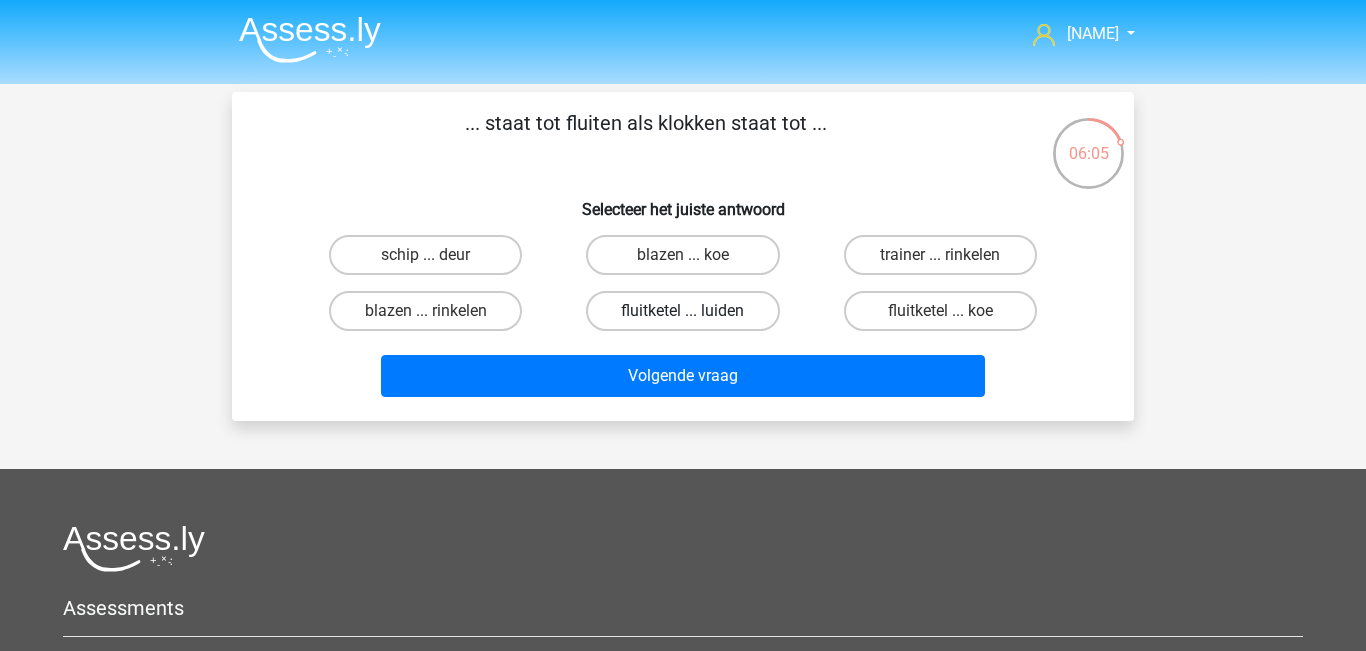click on "fluitketel ... luiden" at bounding box center [682, 311] 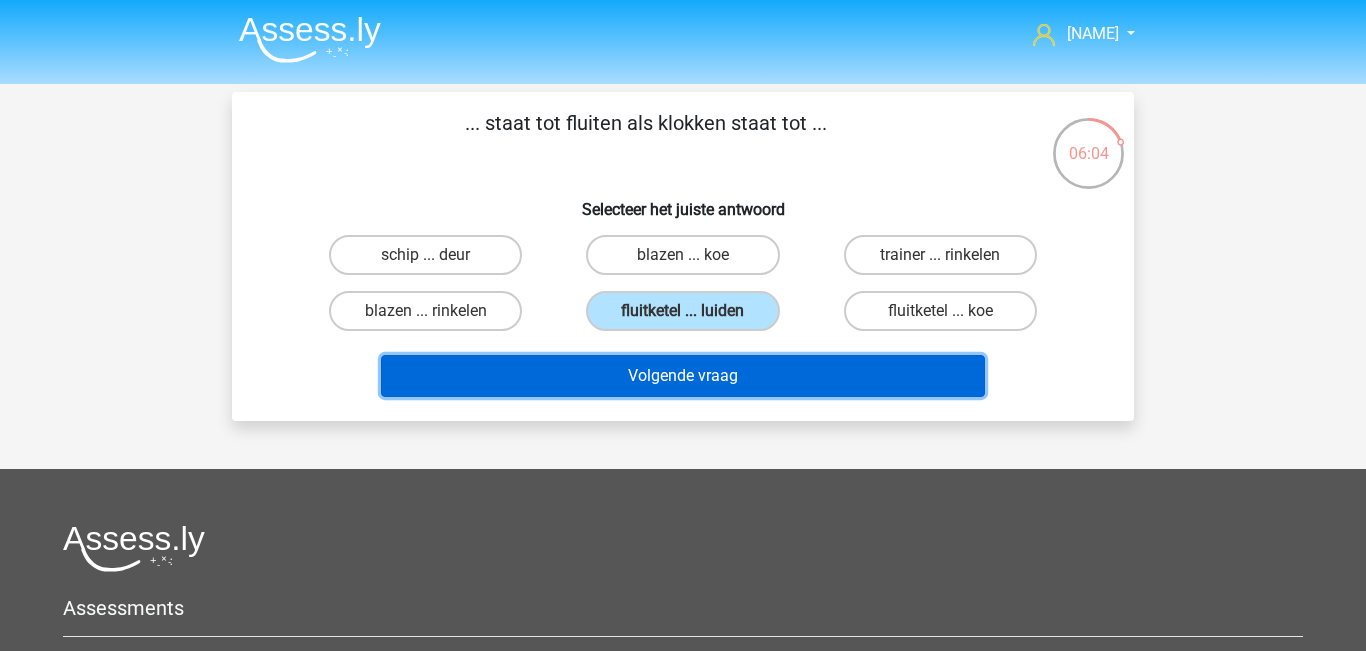 click on "Volgende vraag" at bounding box center [683, 376] 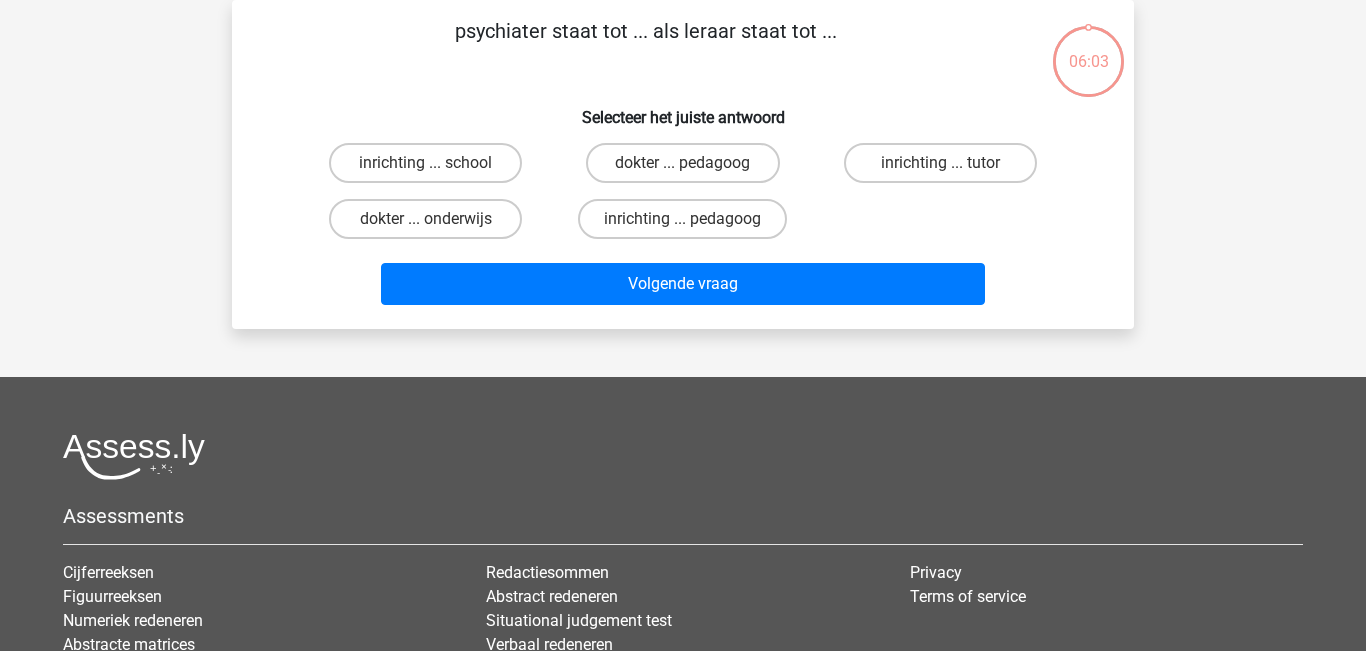 scroll, scrollTop: 0, scrollLeft: 0, axis: both 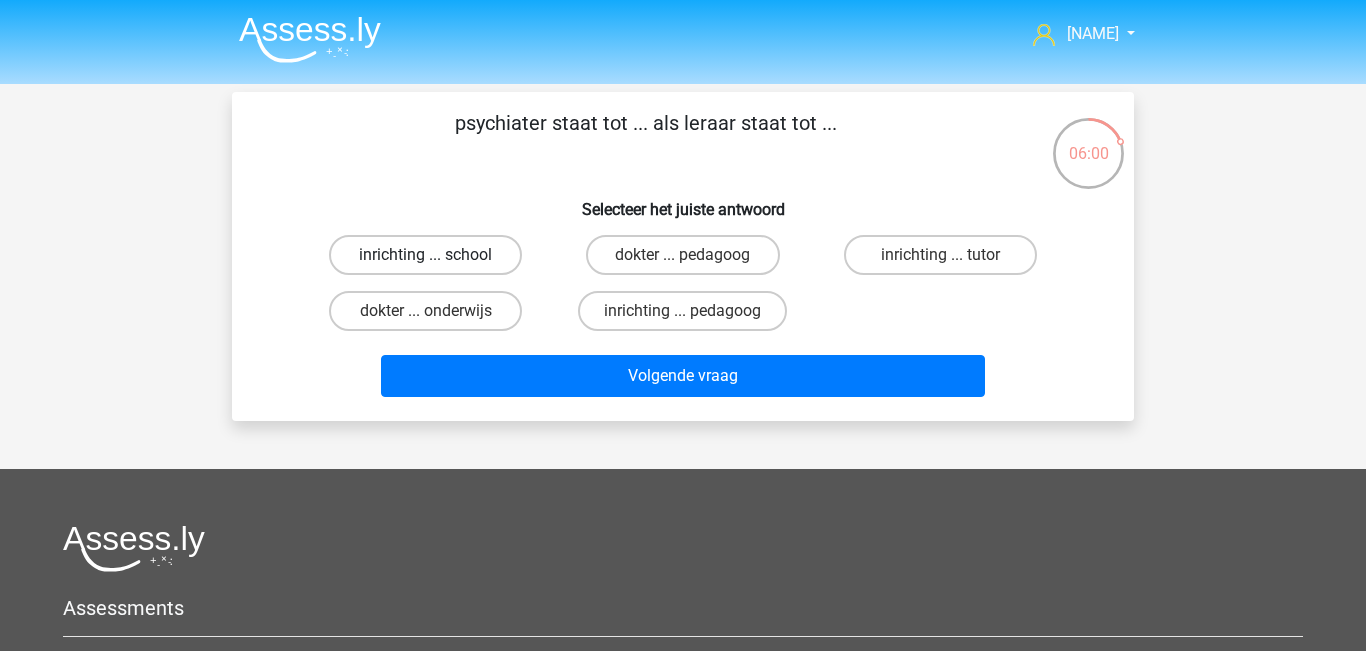 click on "inrichting ... school" at bounding box center (425, 255) 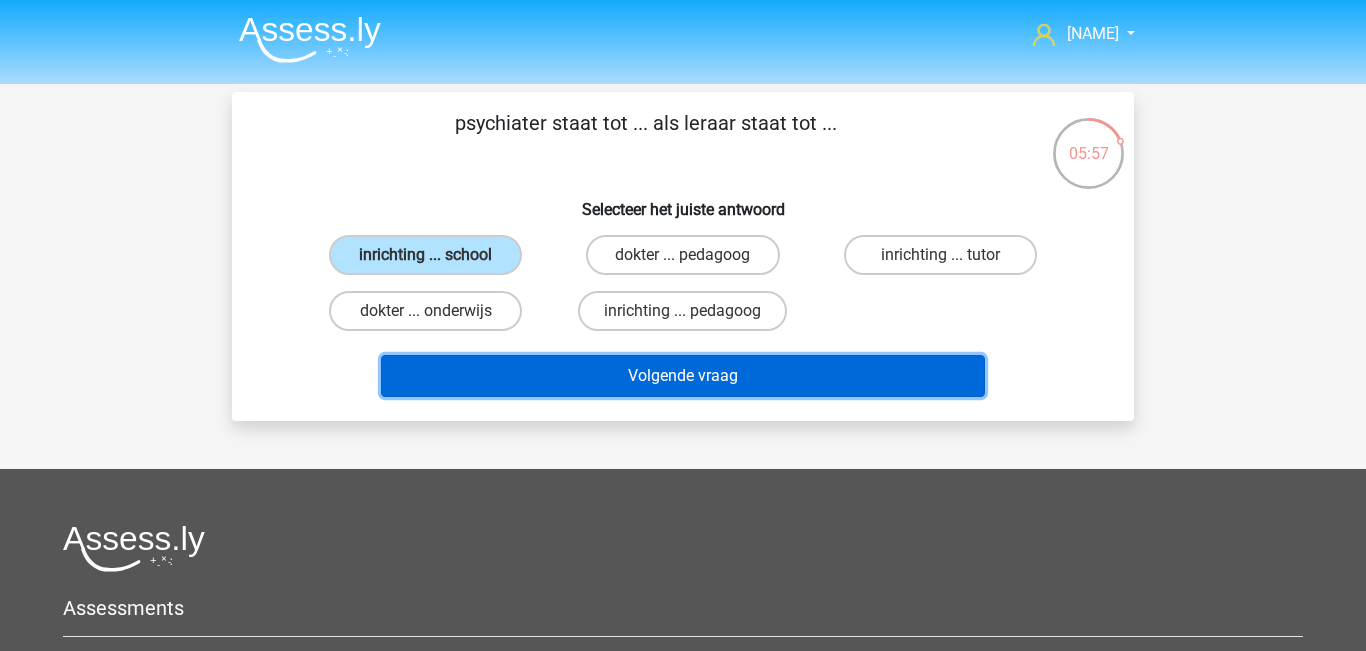 click on "Volgende vraag" at bounding box center [683, 376] 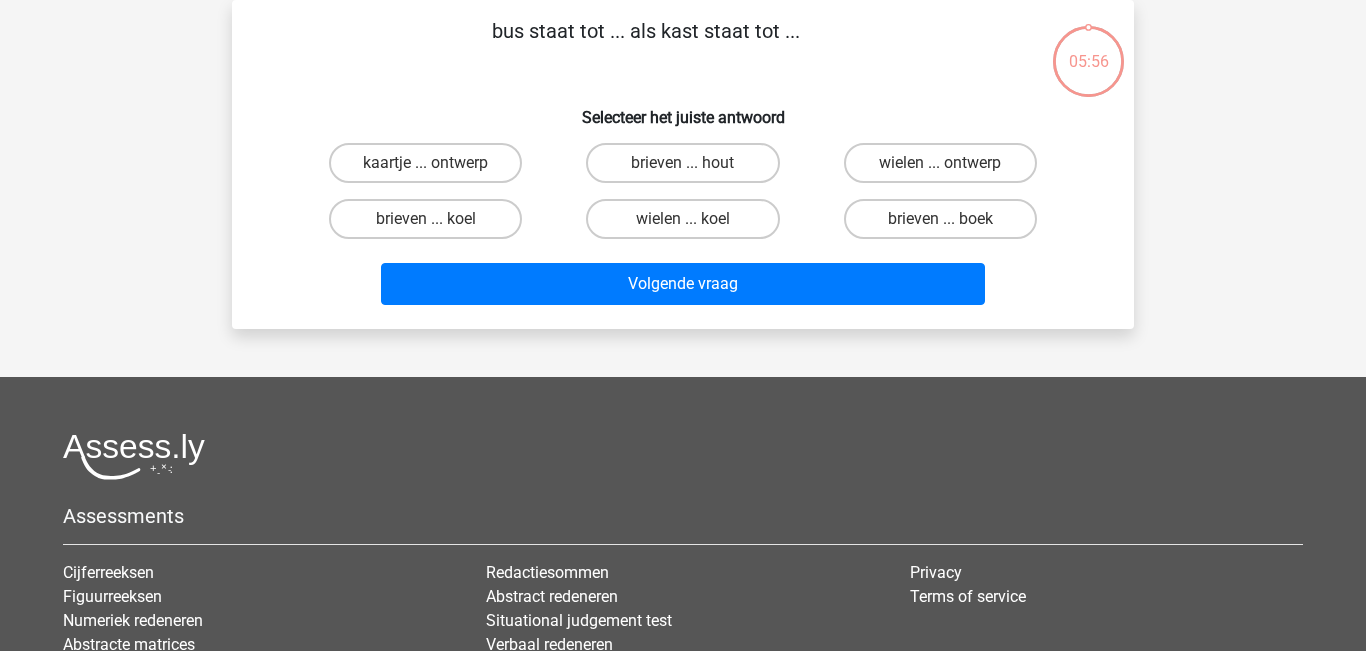 scroll, scrollTop: 0, scrollLeft: 0, axis: both 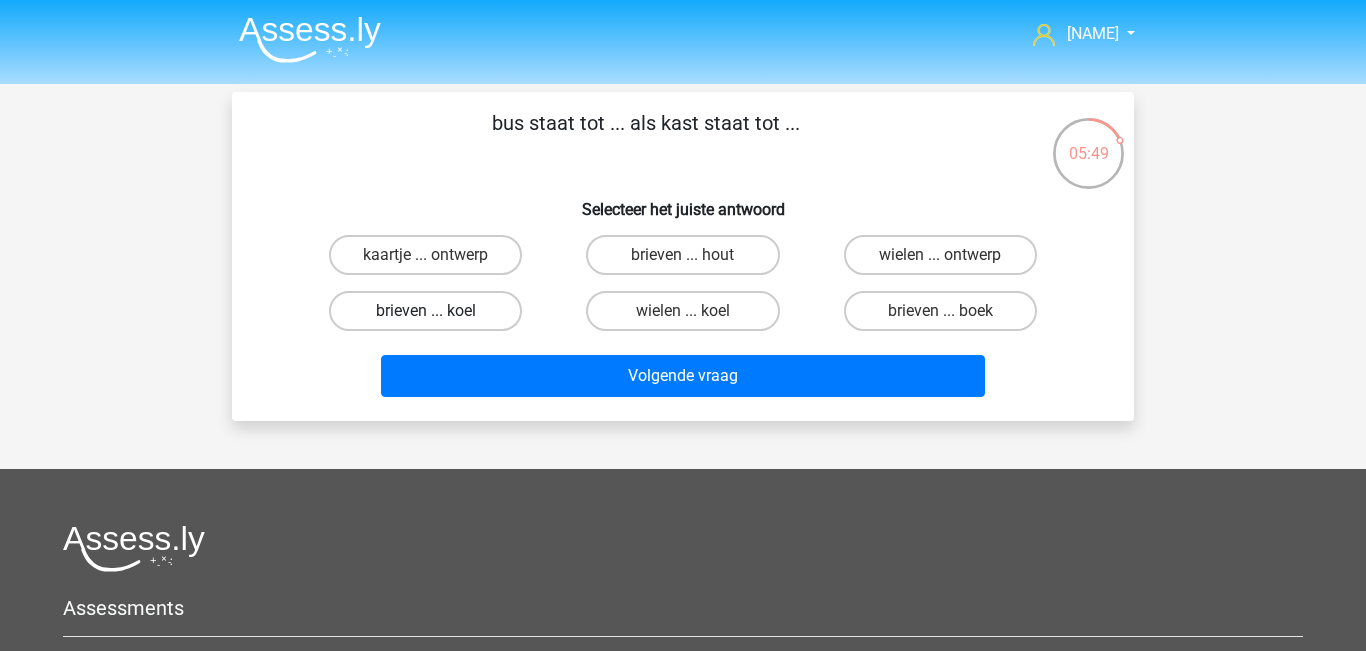 click on "brieven ... koel" at bounding box center (425, 311) 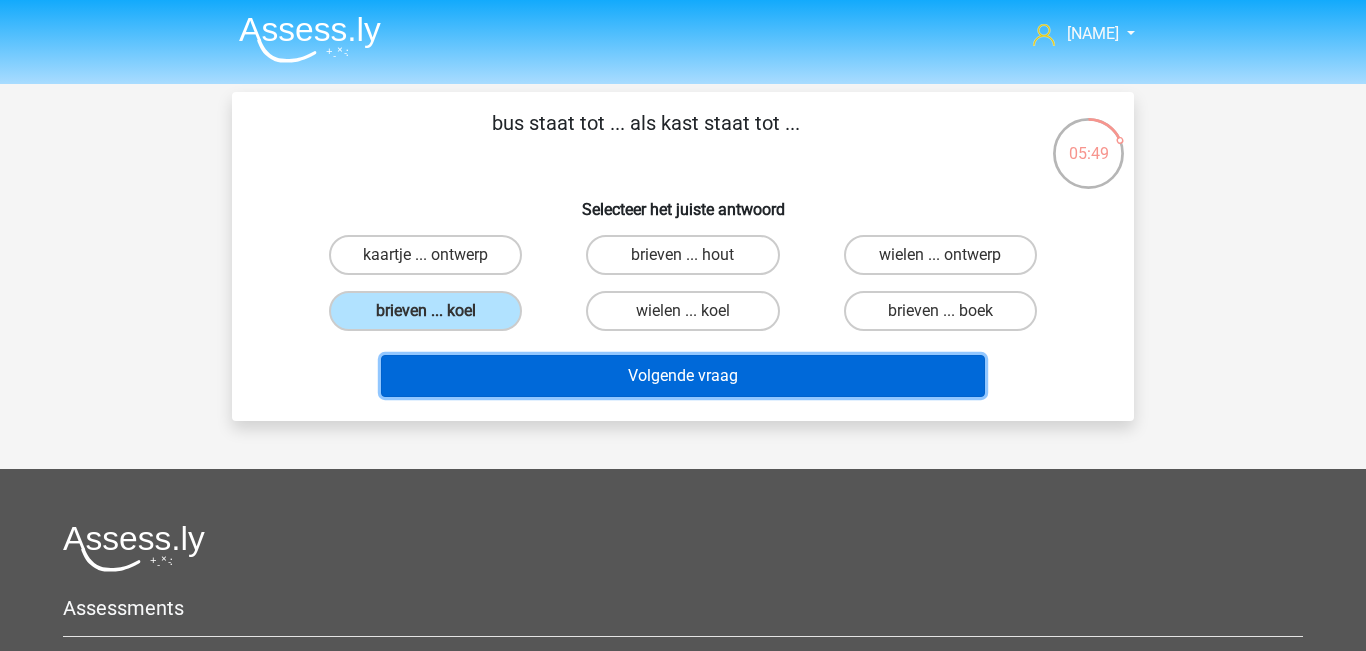 click on "Volgende vraag" at bounding box center (683, 376) 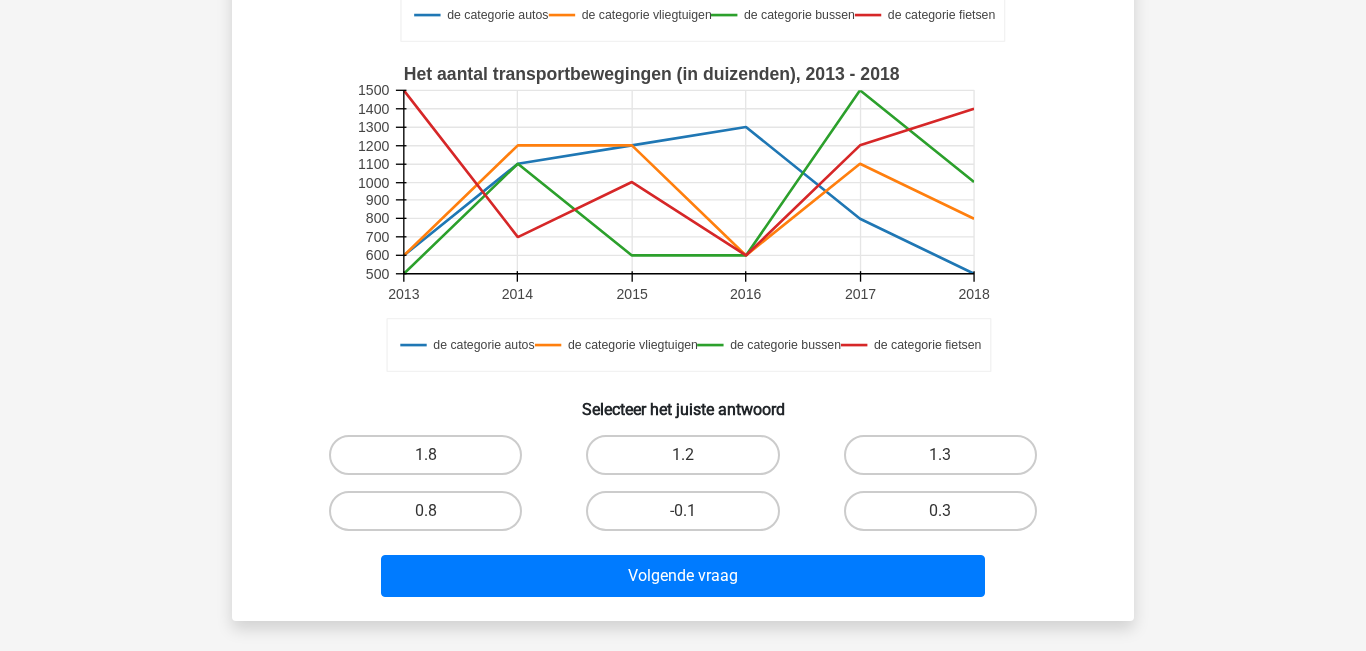 scroll, scrollTop: 500, scrollLeft: 0, axis: vertical 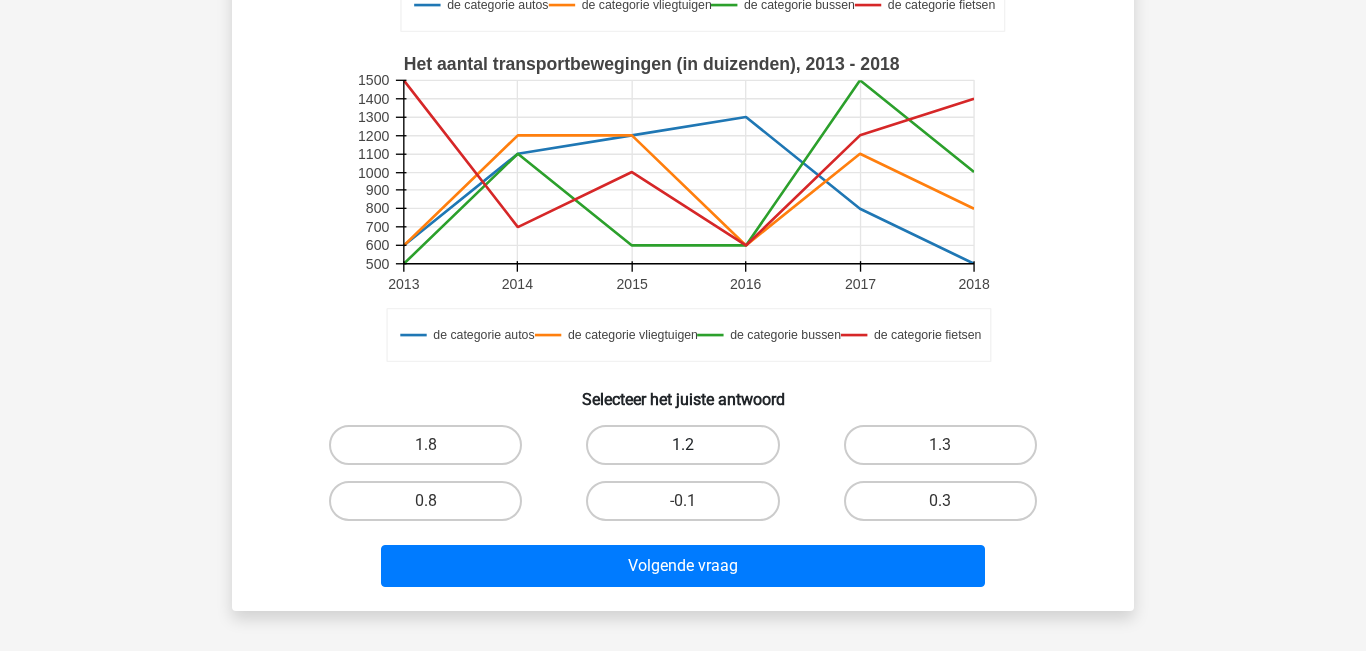 click on "1.2" at bounding box center (682, 445) 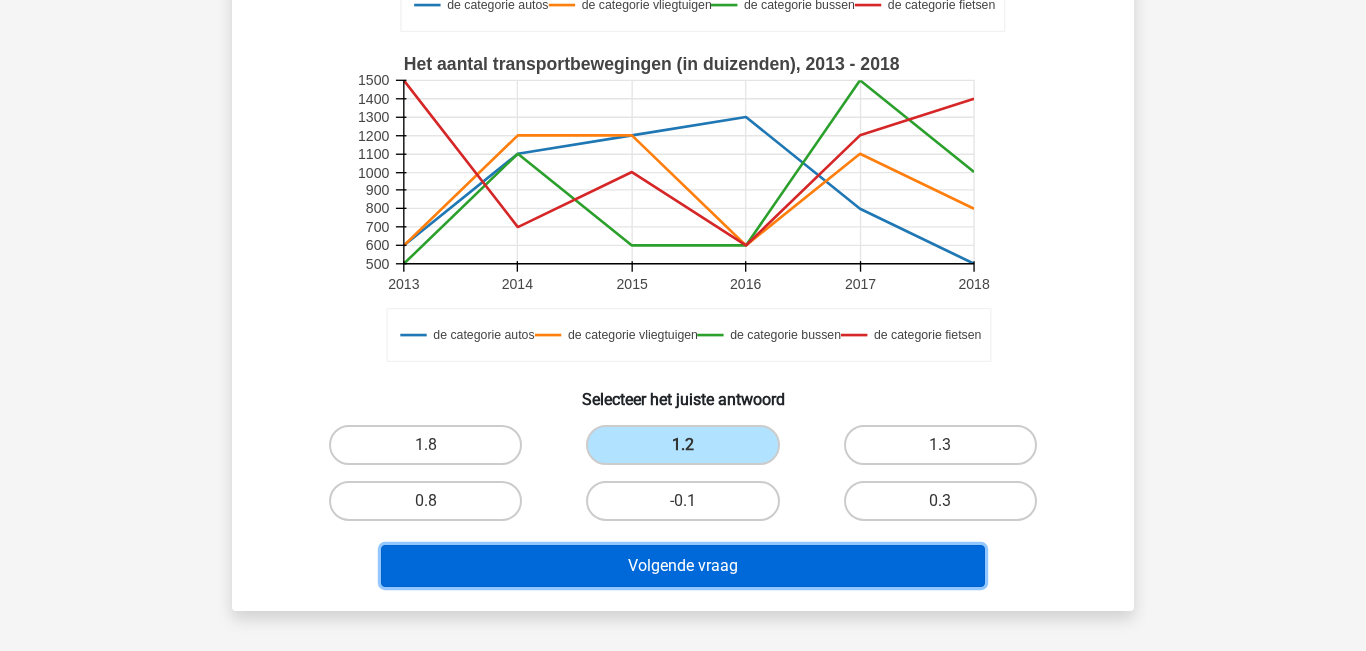 click on "Volgende vraag" at bounding box center (683, 566) 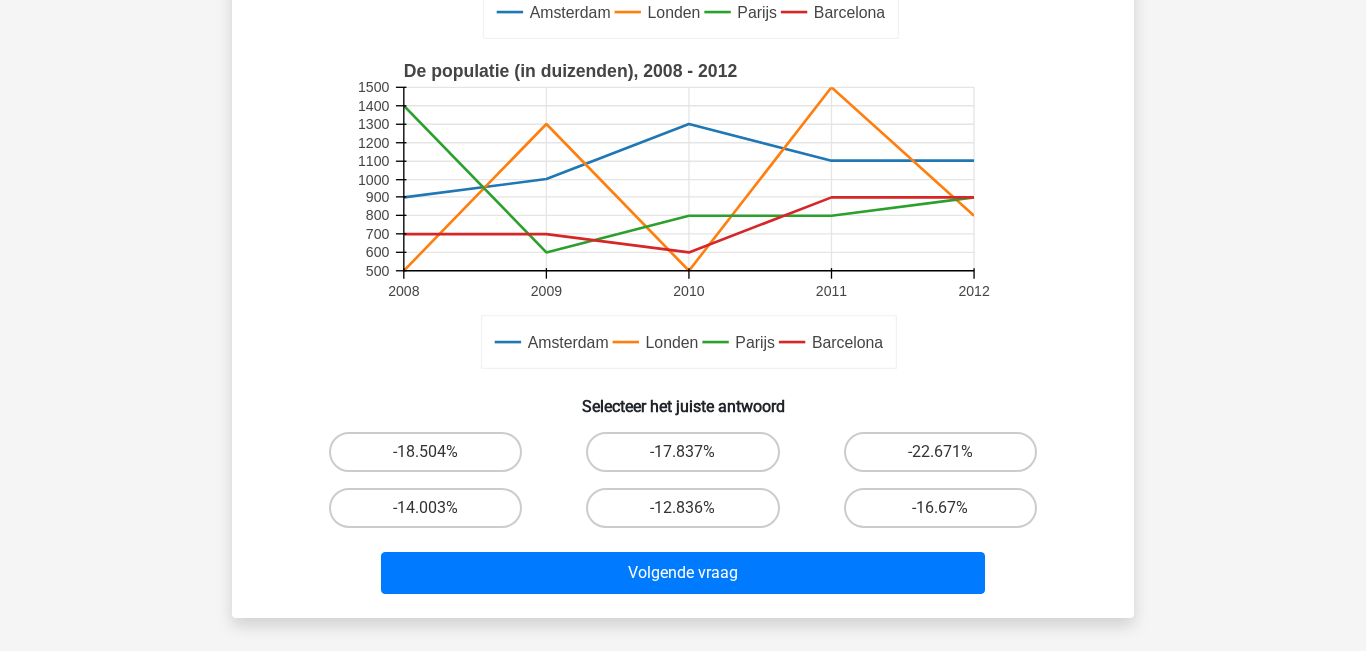 scroll, scrollTop: 492, scrollLeft: 0, axis: vertical 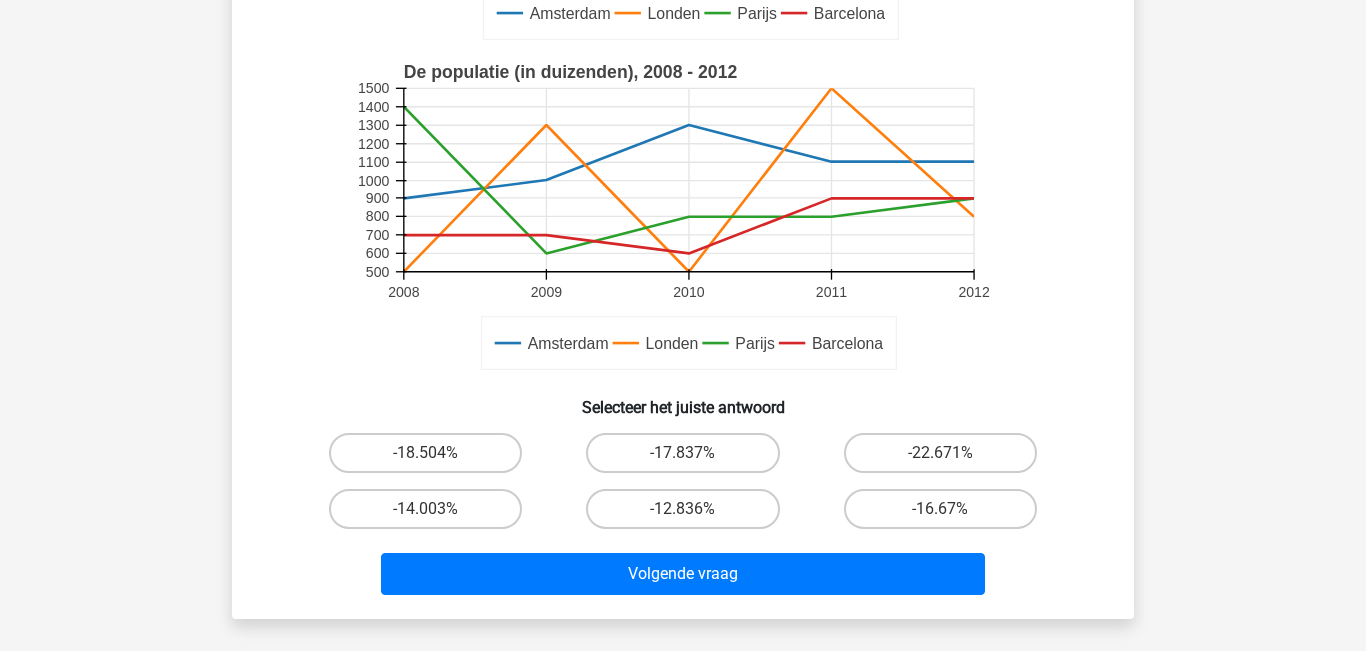 click on "-22.671%" at bounding box center [946, 459] 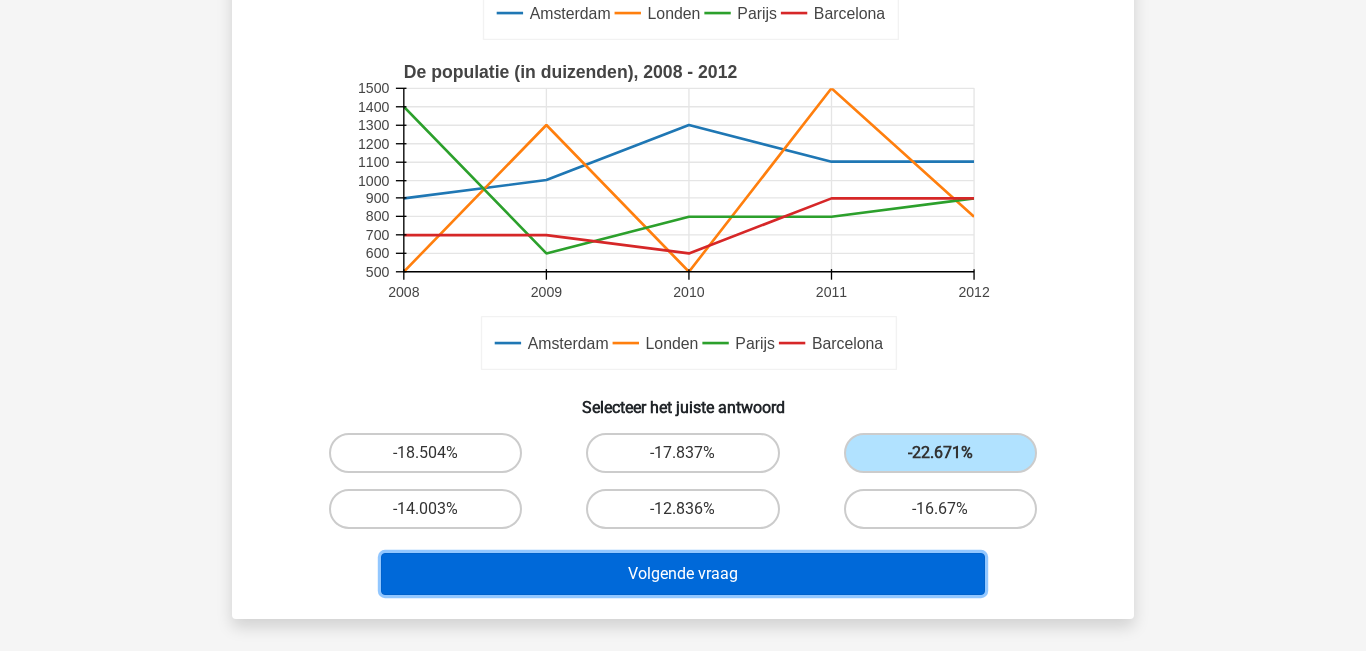 click on "Volgende vraag" at bounding box center (683, 574) 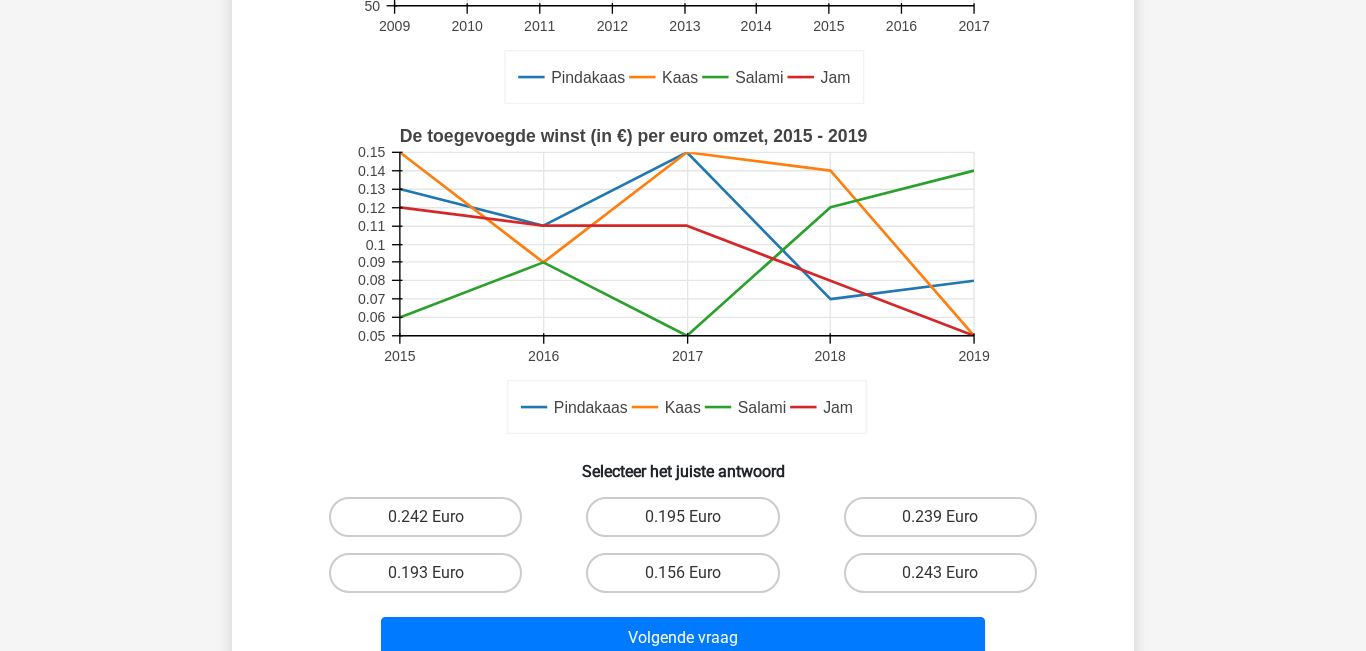 scroll, scrollTop: 429, scrollLeft: 0, axis: vertical 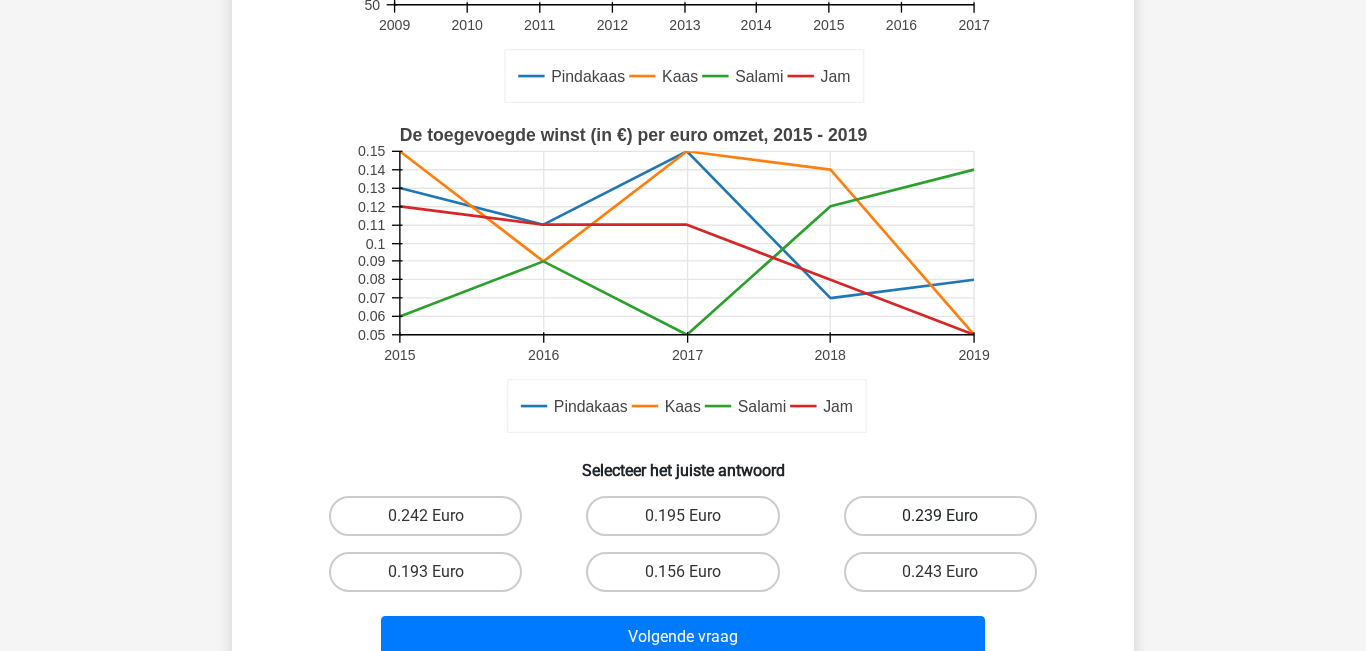 click on "0.239 Euro" at bounding box center (940, 516) 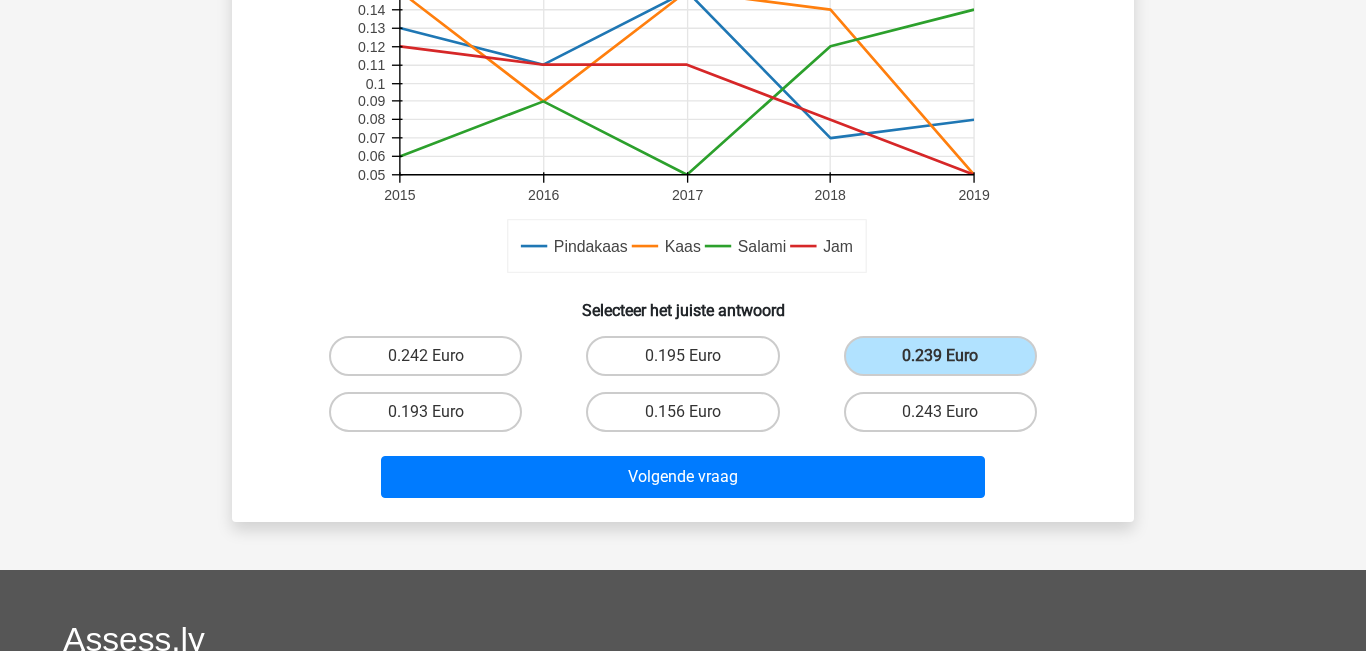 scroll, scrollTop: 586, scrollLeft: 0, axis: vertical 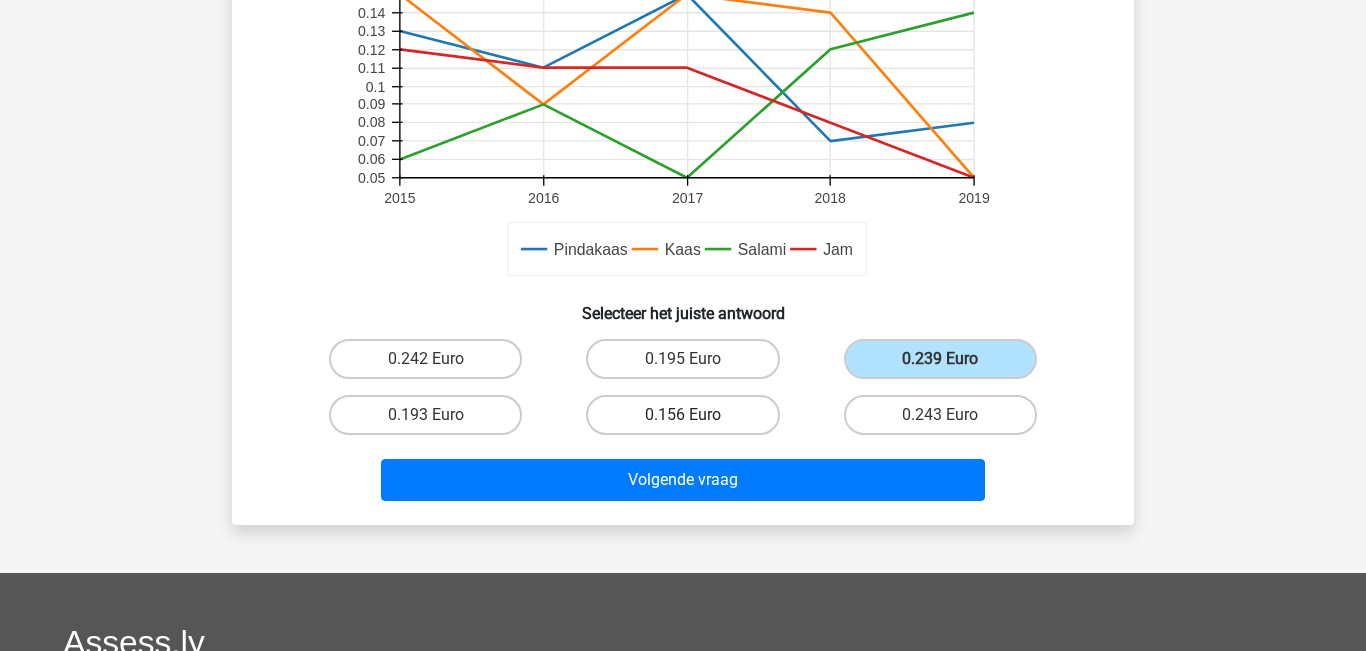 click on "0.156 Euro" at bounding box center (682, 415) 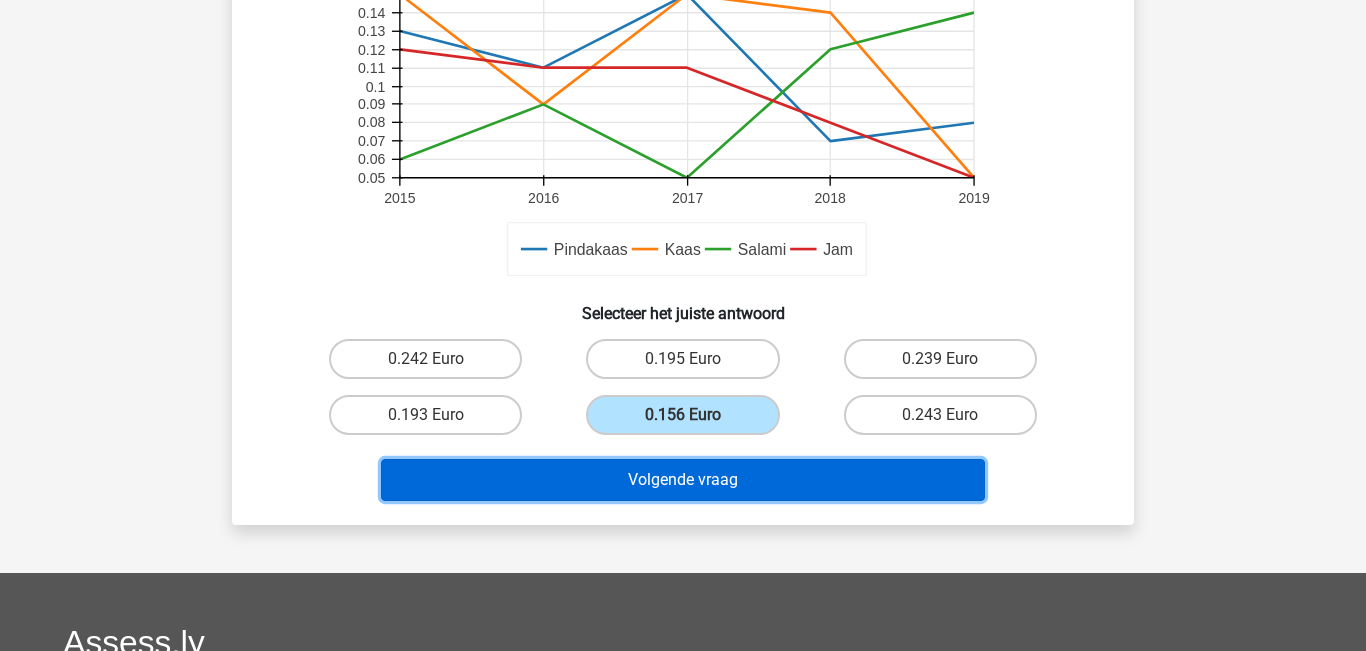 click on "Volgende vraag" at bounding box center [683, 480] 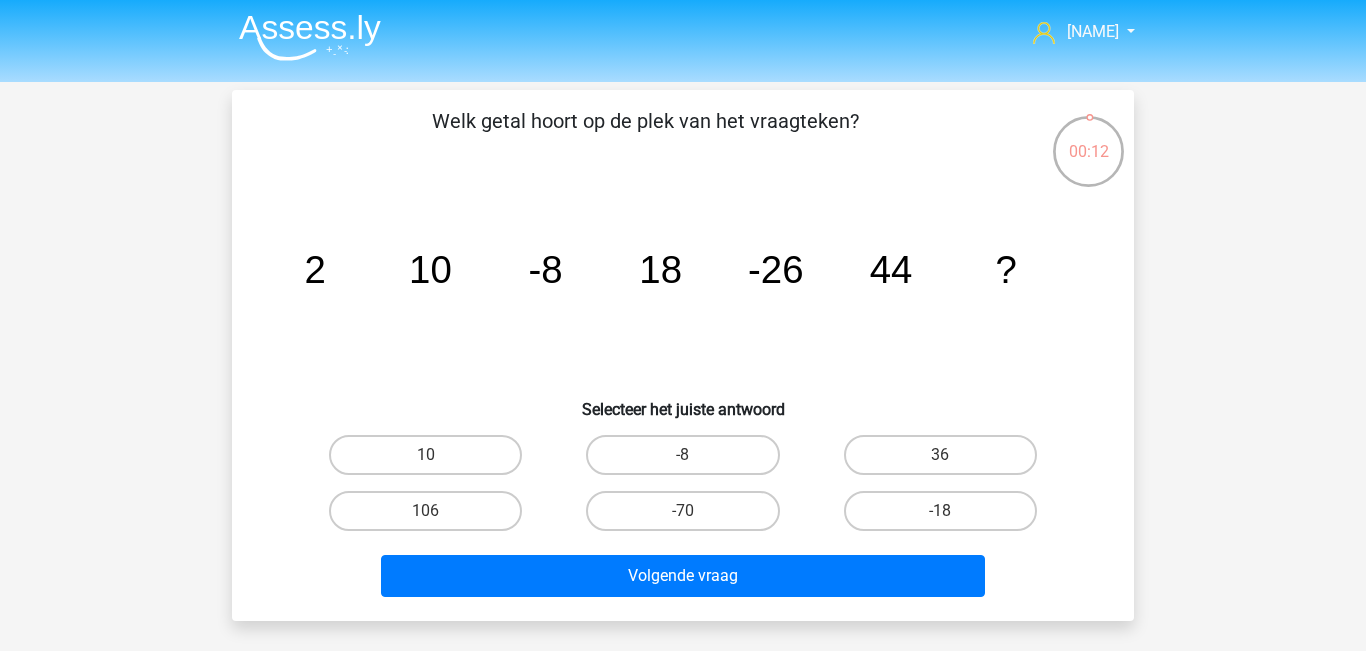 scroll, scrollTop: 3, scrollLeft: 0, axis: vertical 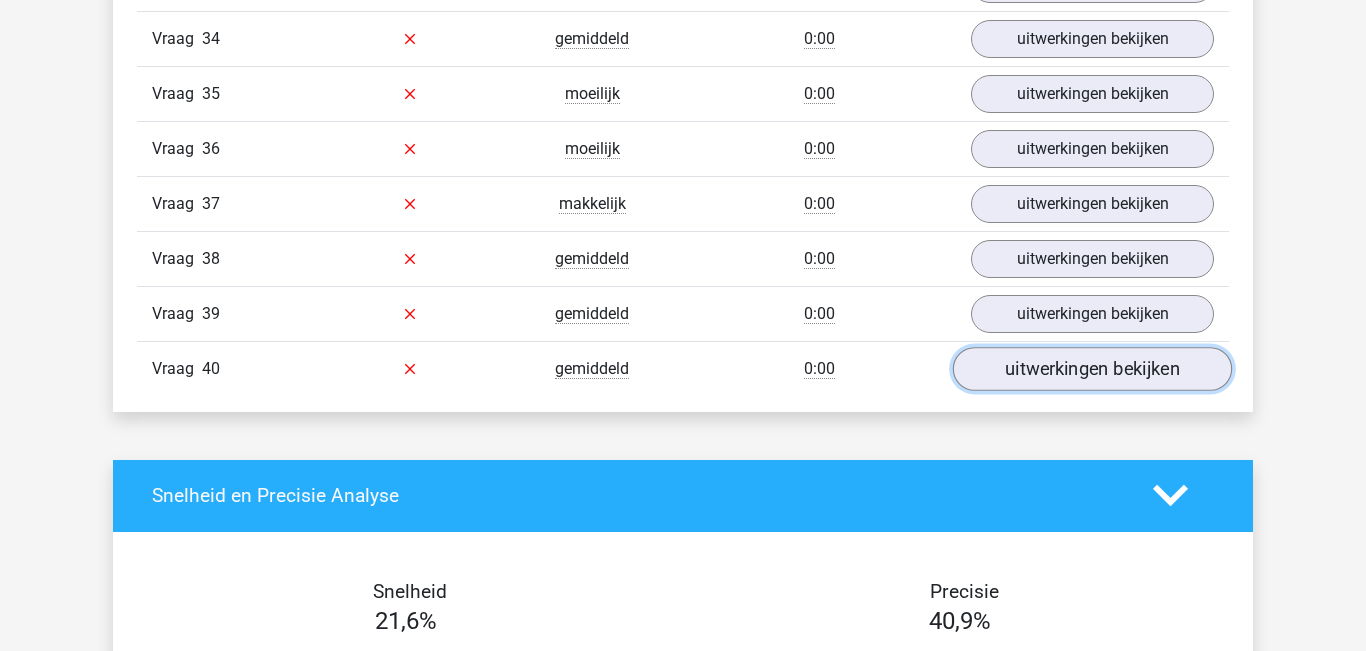 click on "uitwerkingen bekijken" at bounding box center [1092, 369] 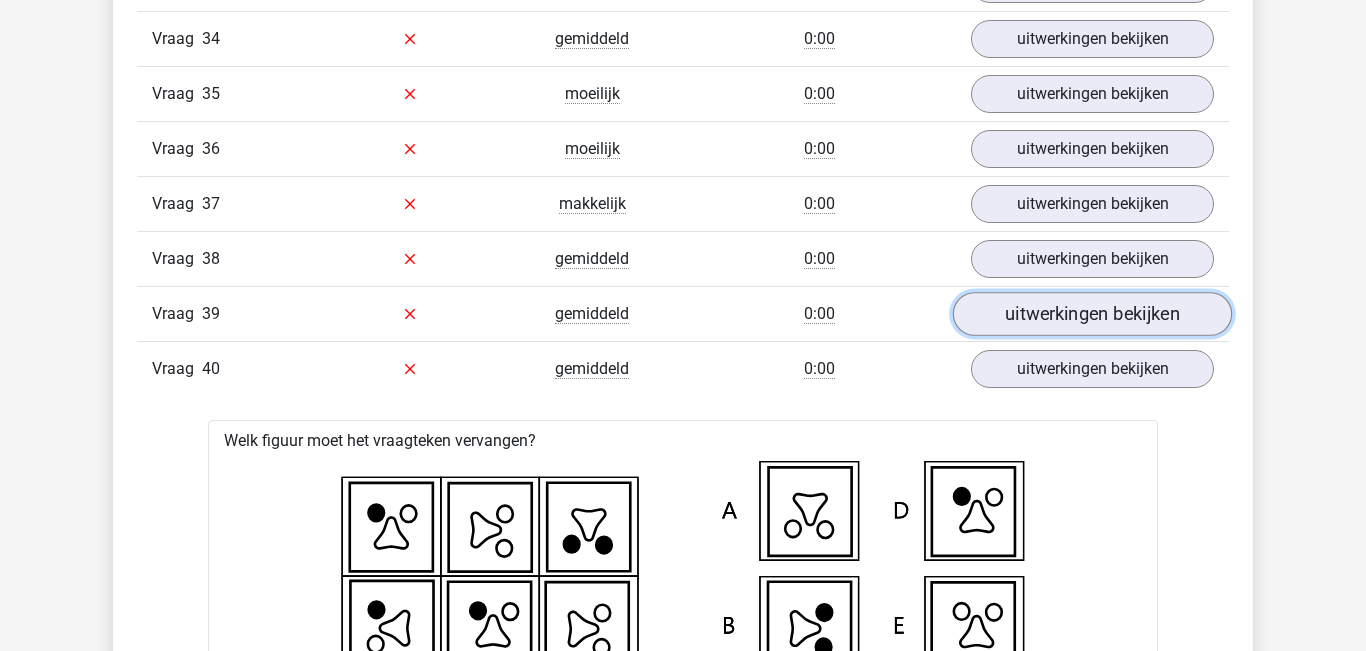 click on "uitwerkingen bekijken" at bounding box center [1092, 314] 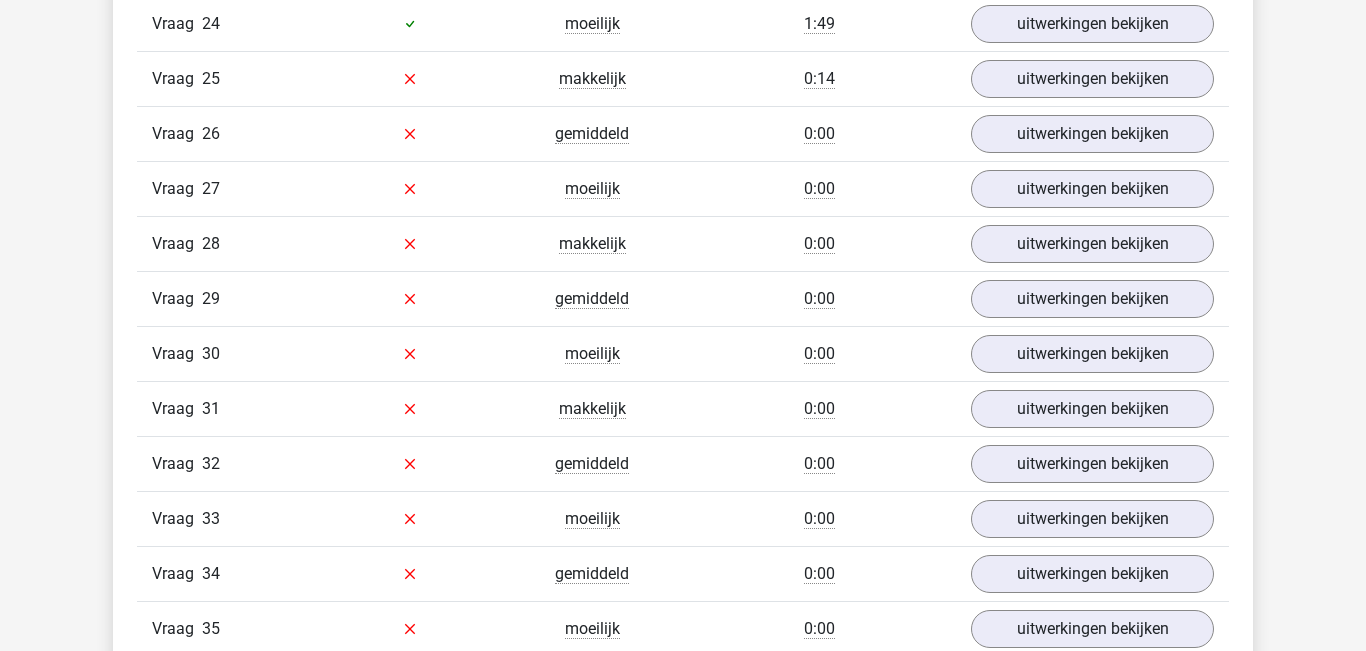 scroll, scrollTop: 3109, scrollLeft: 0, axis: vertical 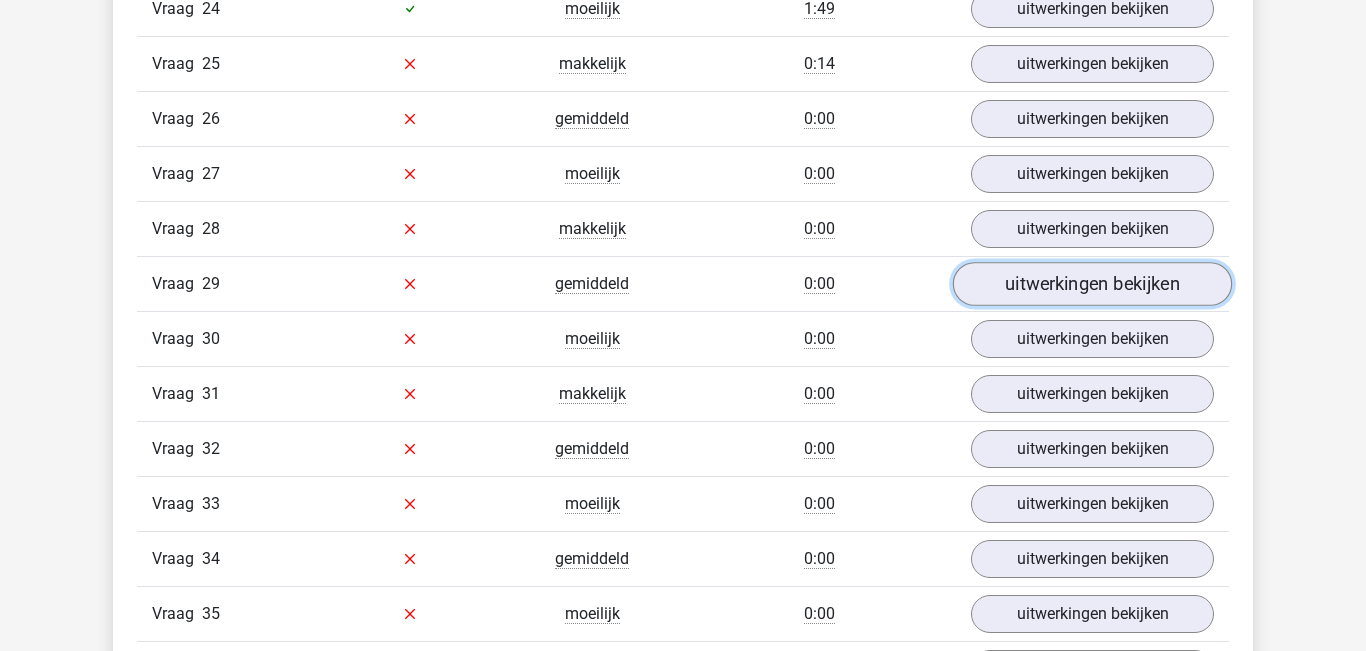 click on "uitwerkingen bekijken" at bounding box center (1092, 284) 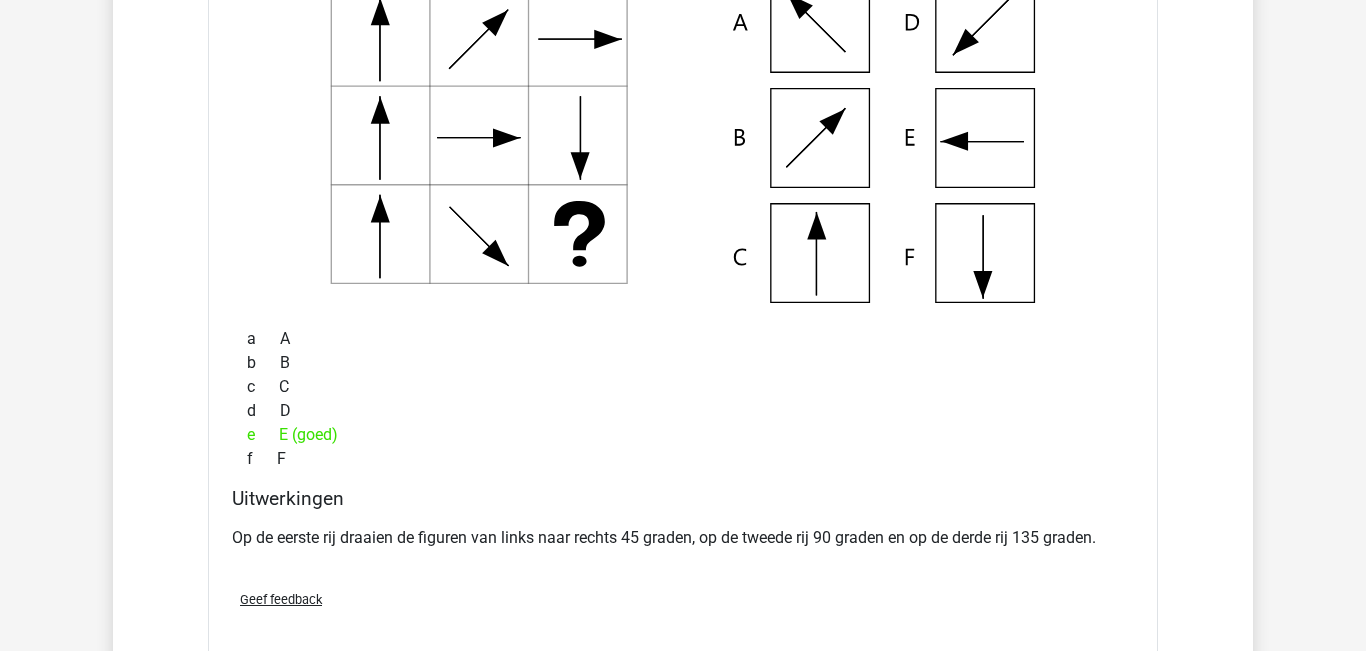 scroll, scrollTop: 3913, scrollLeft: 0, axis: vertical 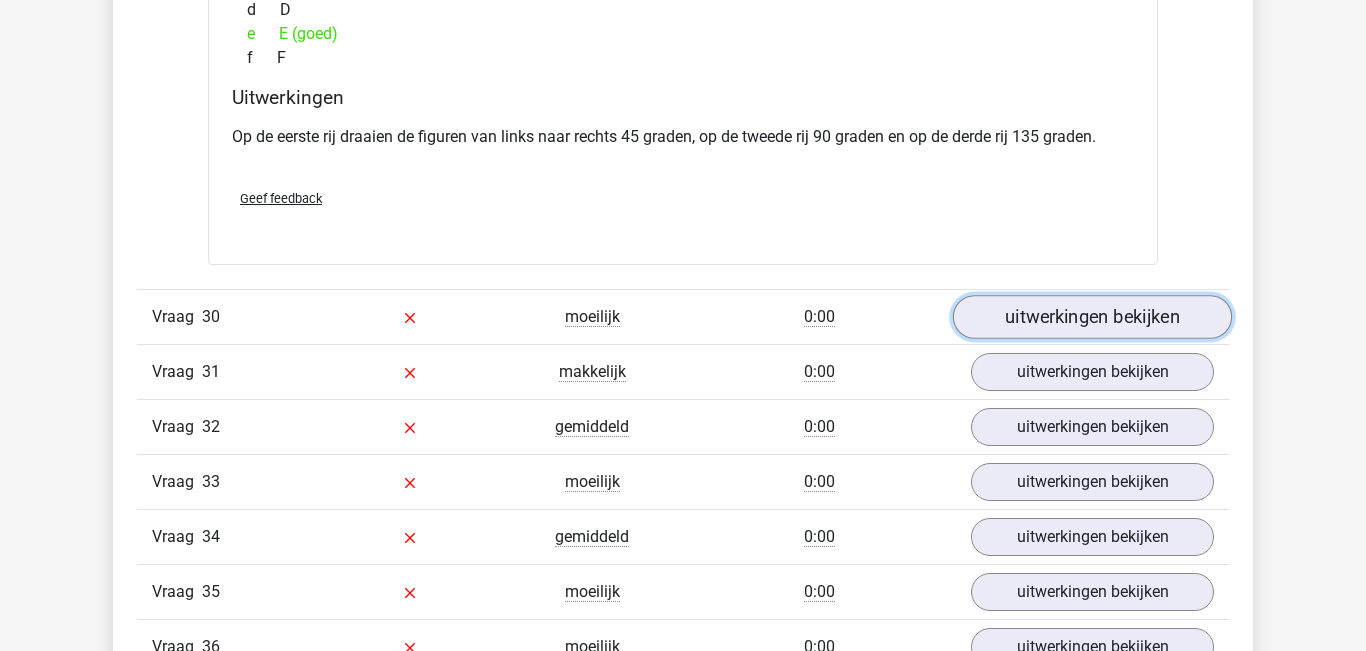 click on "uitwerkingen bekijken" at bounding box center (1092, 317) 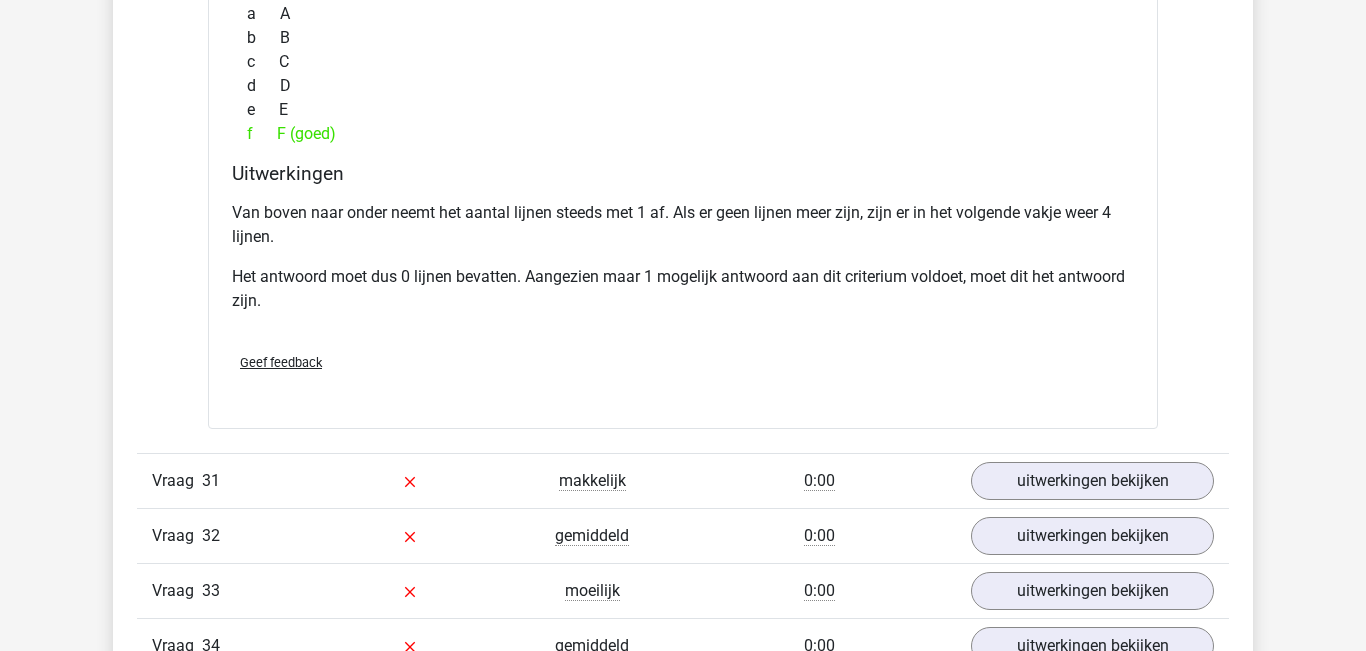 scroll, scrollTop: 4693, scrollLeft: 0, axis: vertical 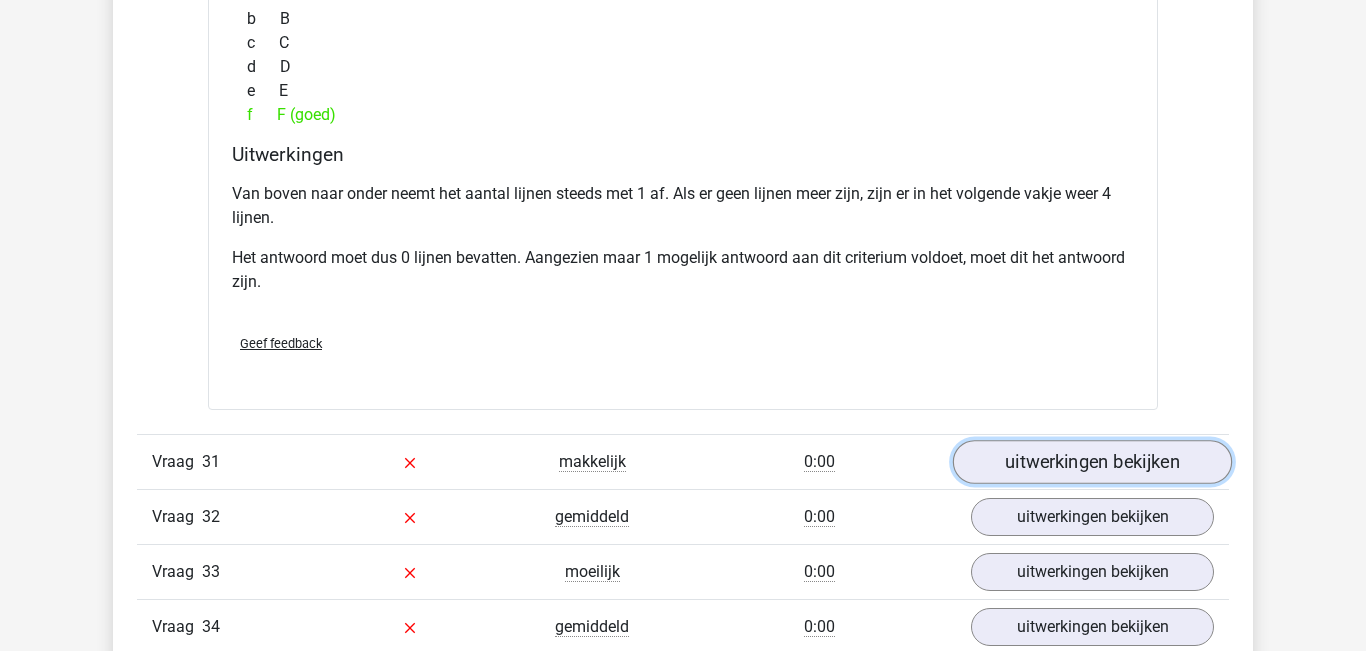 click on "uitwerkingen bekijken" at bounding box center (1092, 462) 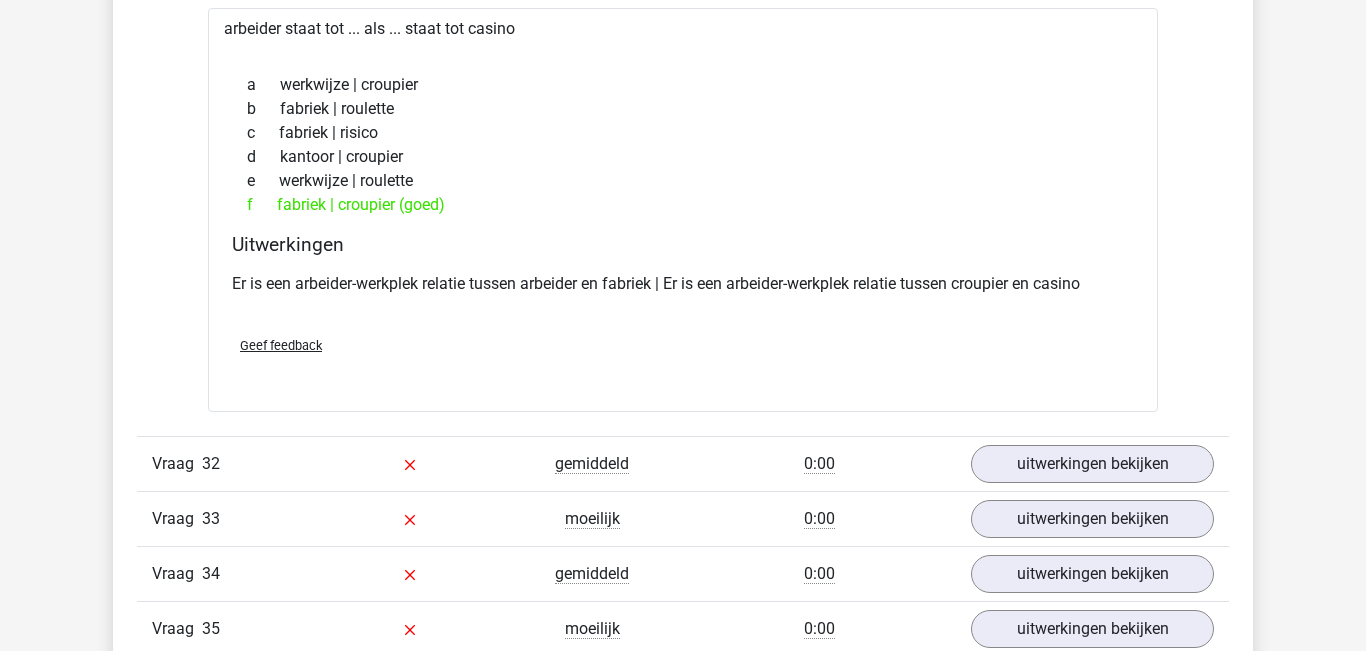 scroll, scrollTop: 5203, scrollLeft: 0, axis: vertical 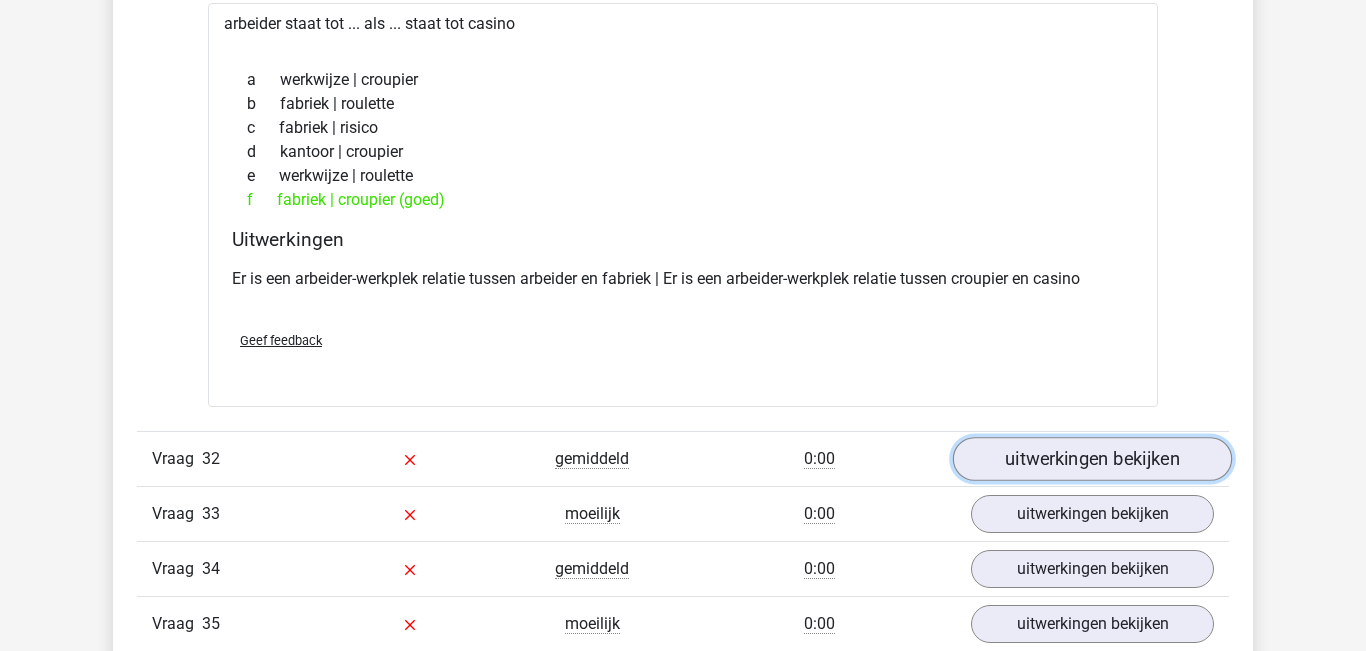 click on "uitwerkingen bekijken" at bounding box center [1092, 459] 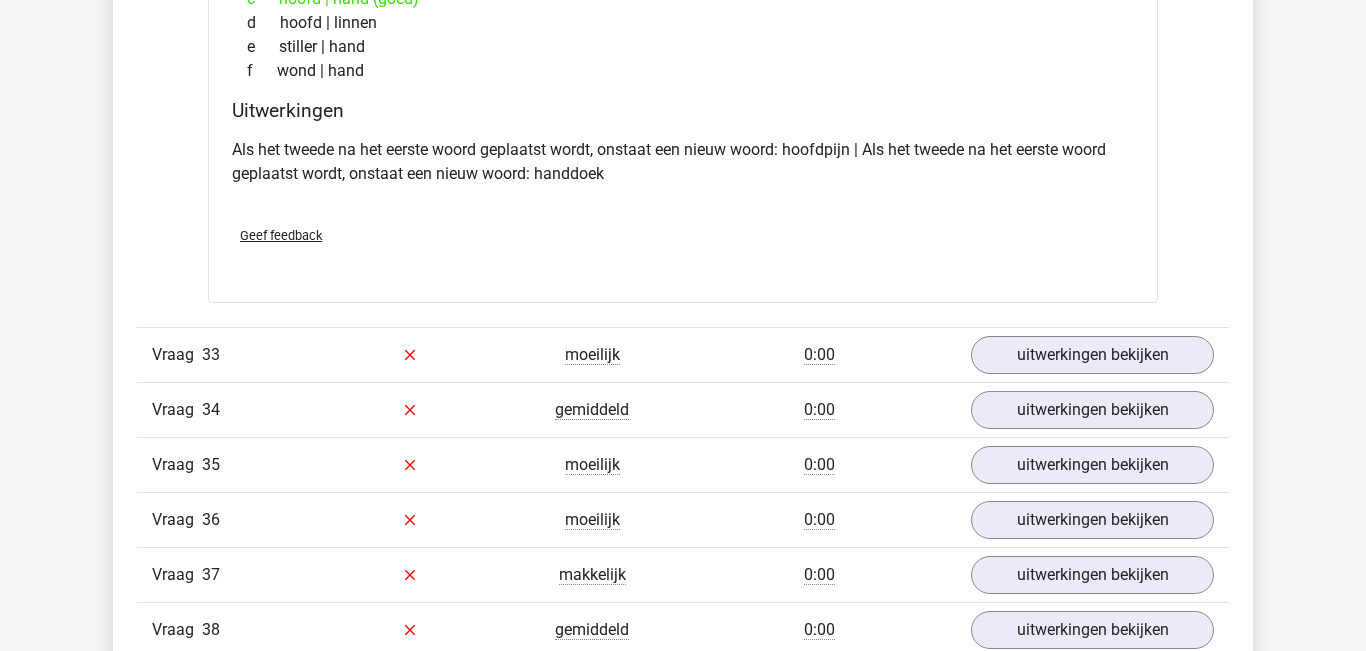 scroll, scrollTop: 5926, scrollLeft: 0, axis: vertical 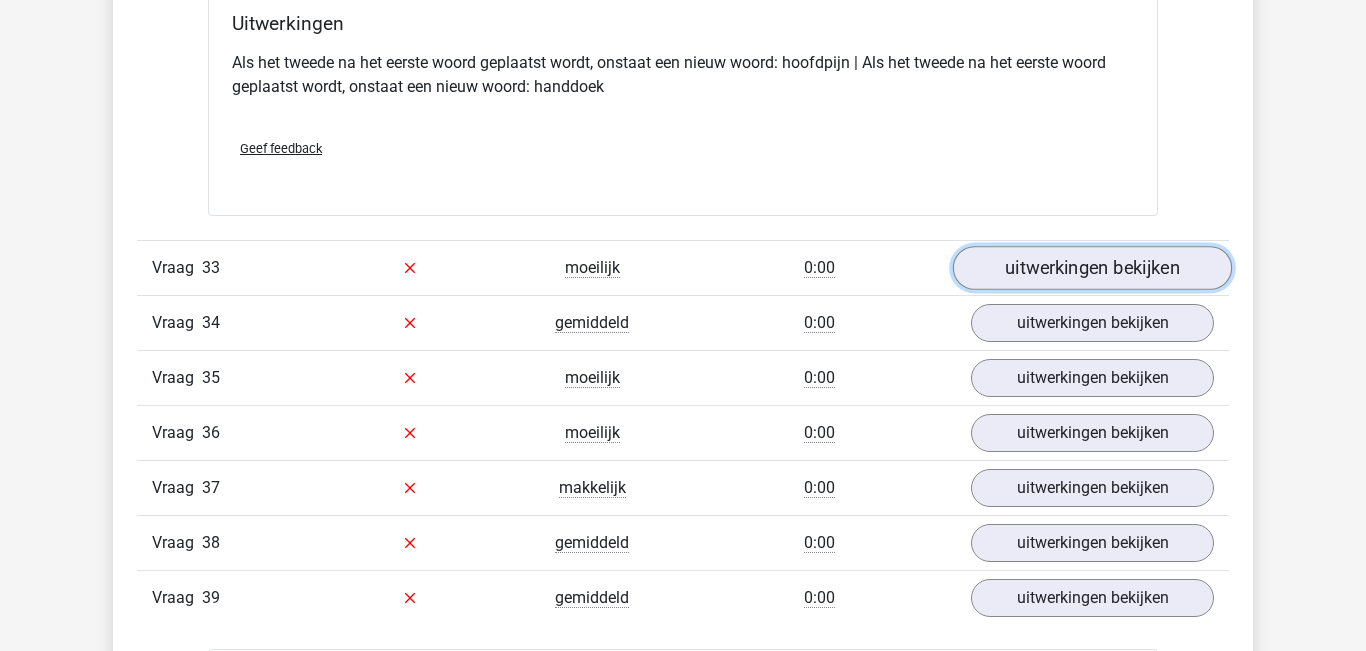 click on "uitwerkingen bekijken" at bounding box center (1092, 268) 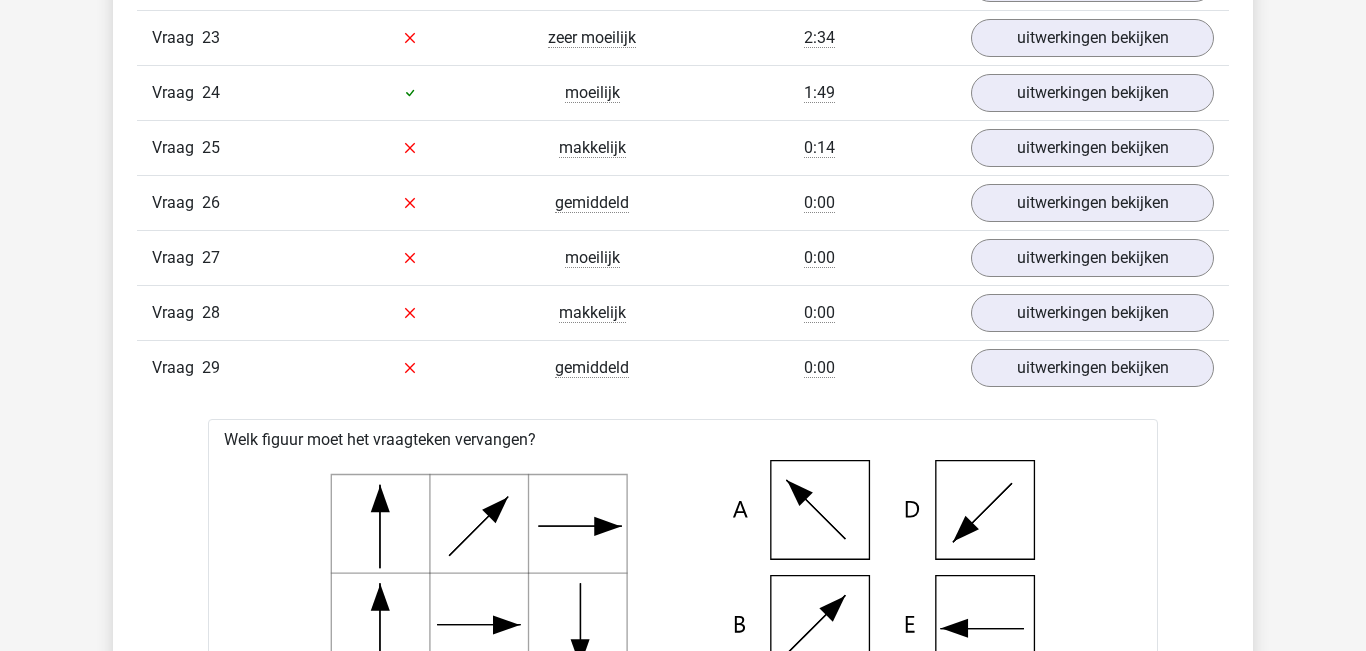 scroll, scrollTop: 3004, scrollLeft: 0, axis: vertical 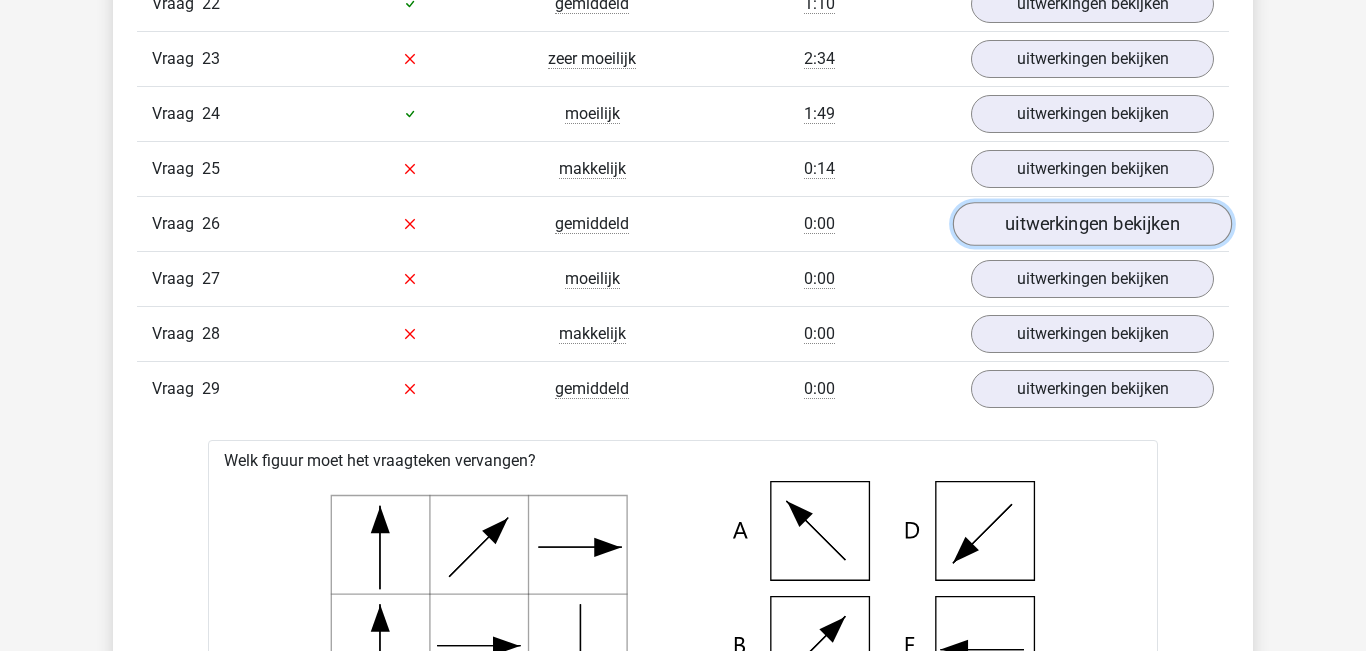 click on "uitwerkingen bekijken" at bounding box center [1092, 224] 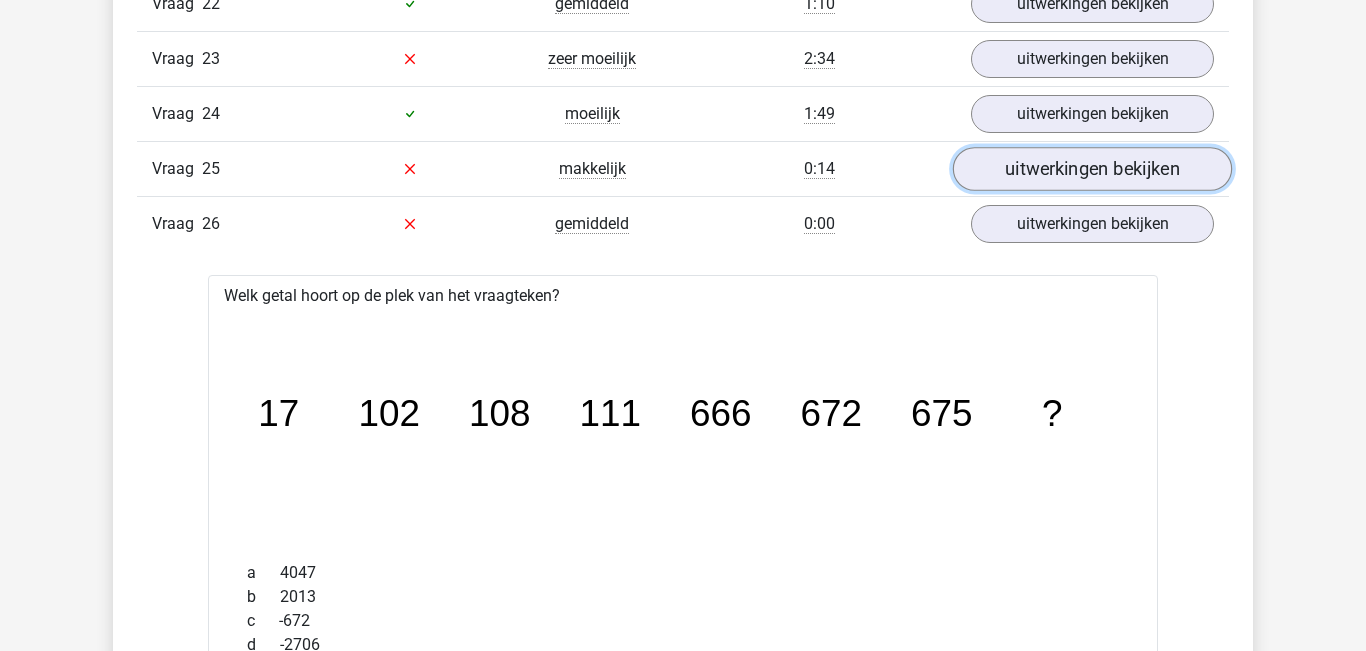 click on "uitwerkingen bekijken" at bounding box center (1092, 169) 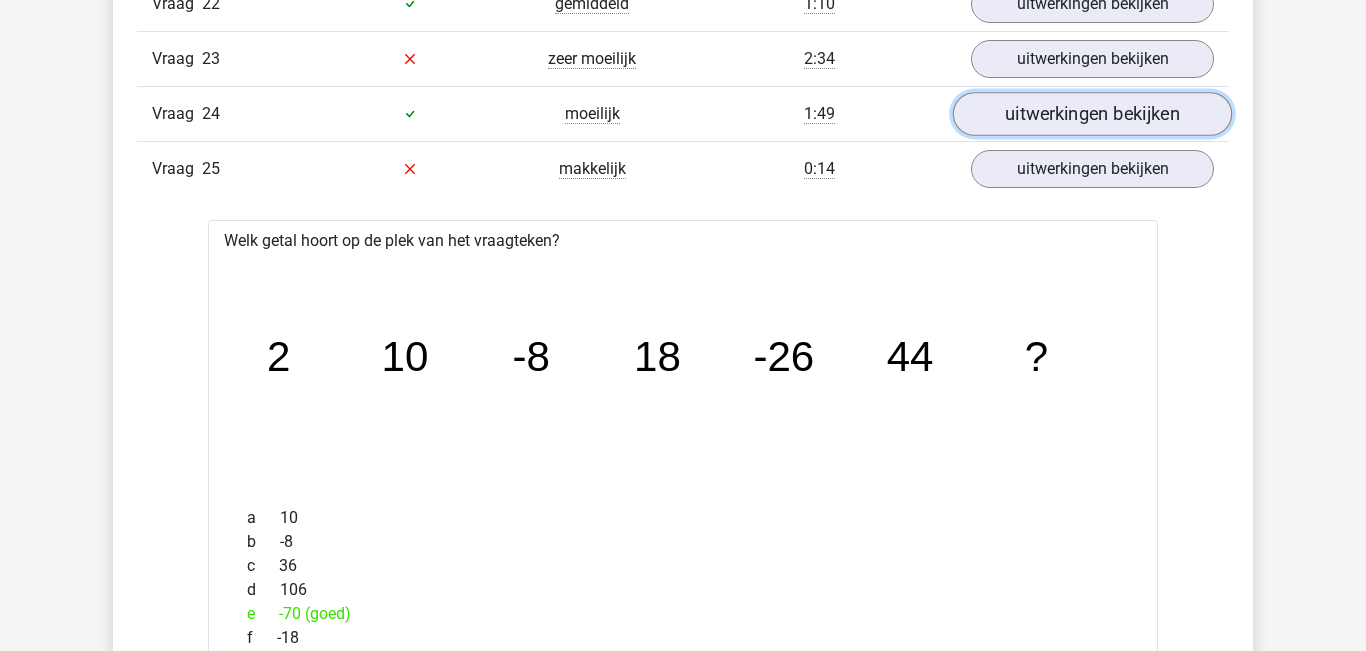 click on "uitwerkingen bekijken" at bounding box center [1092, 114] 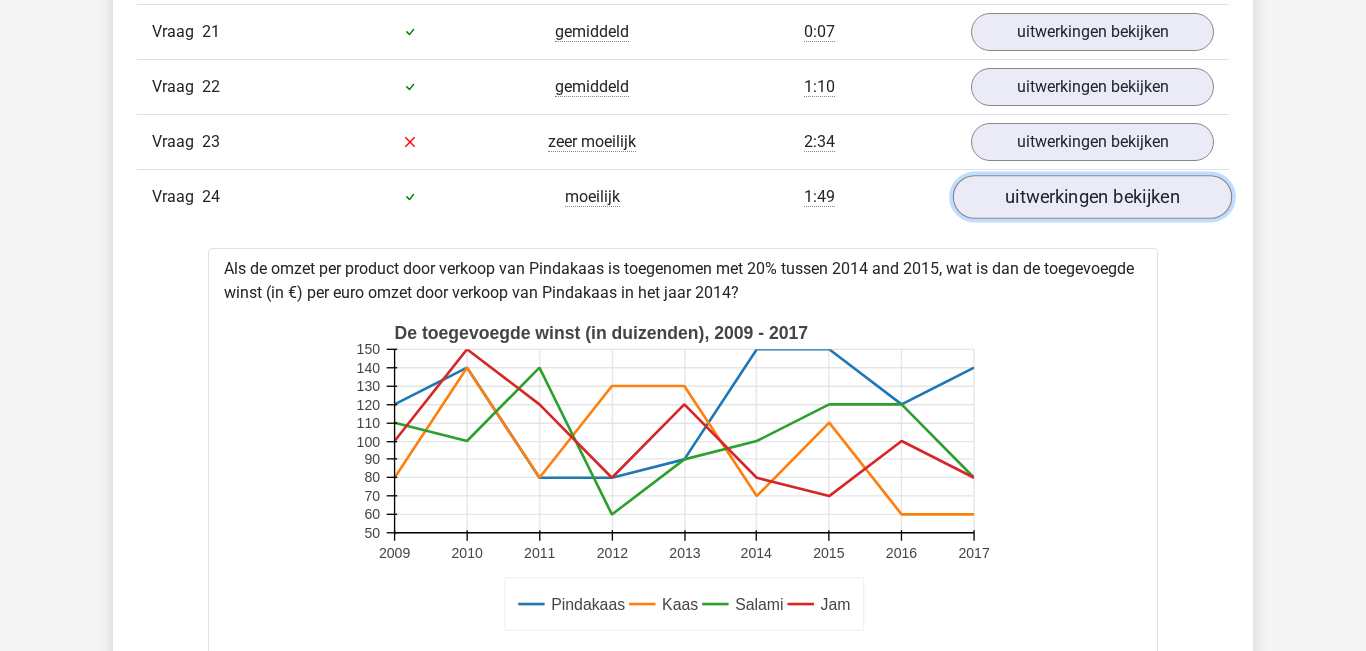 scroll, scrollTop: 2927, scrollLeft: 0, axis: vertical 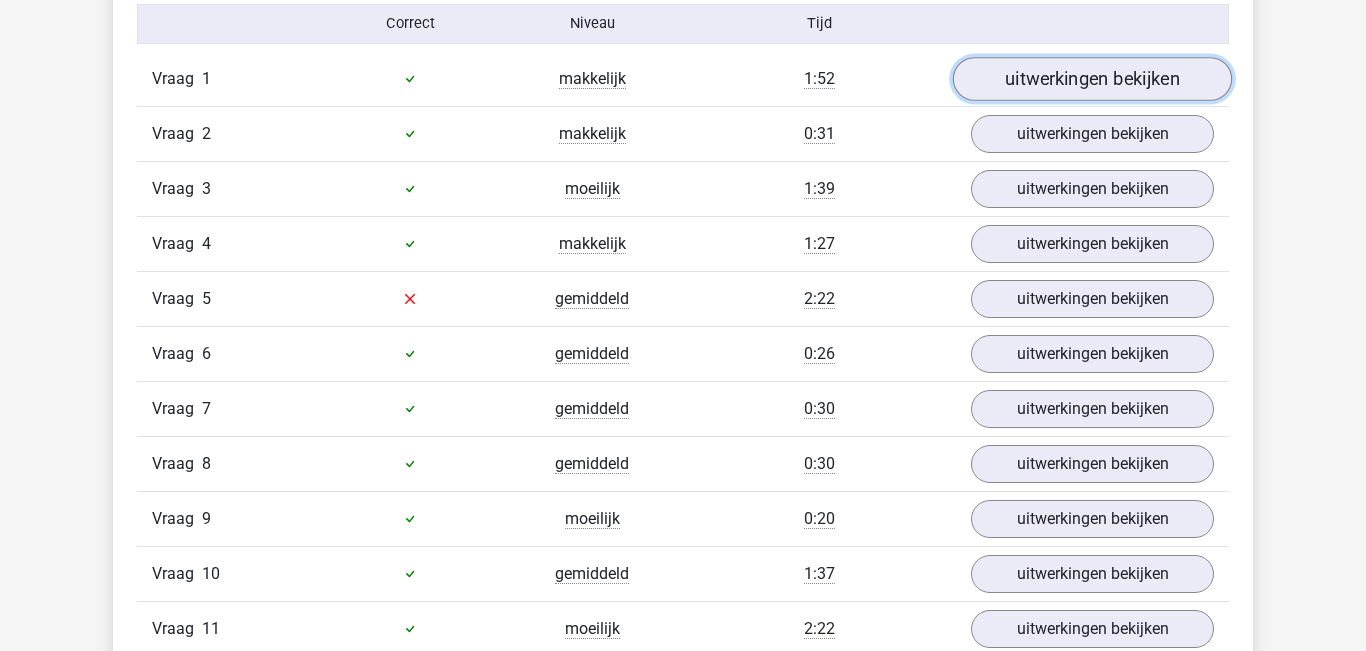 click on "uitwerkingen bekijken" at bounding box center (1092, 79) 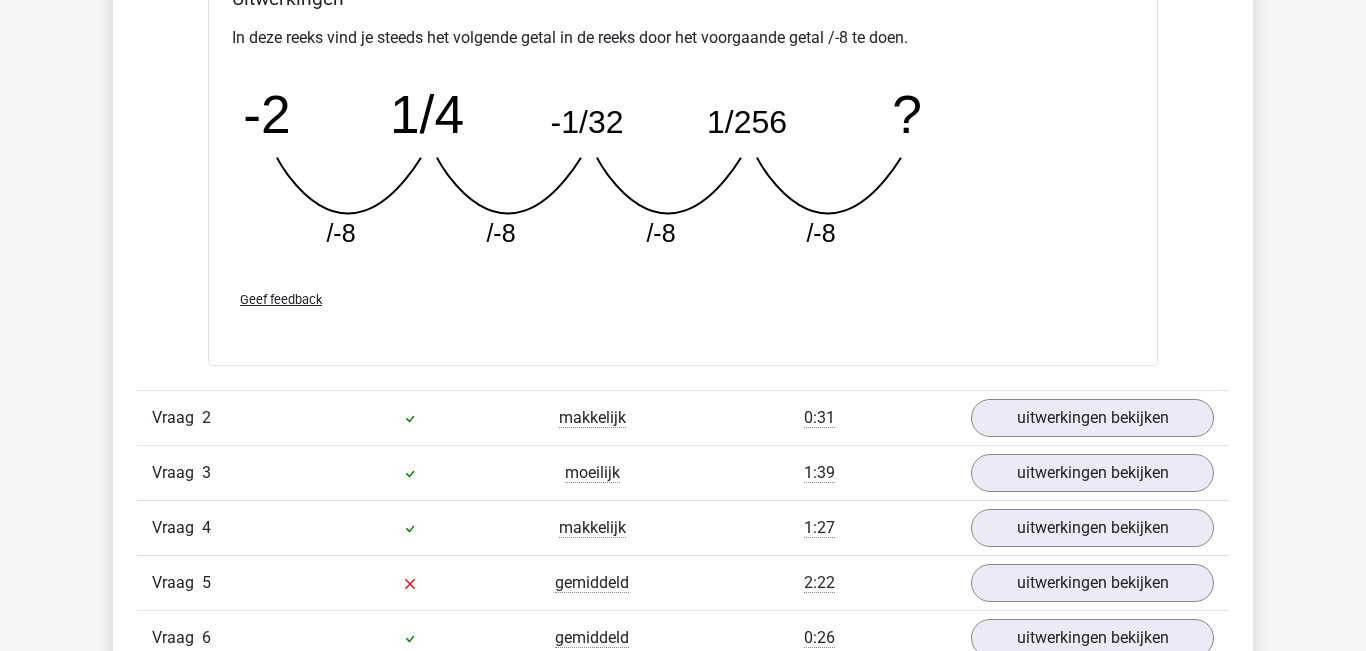 scroll, scrollTop: 2440, scrollLeft: 0, axis: vertical 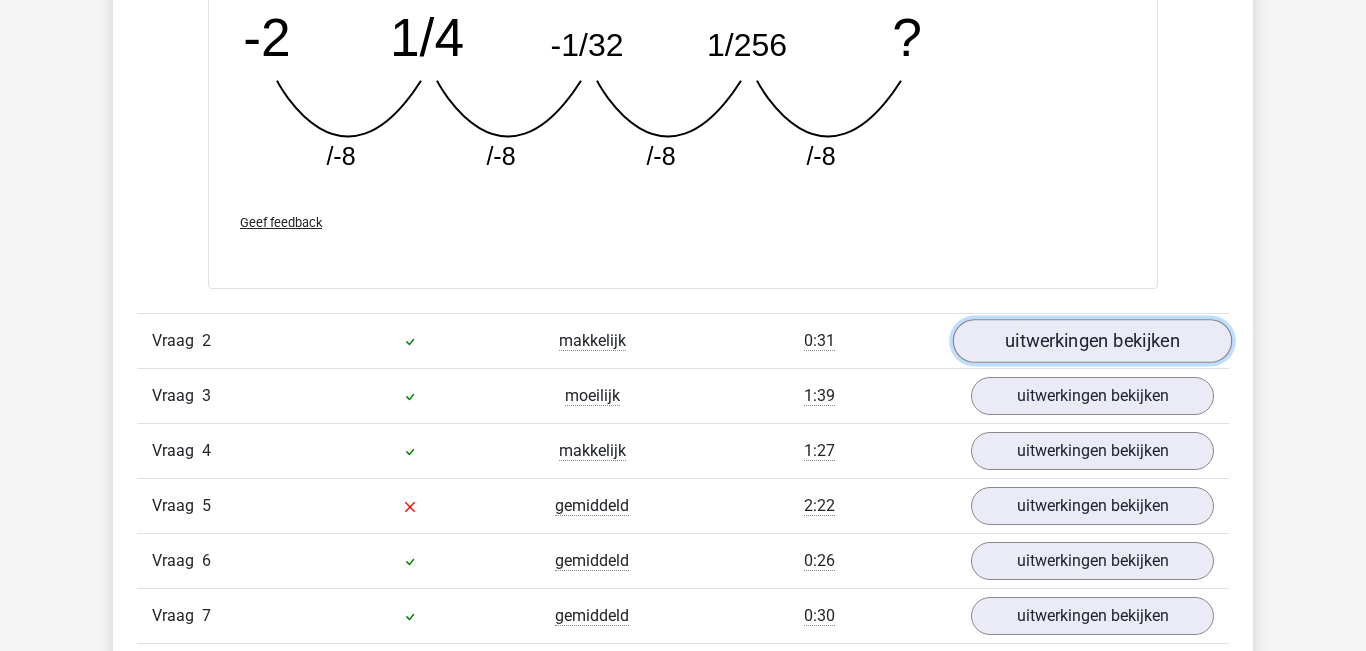 click on "uitwerkingen bekijken" at bounding box center (1092, 342) 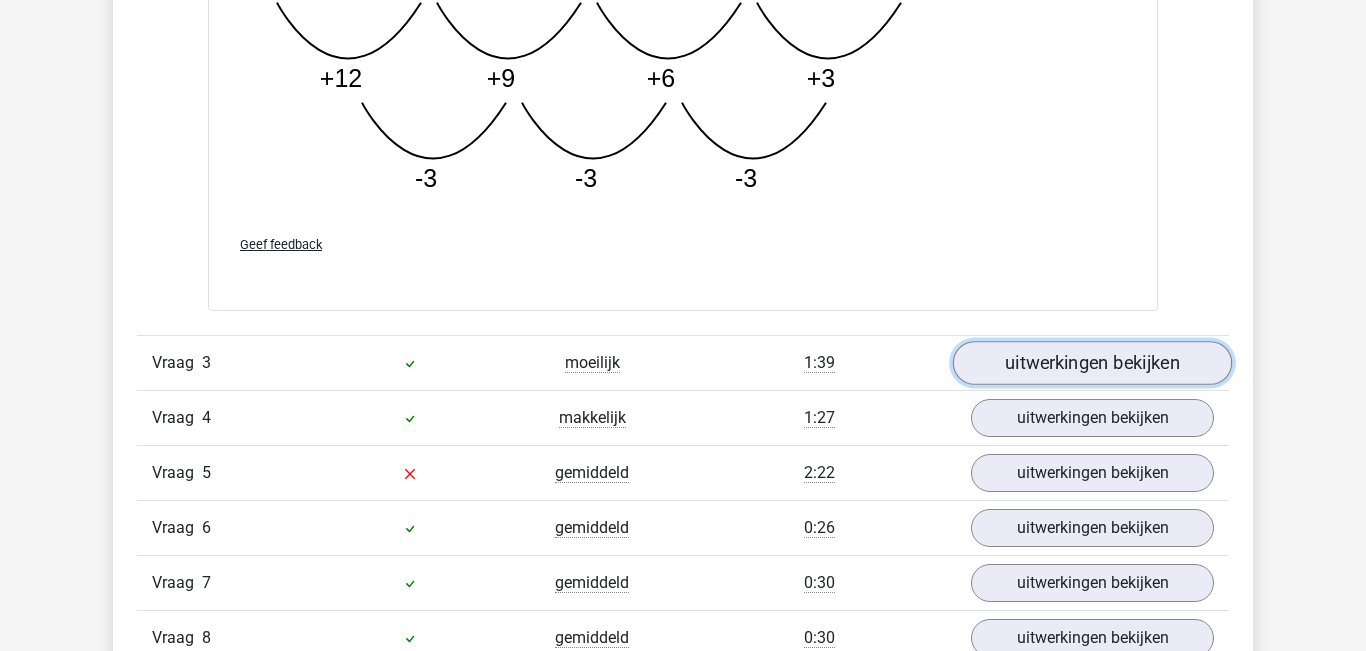 click on "uitwerkingen bekijken" at bounding box center (1092, 363) 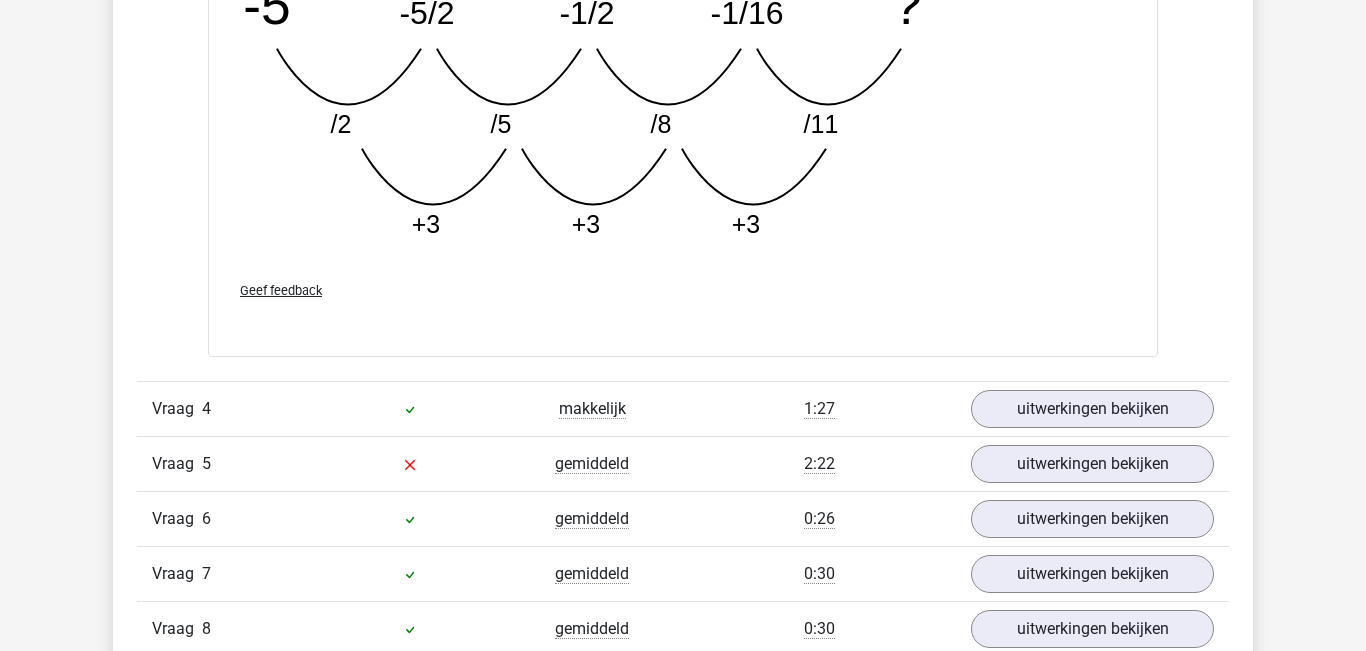 scroll, scrollTop: 4532, scrollLeft: 0, axis: vertical 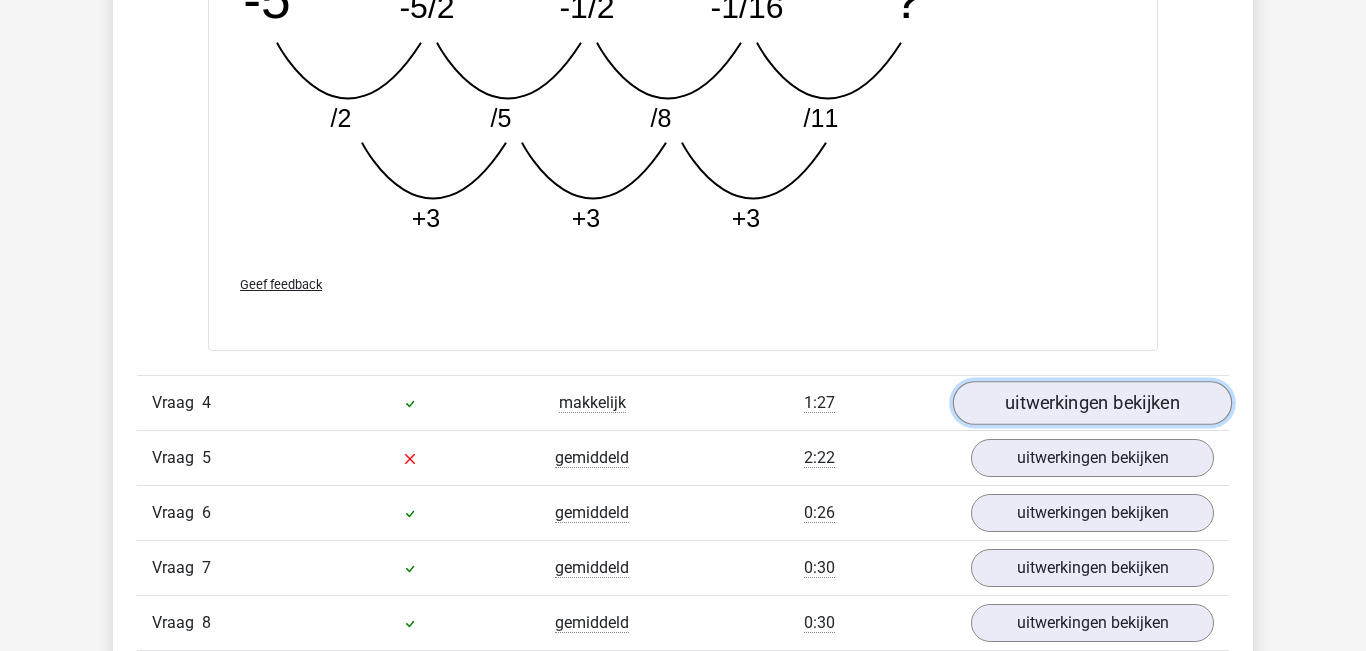 click on "uitwerkingen bekijken" at bounding box center (1092, 403) 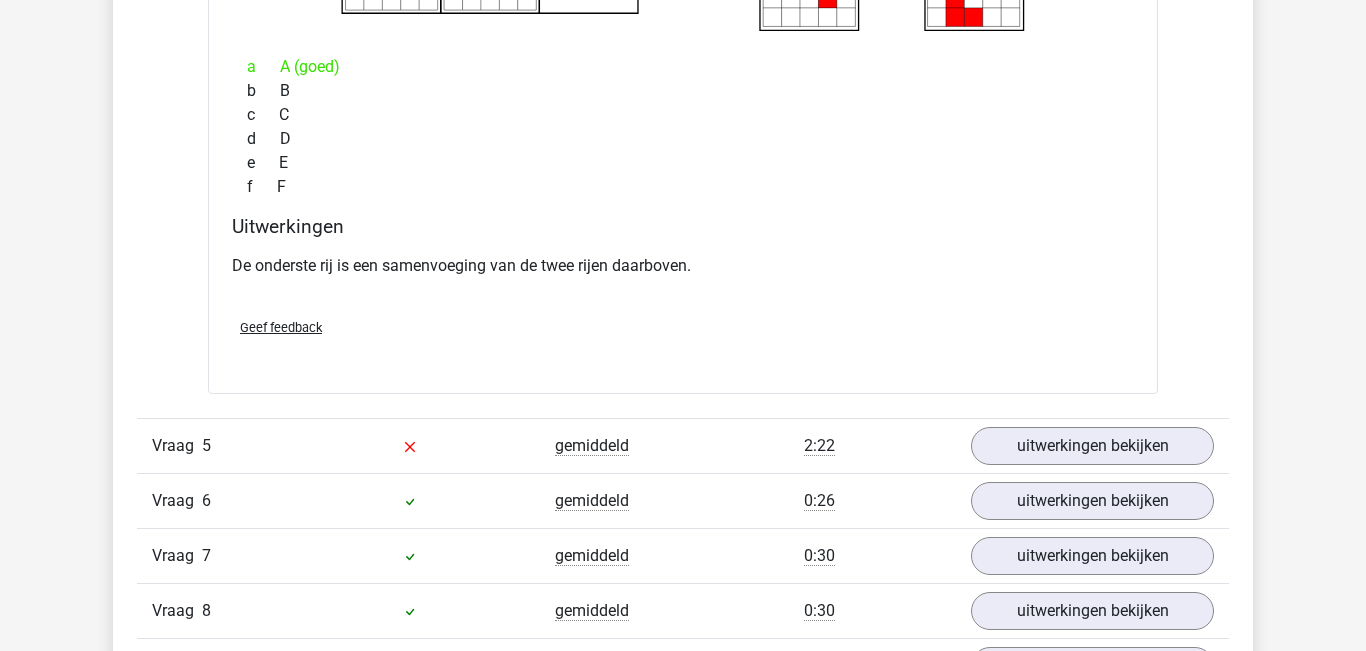 scroll, scrollTop: 5512, scrollLeft: 0, axis: vertical 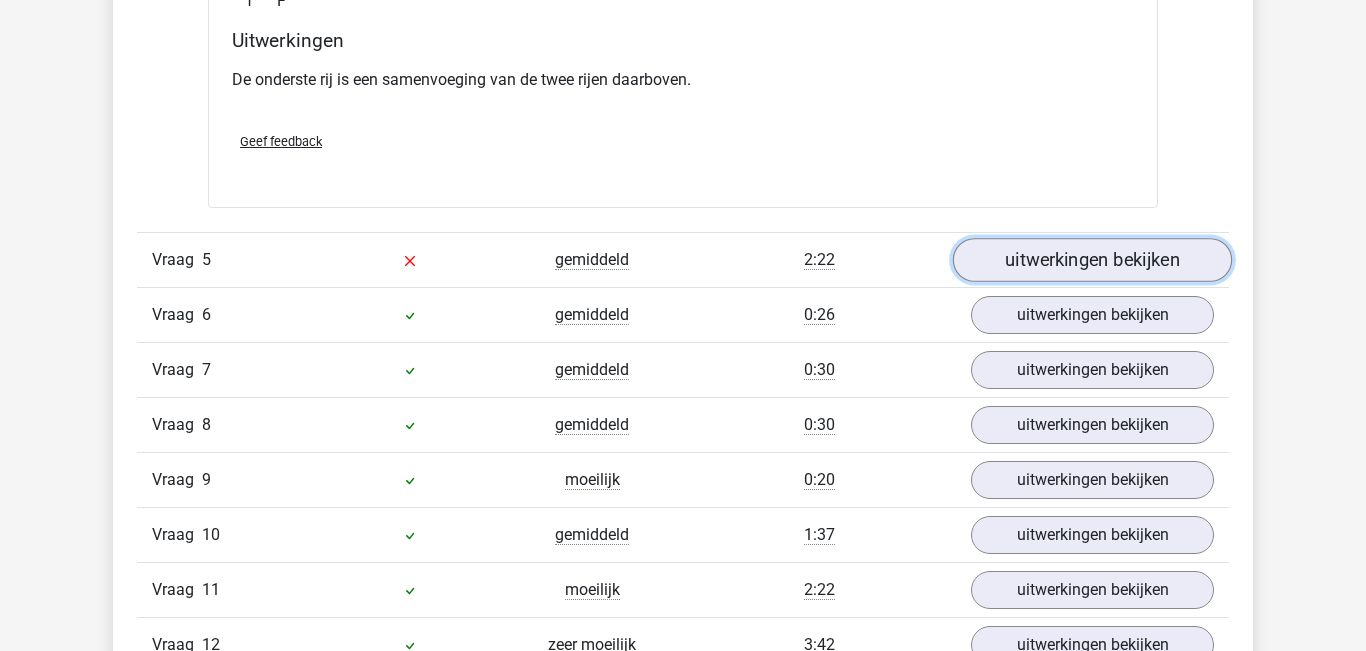 click on "uitwerkingen bekijken" at bounding box center [1092, 260] 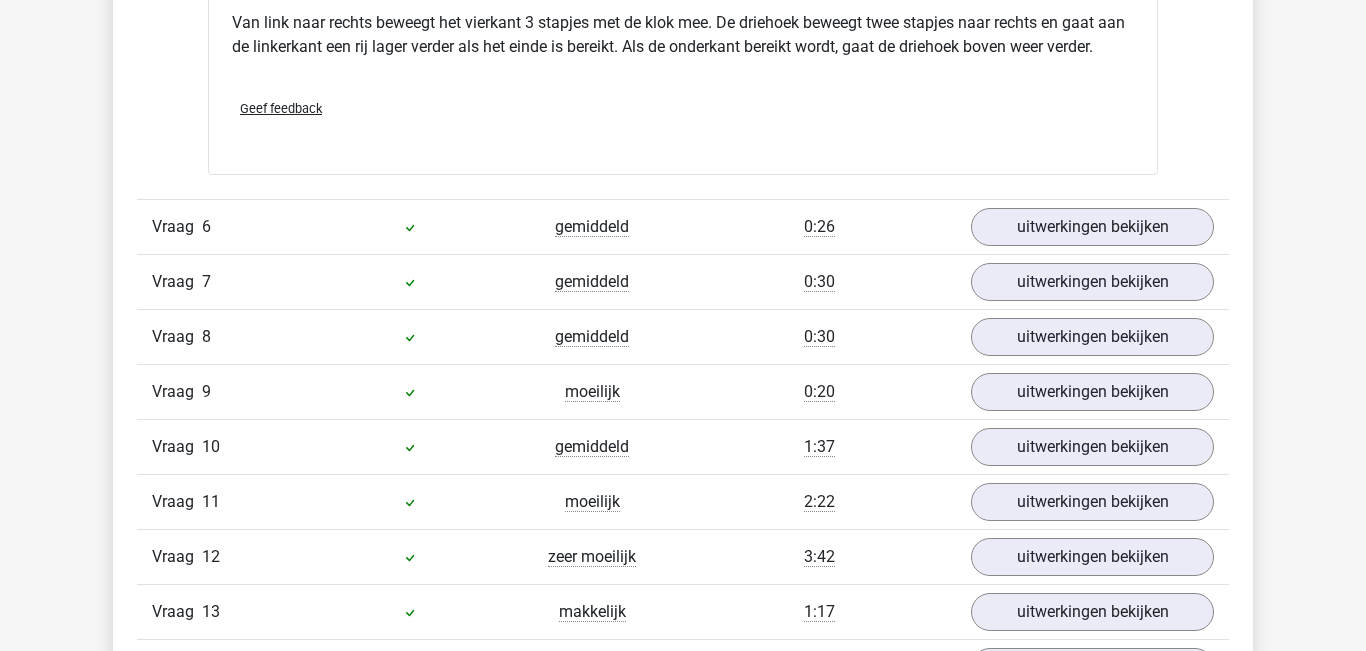 scroll, scrollTop: 6448, scrollLeft: 0, axis: vertical 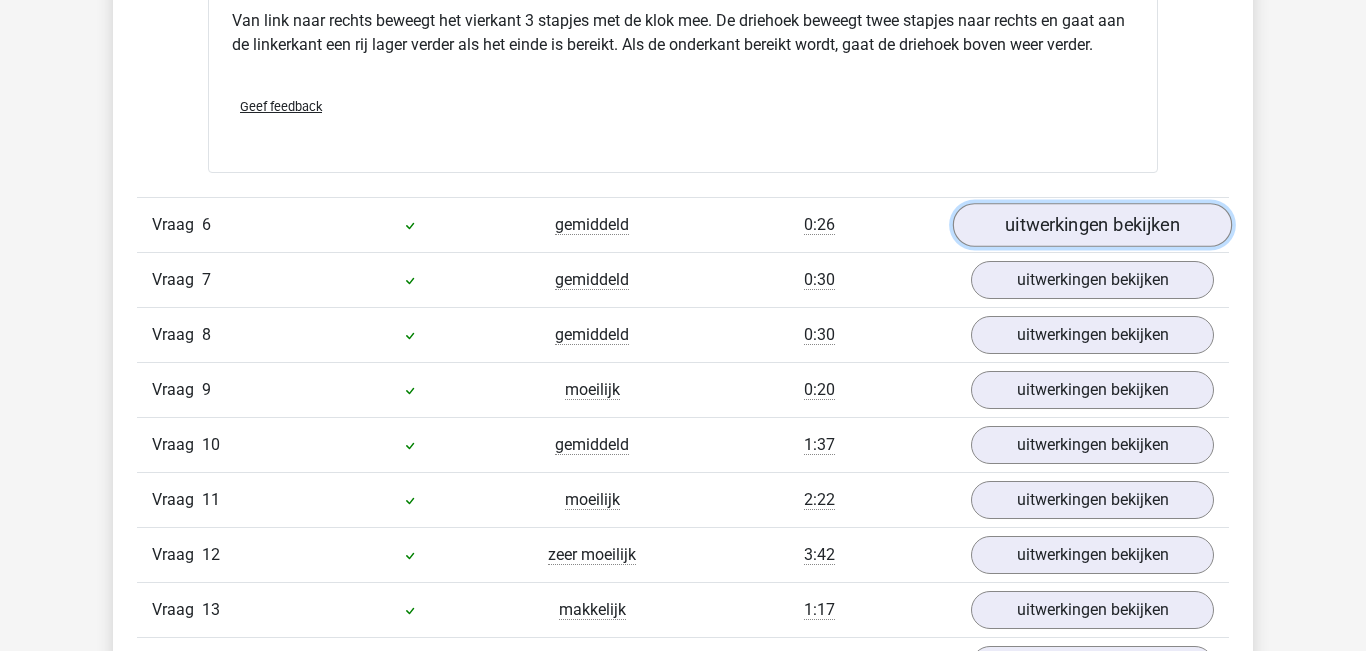 click on "uitwerkingen bekijken" at bounding box center (1092, 225) 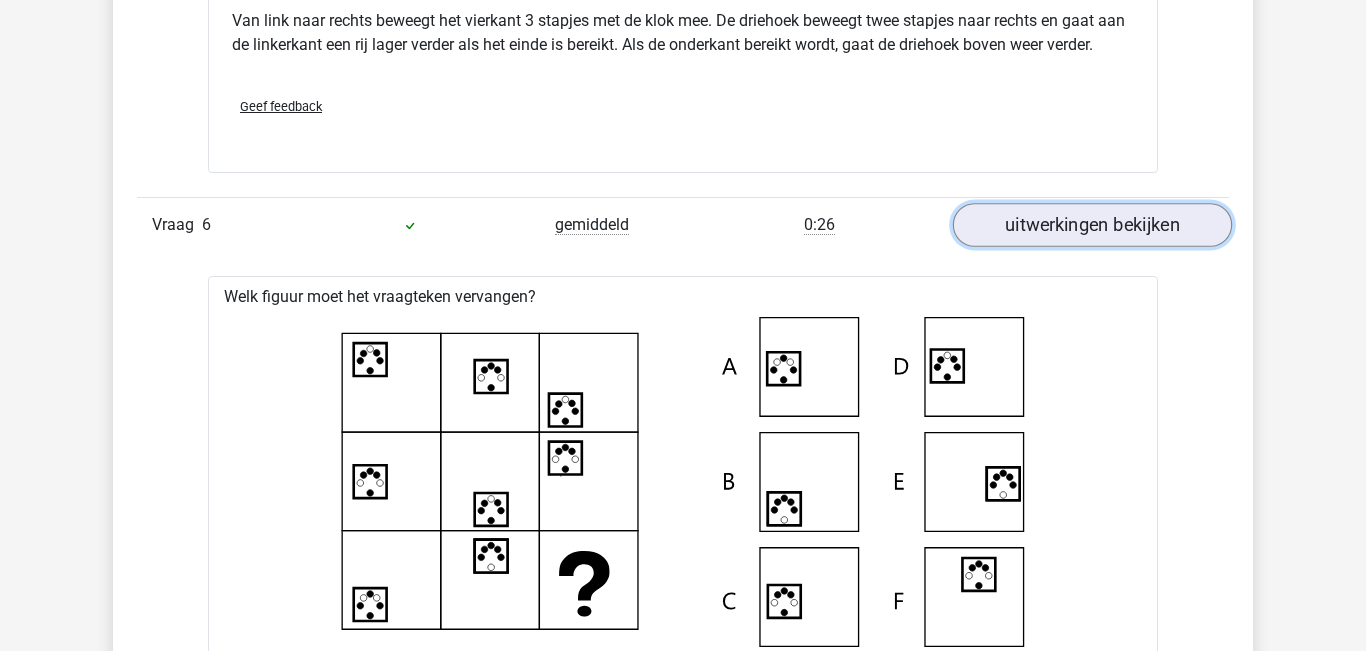 scroll, scrollTop: 6471, scrollLeft: 0, axis: vertical 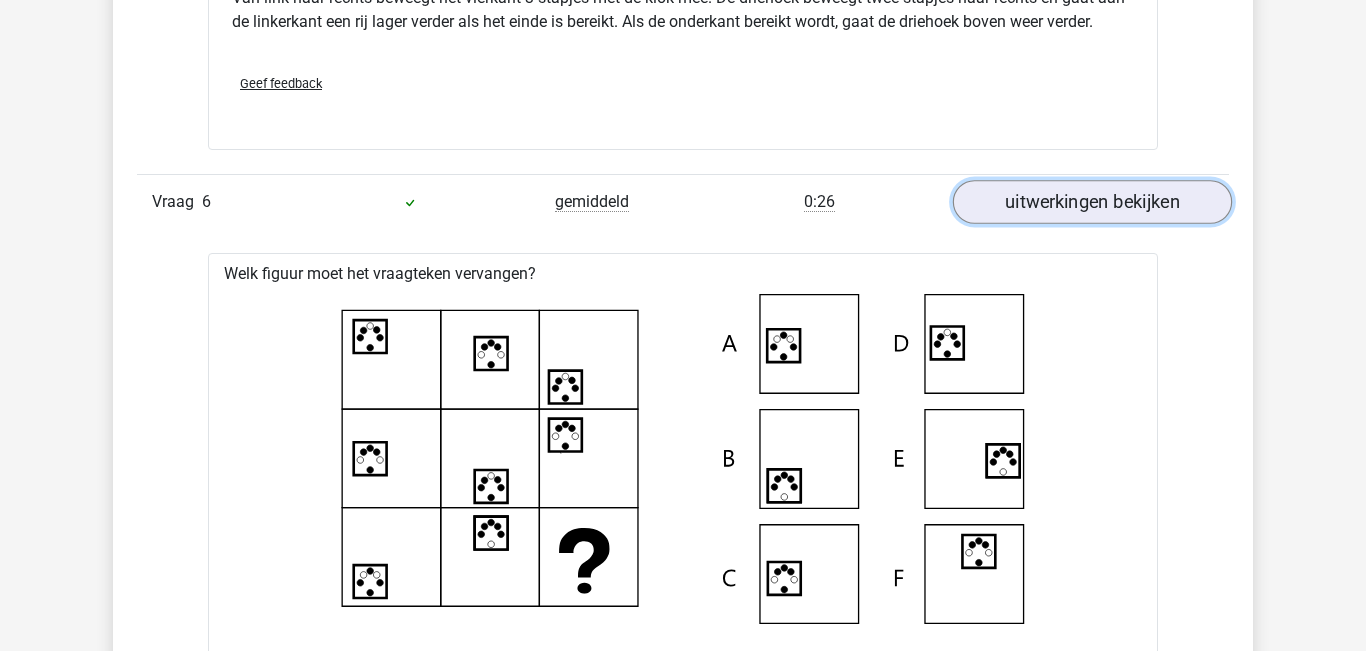 click on "uitwerkingen bekijken" at bounding box center (1092, 202) 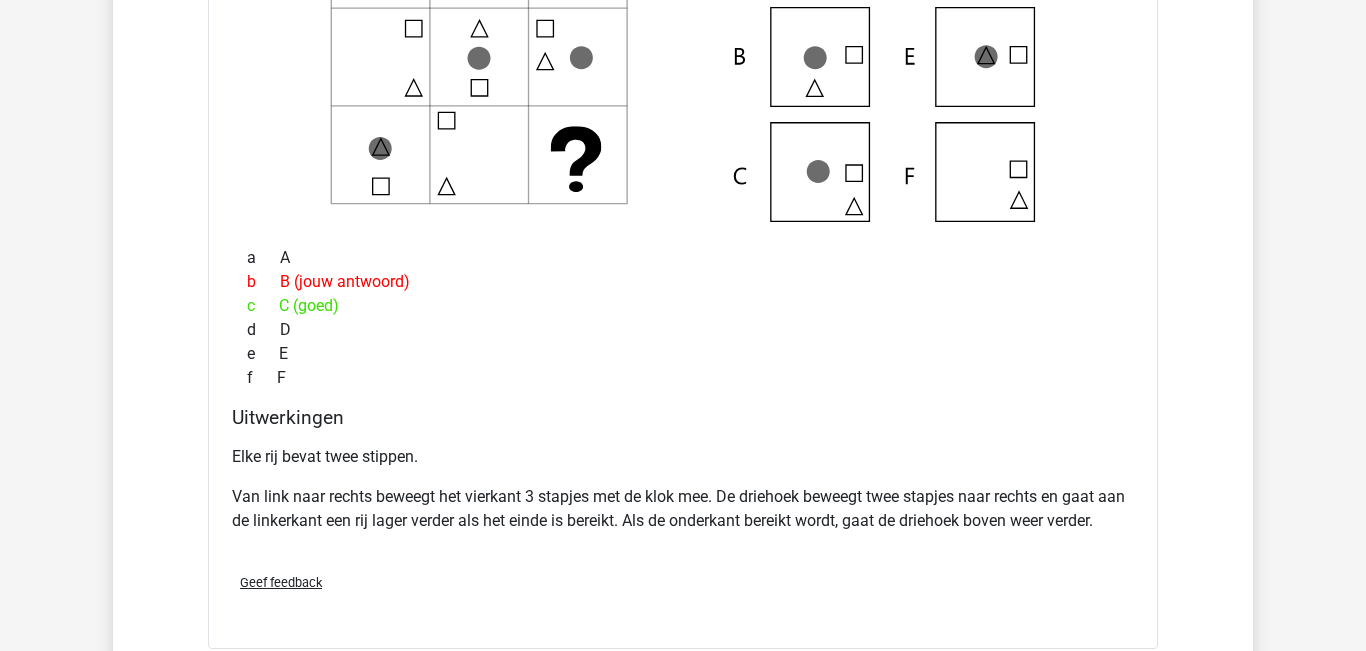 scroll, scrollTop: 6316, scrollLeft: 0, axis: vertical 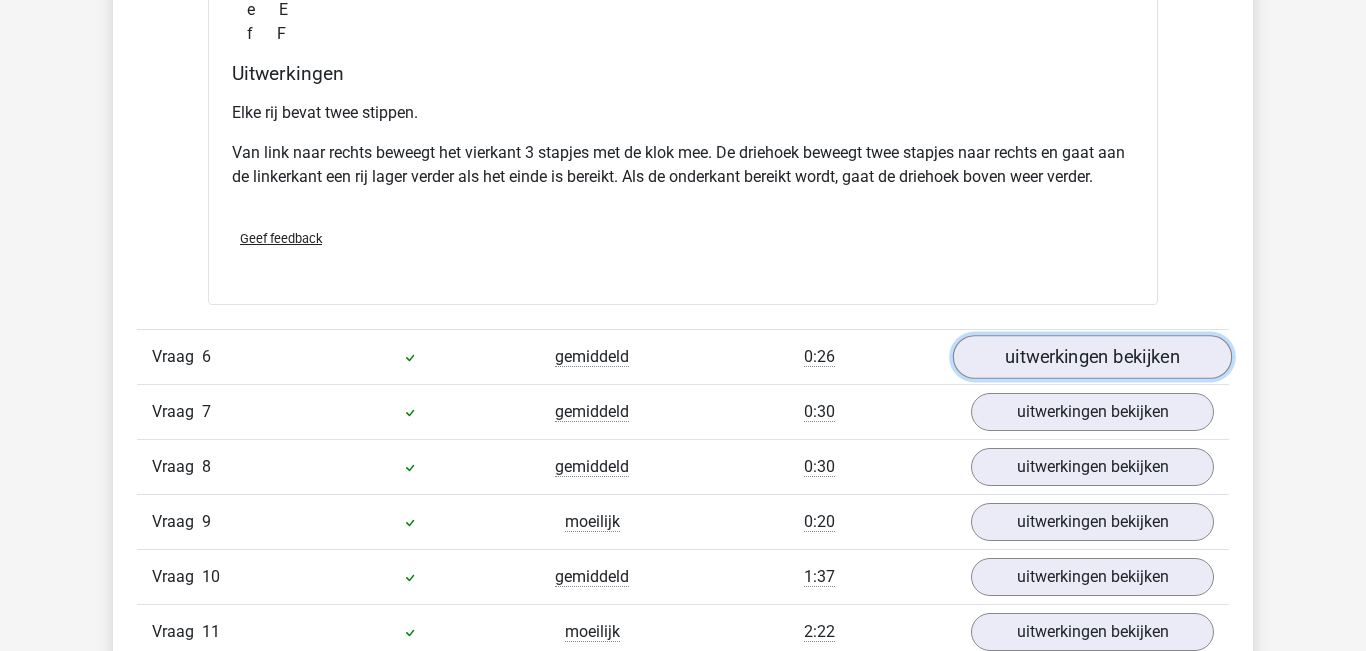 click on "uitwerkingen bekijken" at bounding box center (1092, 357) 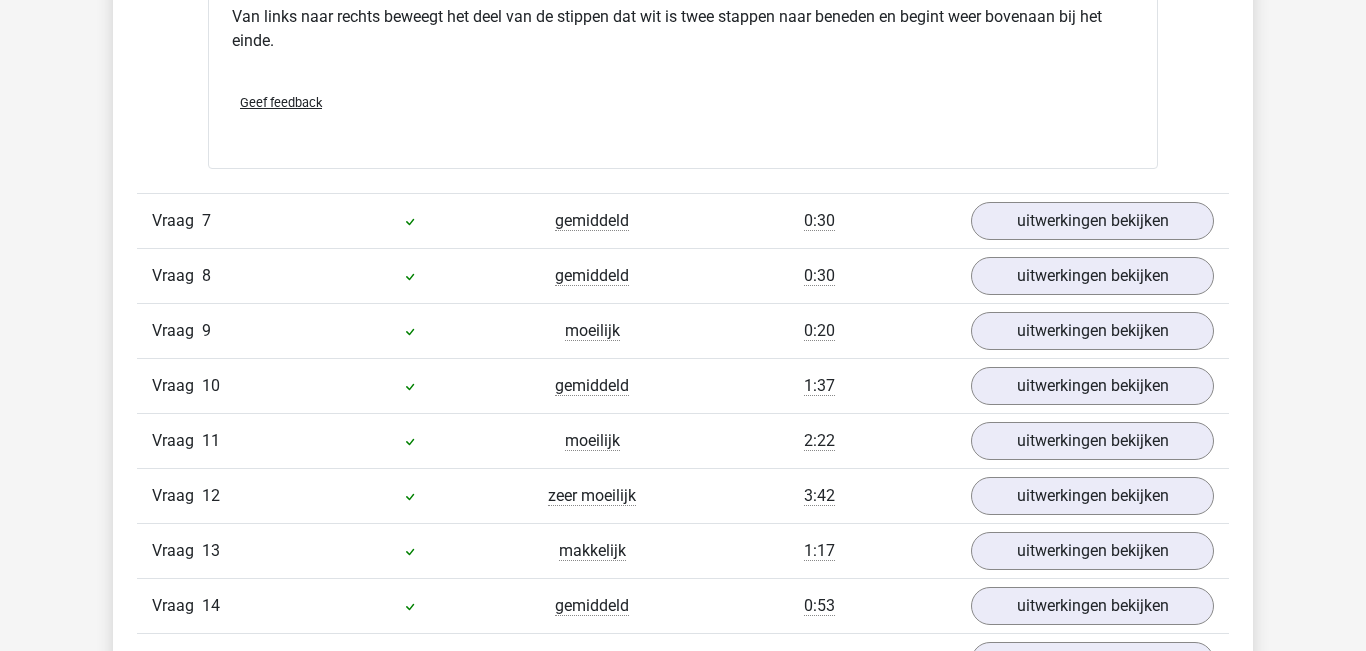scroll, scrollTop: 7369, scrollLeft: 0, axis: vertical 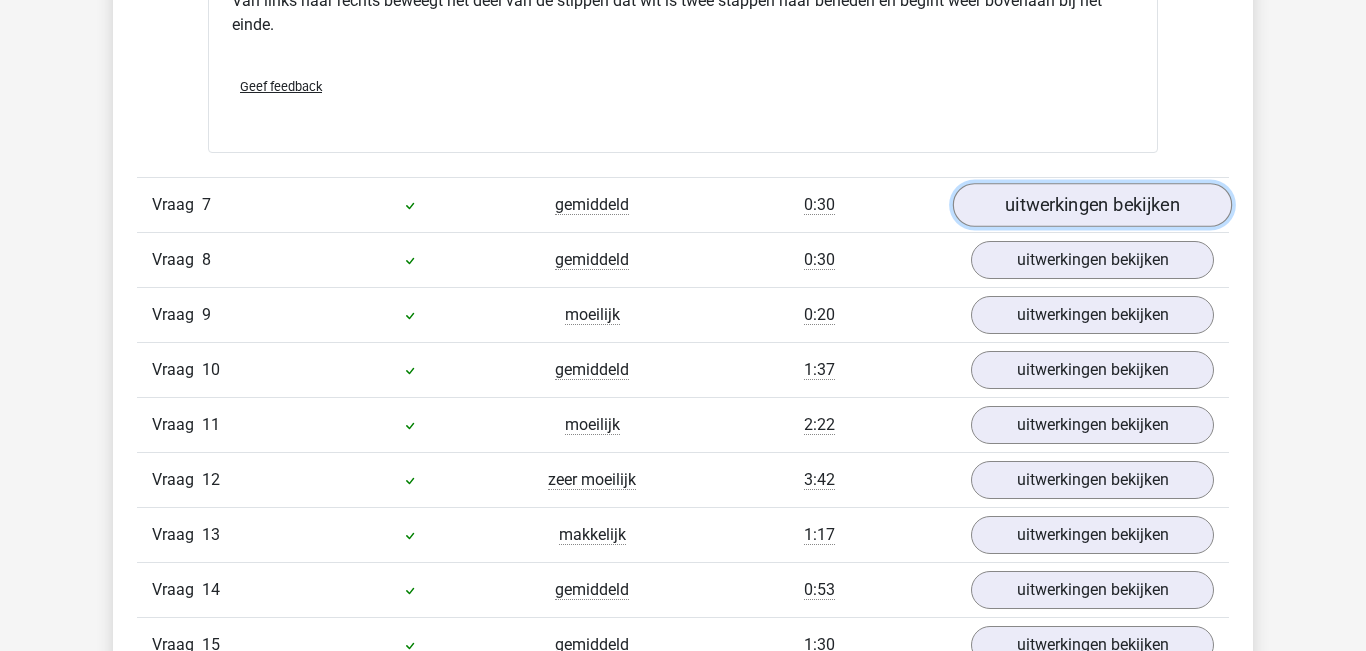 click on "uitwerkingen bekijken" at bounding box center (1092, 206) 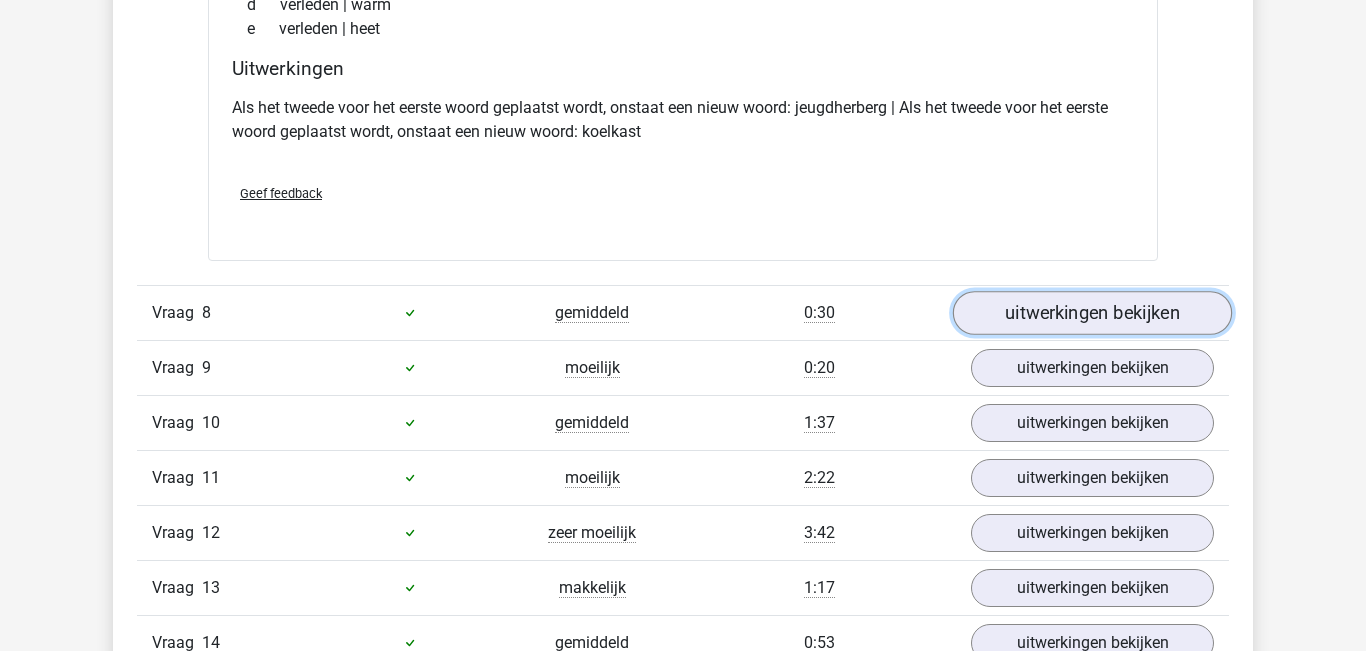 click on "uitwerkingen bekijken" at bounding box center [1092, 313] 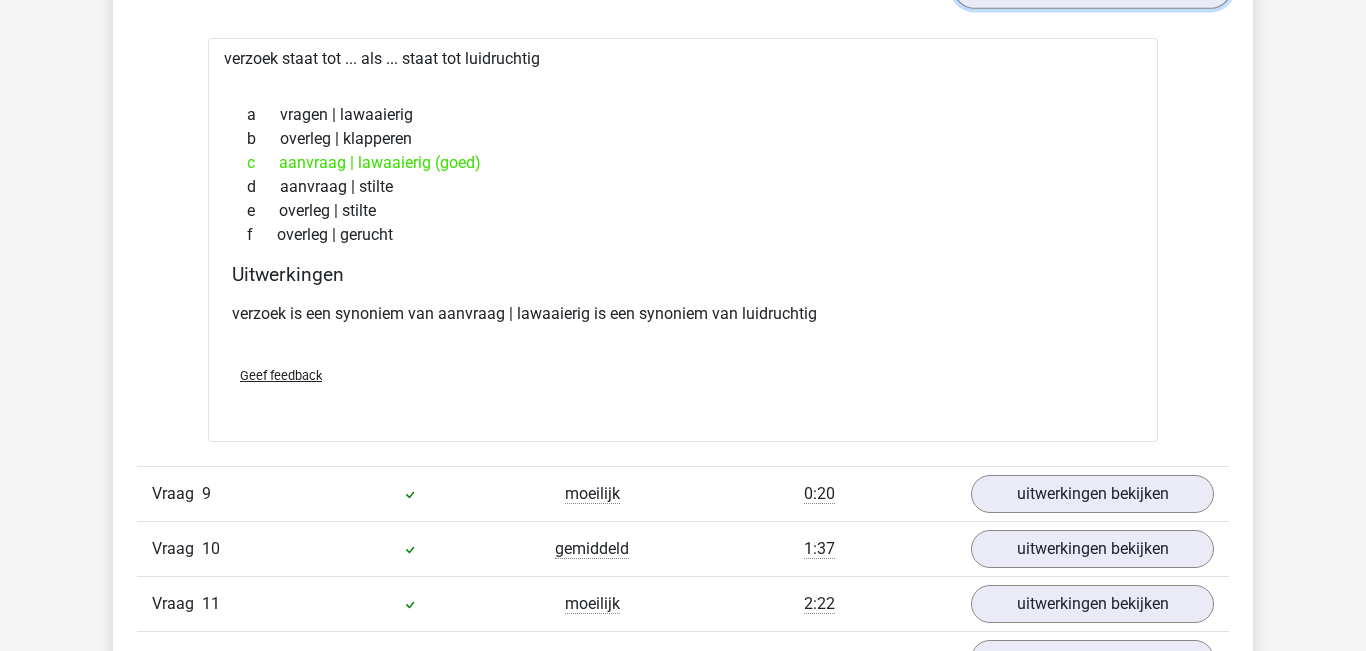 scroll, scrollTop: 8323, scrollLeft: 0, axis: vertical 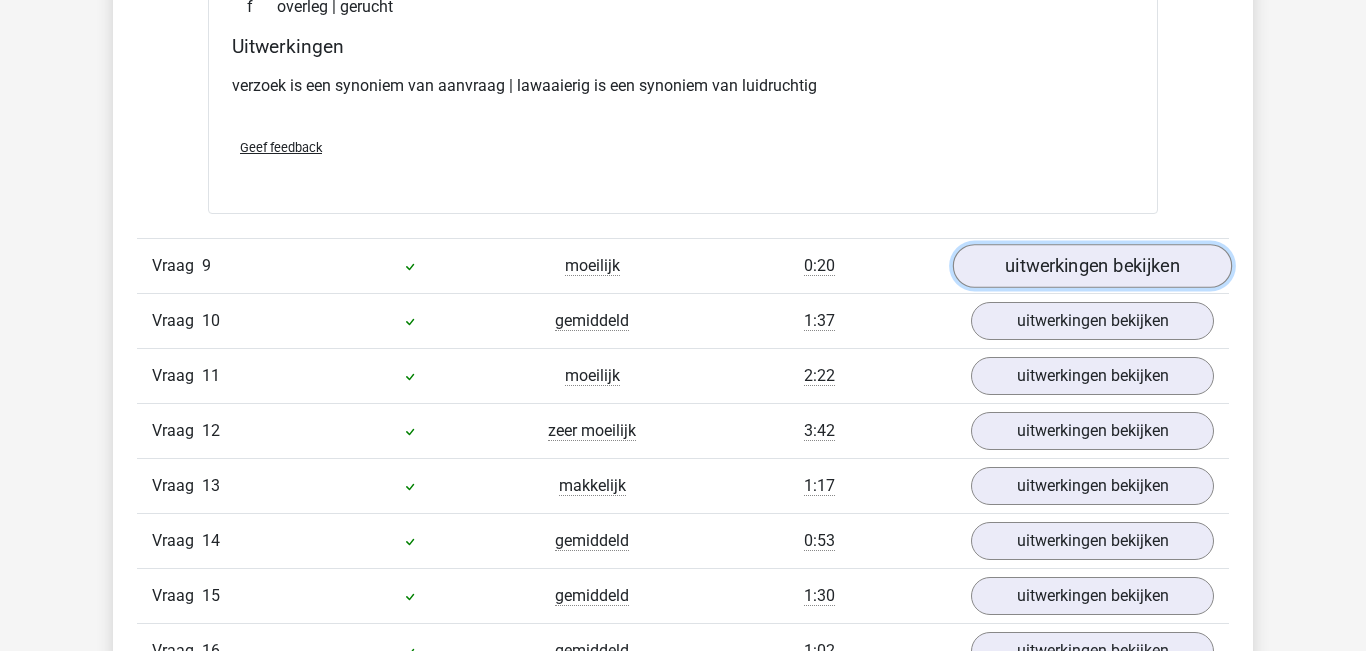 click on "uitwerkingen bekijken" at bounding box center [1092, 266] 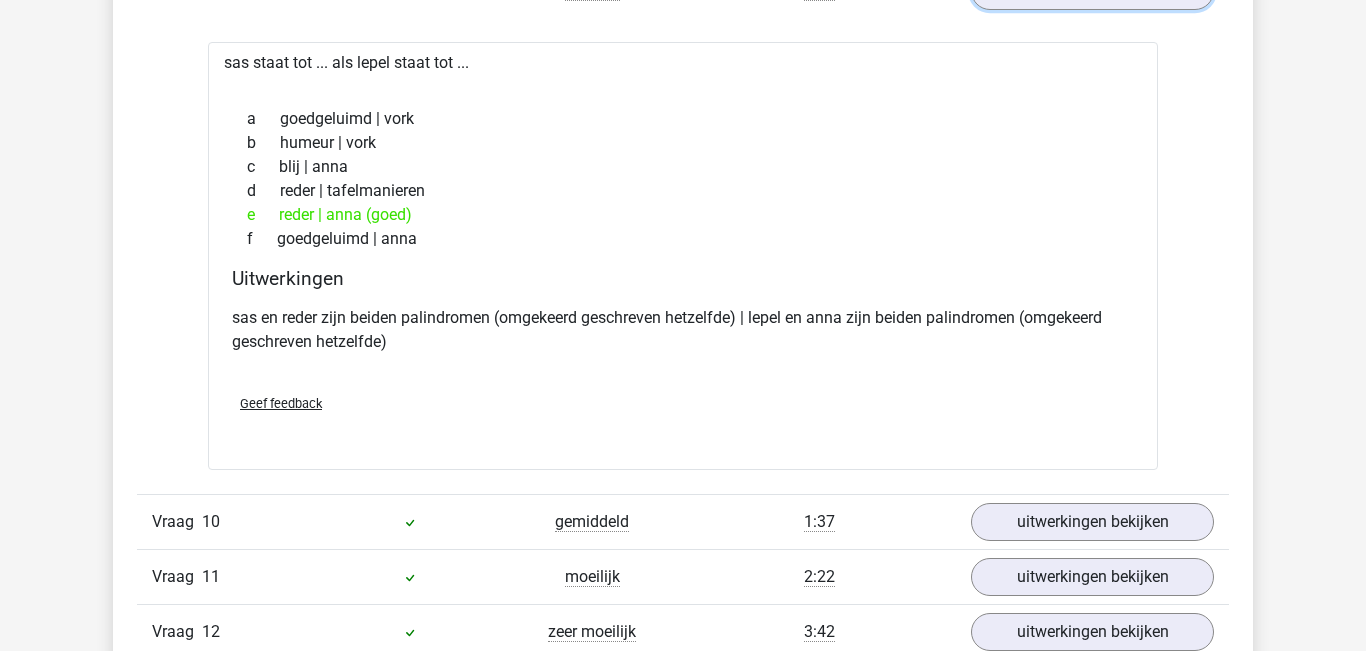 scroll, scrollTop: 8733, scrollLeft: 0, axis: vertical 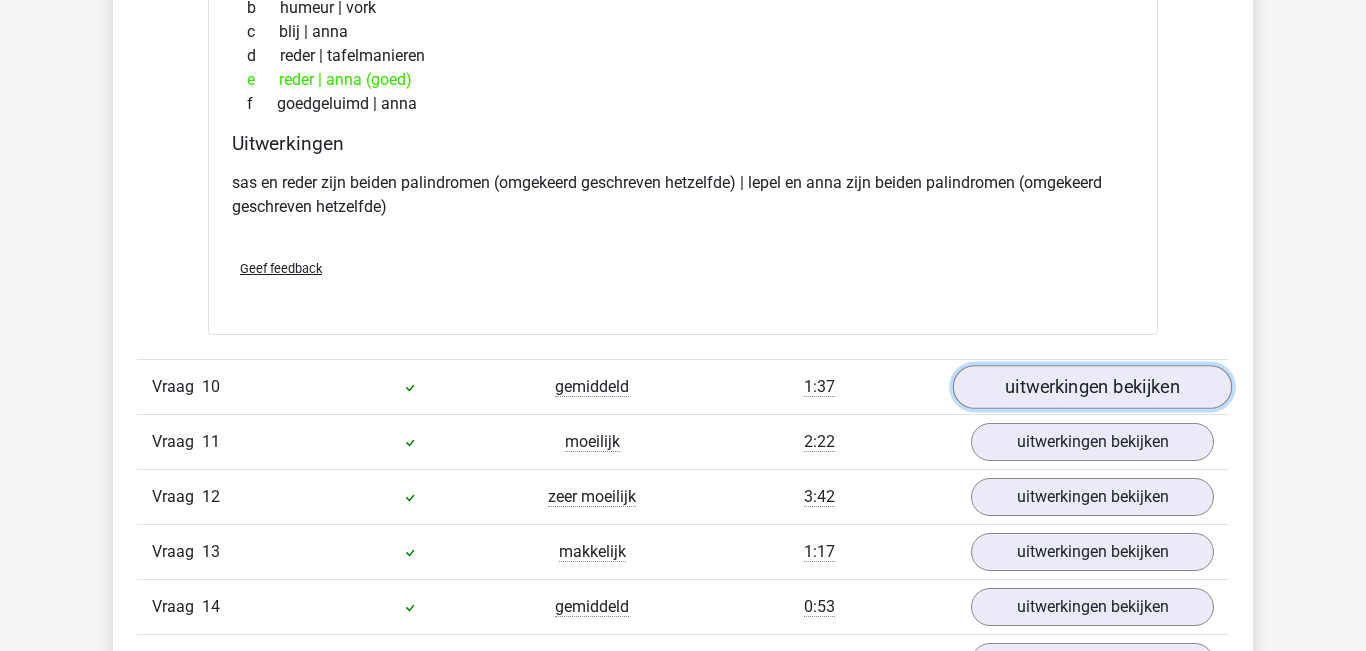 click on "uitwerkingen bekijken" at bounding box center [1092, 387] 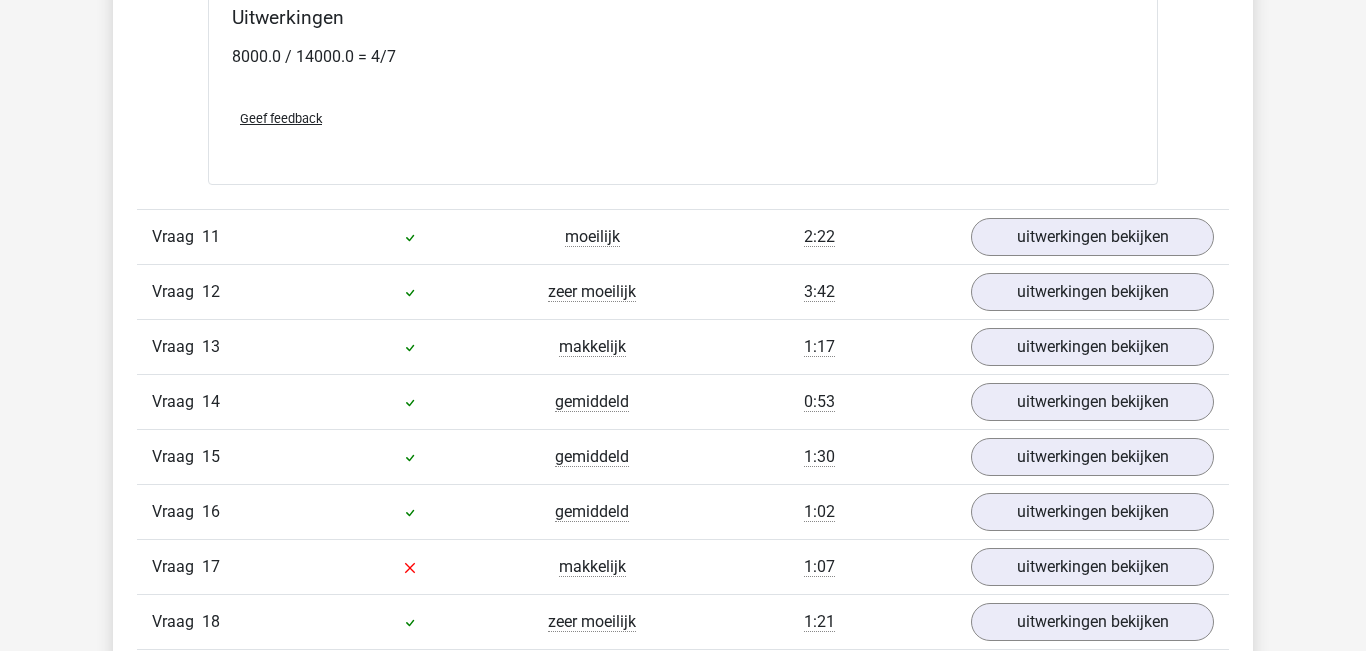 scroll, scrollTop: 10075, scrollLeft: 0, axis: vertical 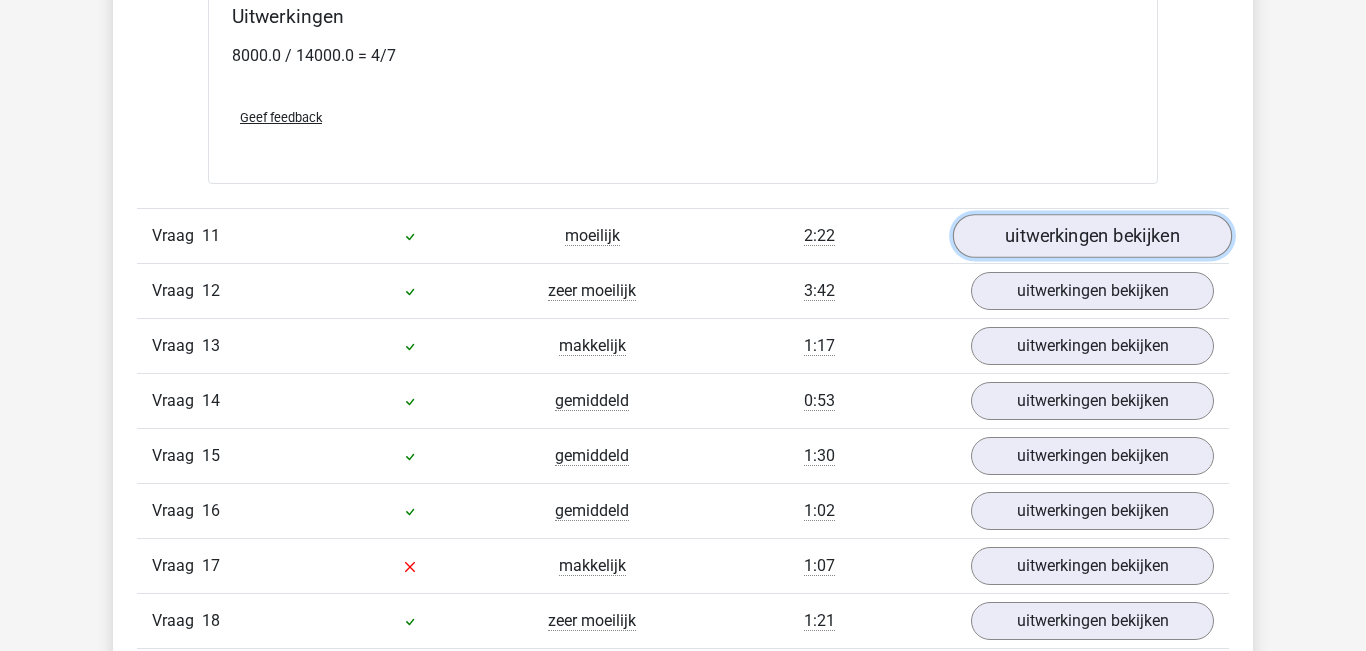 click on "uitwerkingen bekijken" at bounding box center (1092, 236) 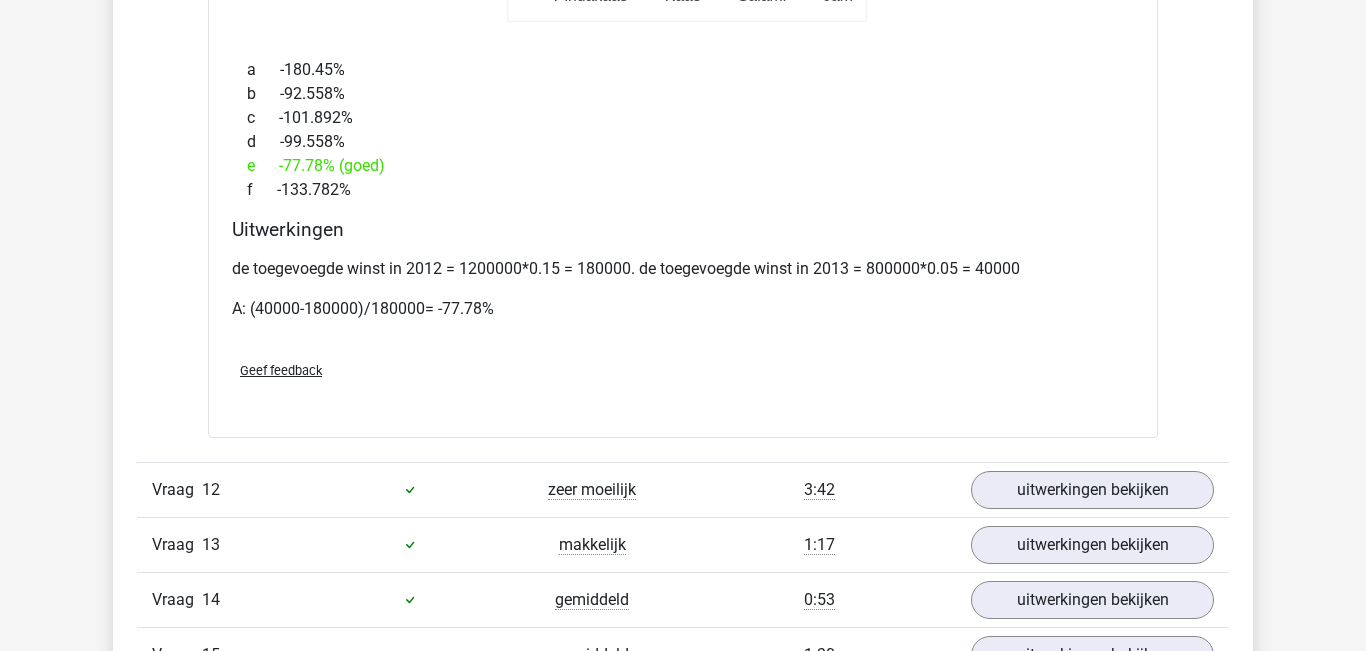 scroll, scrollTop: 11127, scrollLeft: 0, axis: vertical 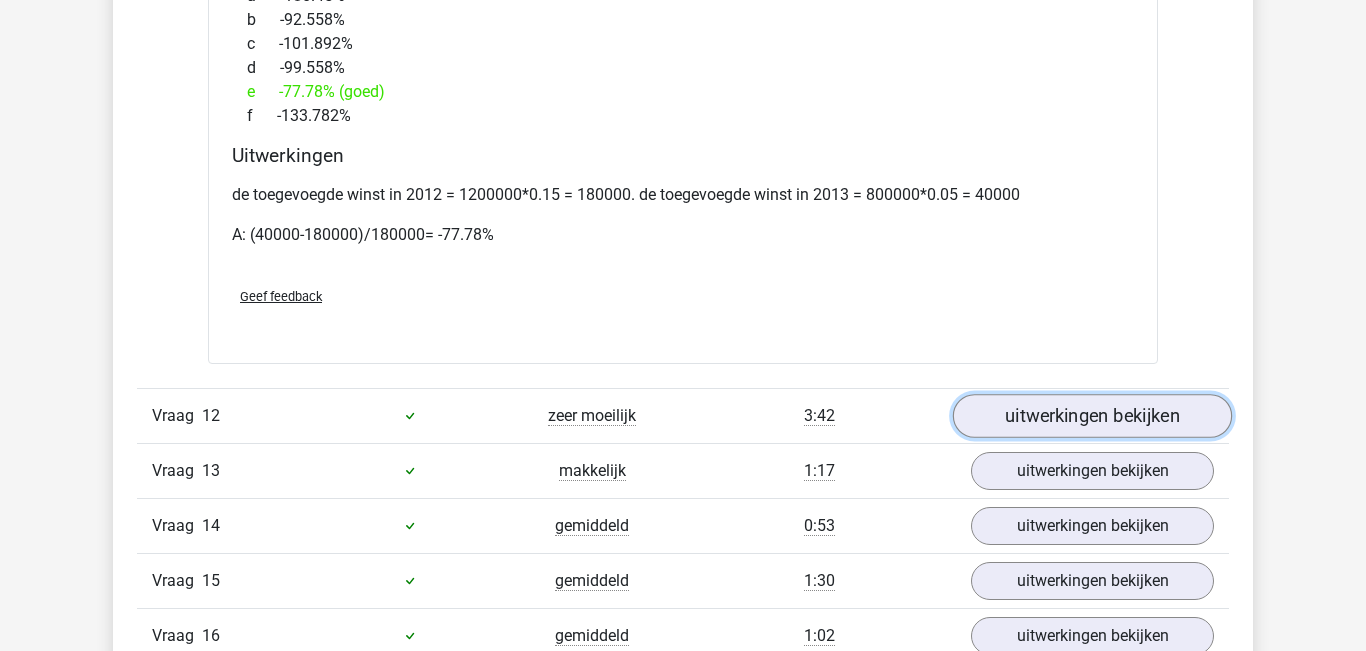 click on "uitwerkingen bekijken" at bounding box center [1092, 416] 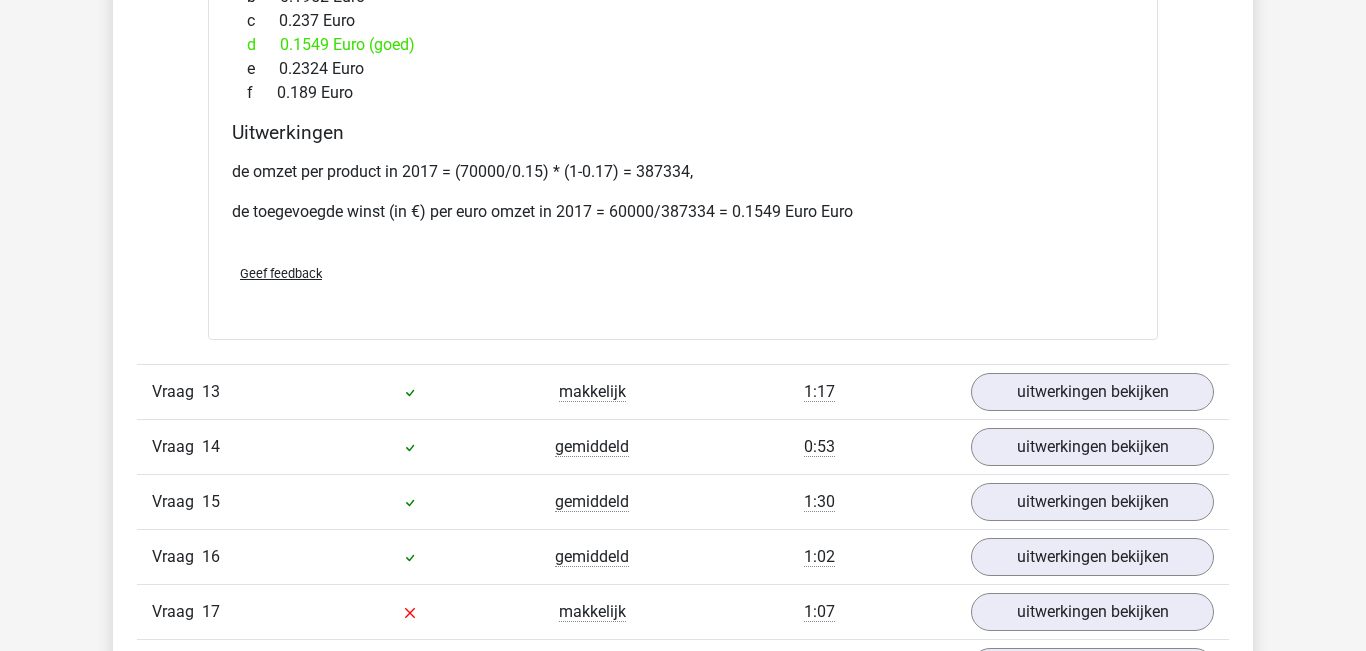 scroll, scrollTop: 12420, scrollLeft: 0, axis: vertical 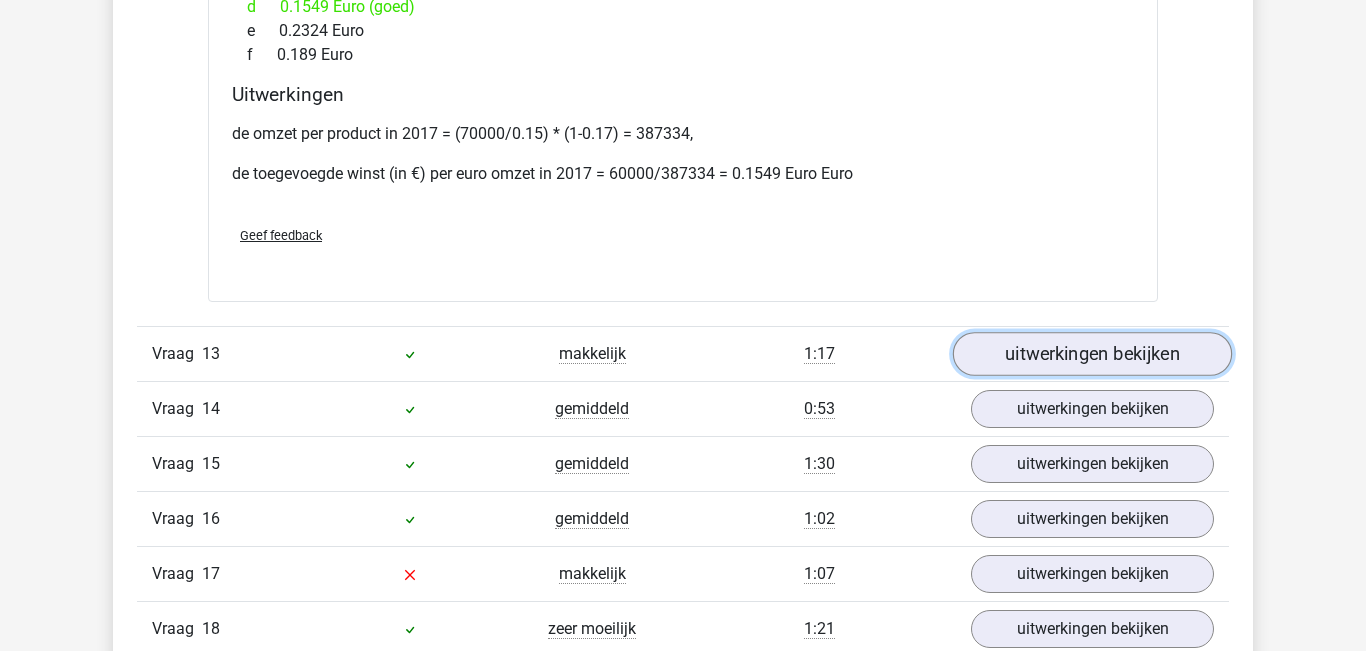 click on "uitwerkingen bekijken" at bounding box center [1092, 354] 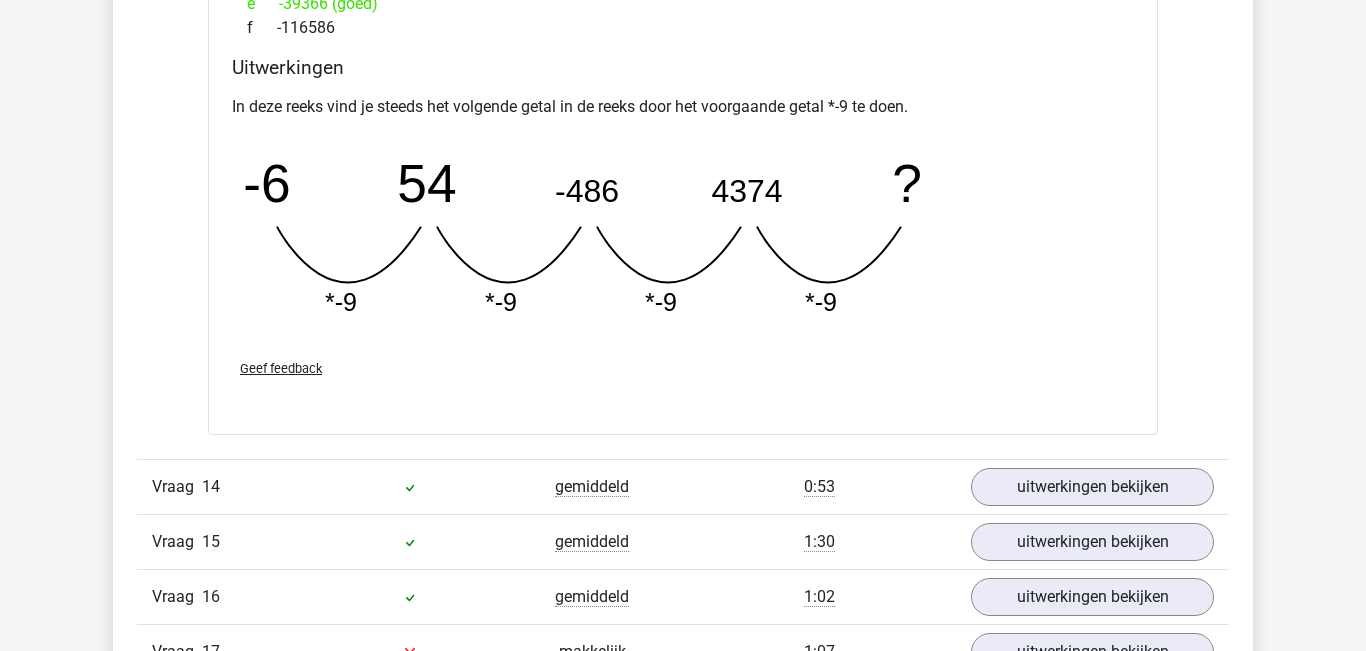 scroll, scrollTop: 13218, scrollLeft: 0, axis: vertical 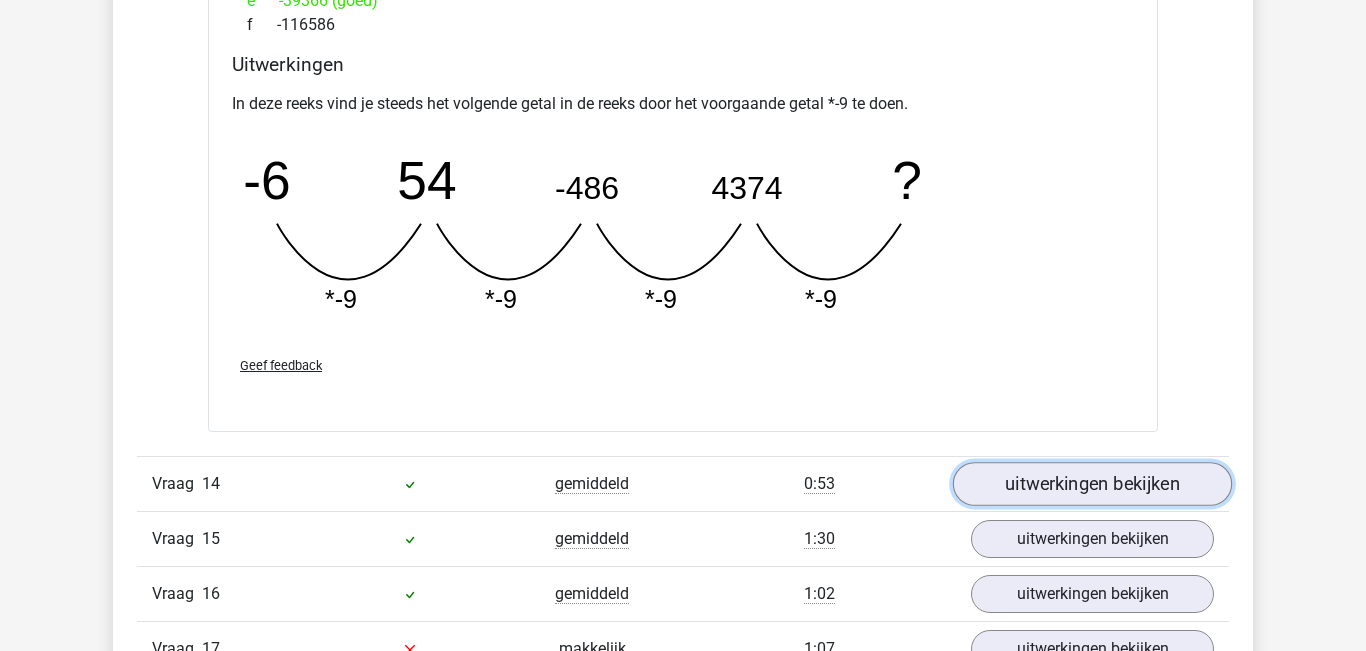 click on "uitwerkingen bekijken" at bounding box center [1092, 485] 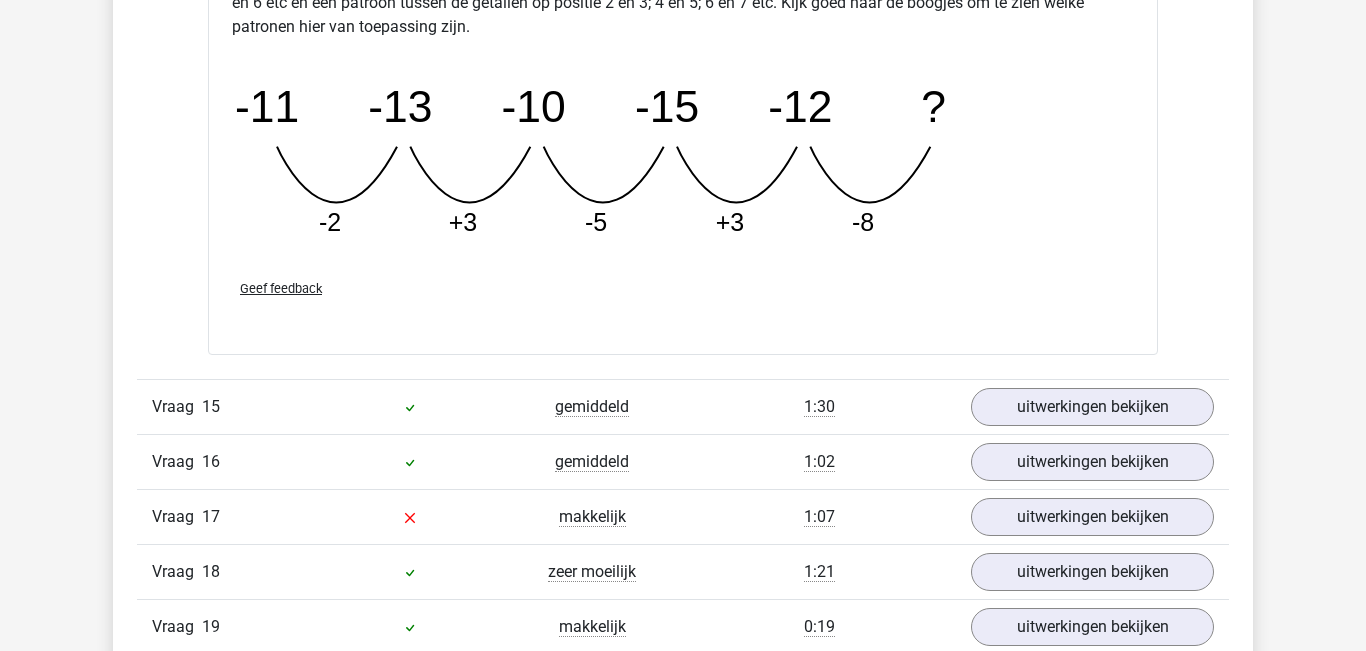 scroll, scrollTop: 14279, scrollLeft: 0, axis: vertical 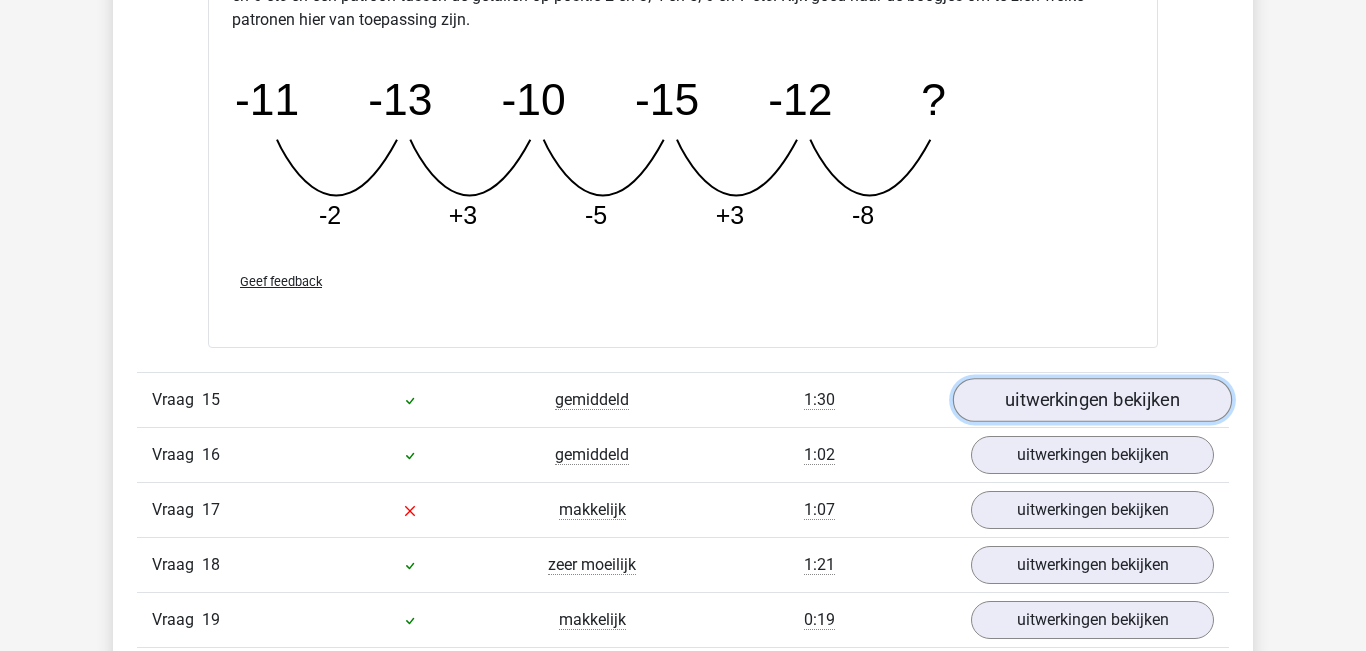 click on "uitwerkingen bekijken" at bounding box center (1092, 400) 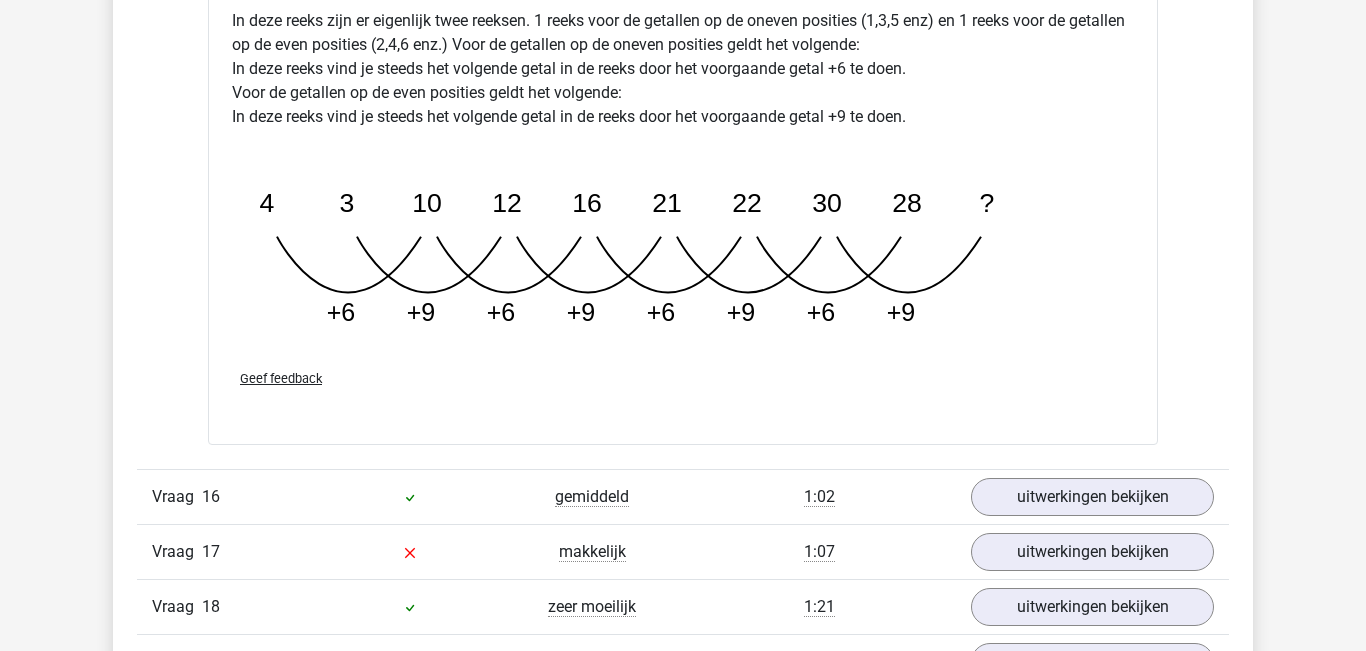 scroll, scrollTop: 15210, scrollLeft: 0, axis: vertical 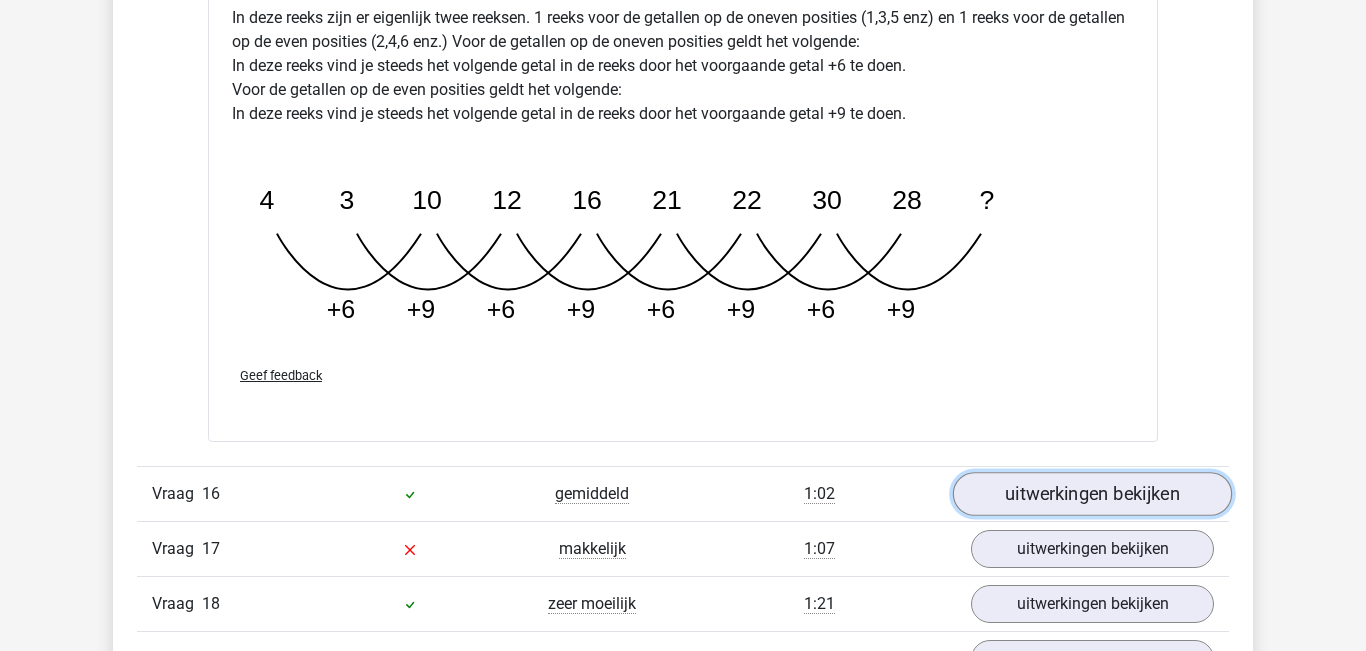 click on "uitwerkingen bekijken" at bounding box center (1092, 494) 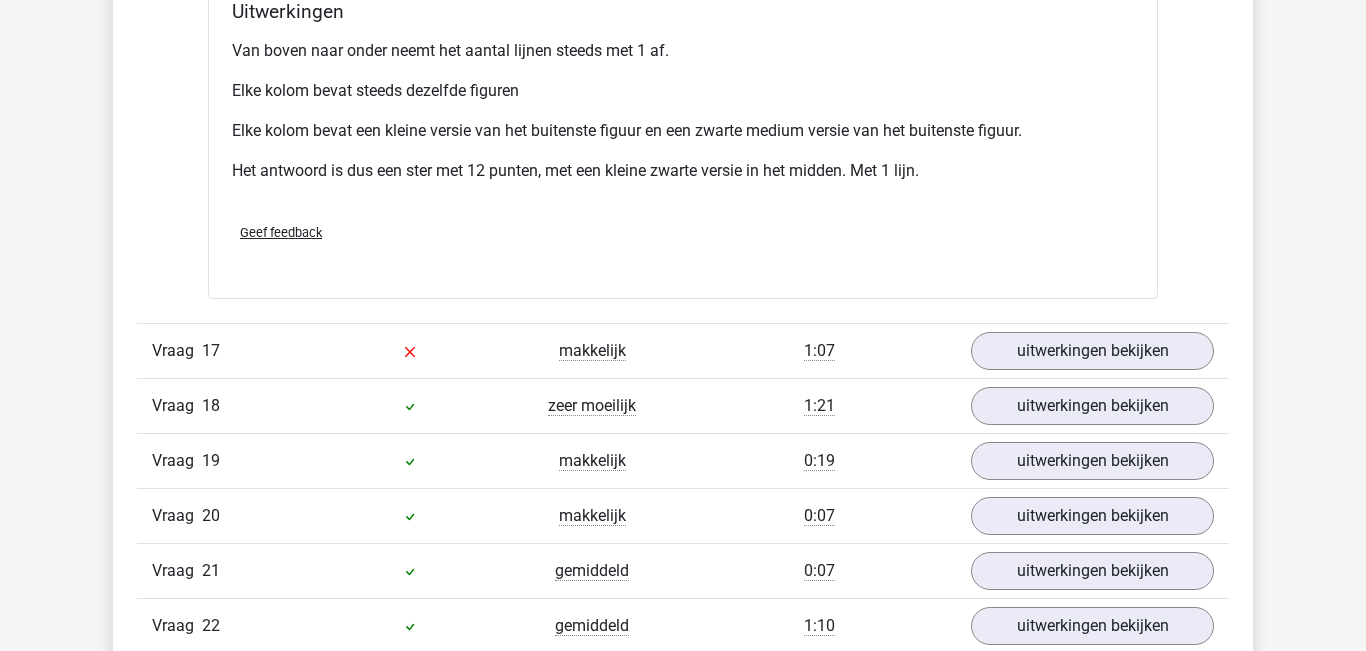 scroll, scrollTop: 16408, scrollLeft: 0, axis: vertical 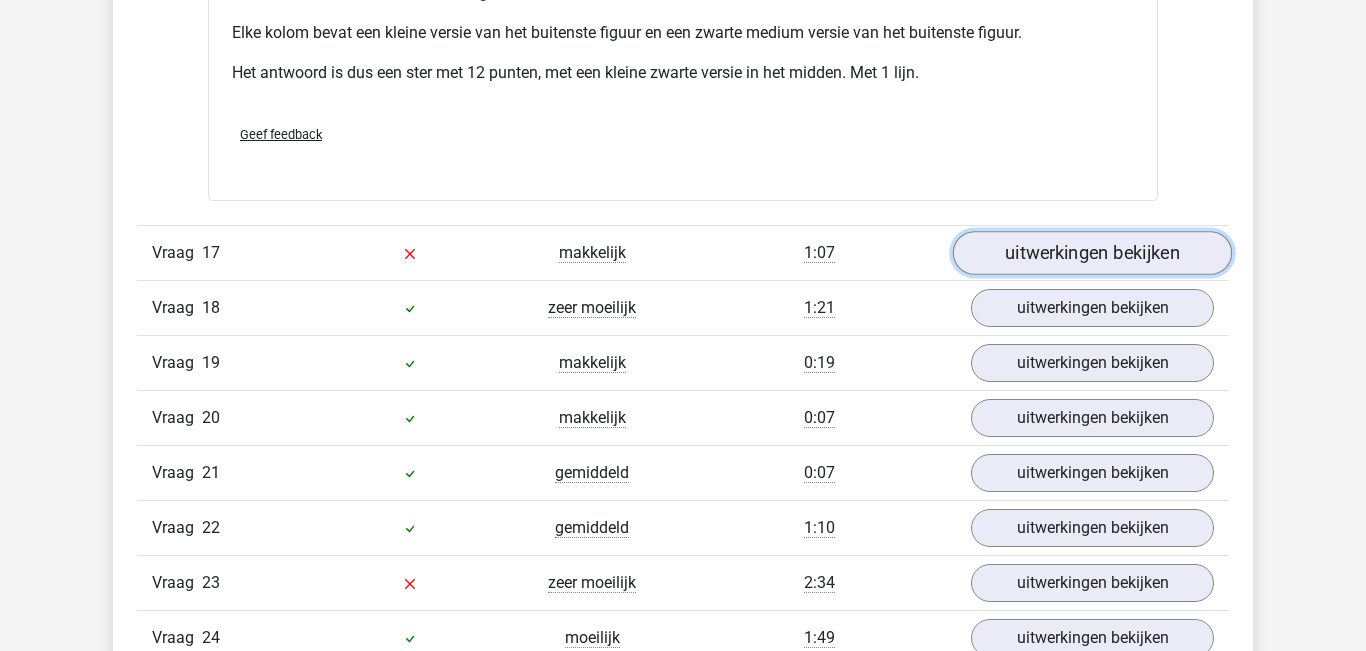 click on "uitwerkingen bekijken" at bounding box center (1092, 253) 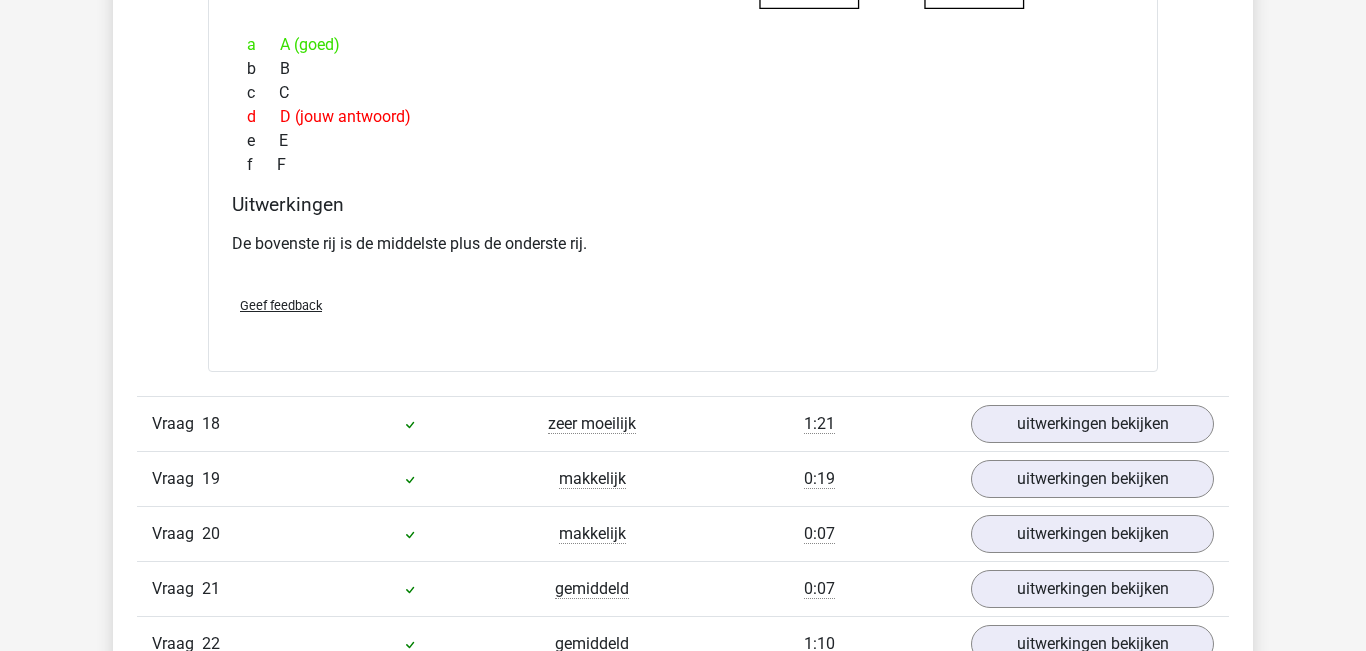 scroll, scrollTop: 17075, scrollLeft: 0, axis: vertical 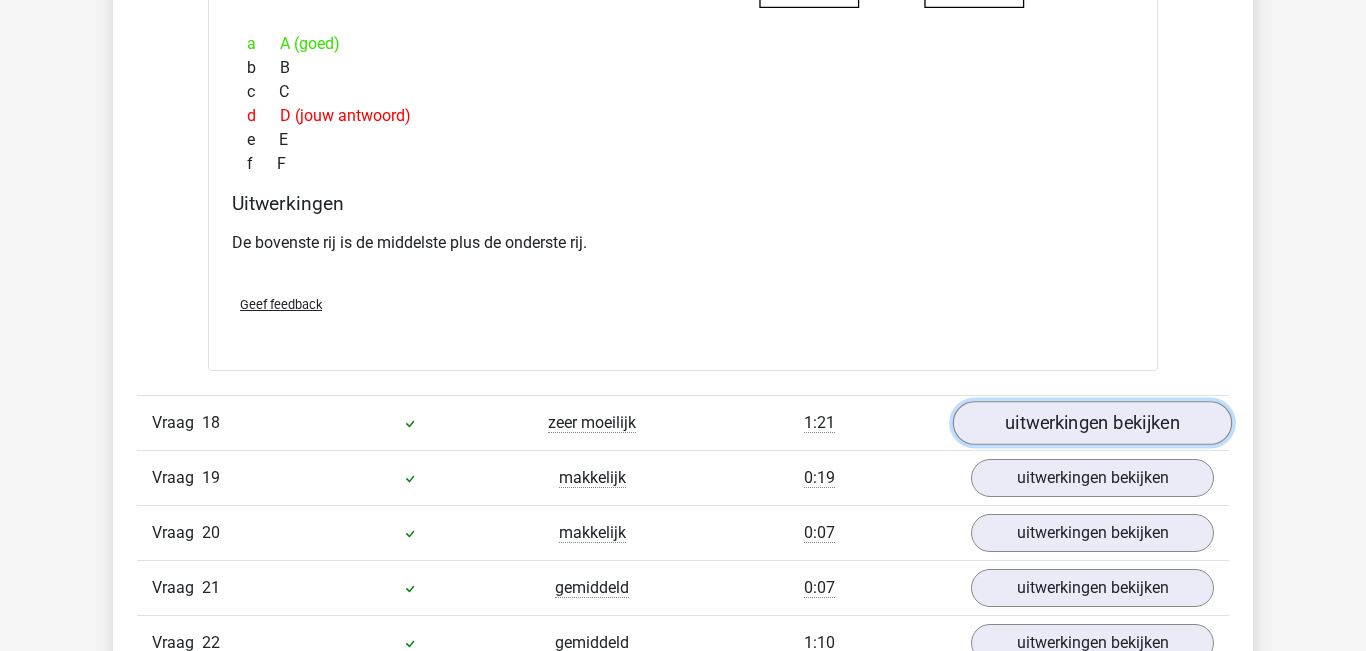 click on "uitwerkingen bekijken" at bounding box center (1092, 424) 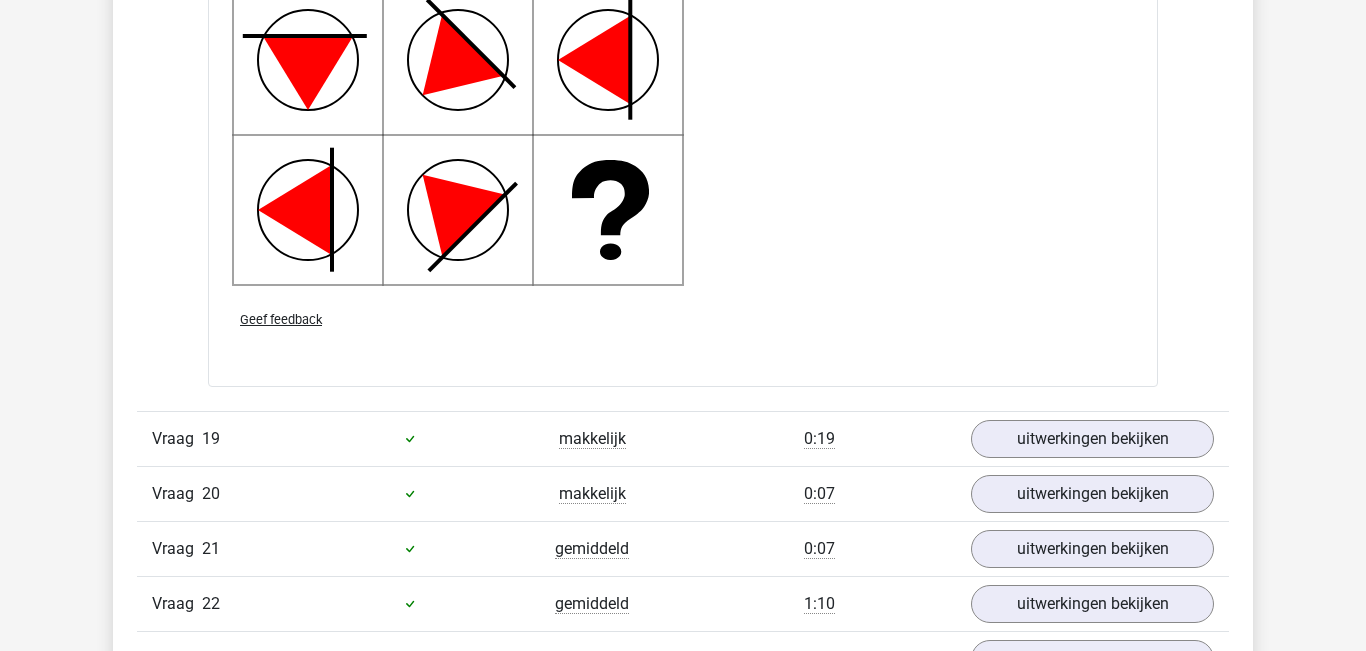 scroll, scrollTop: 18438, scrollLeft: 0, axis: vertical 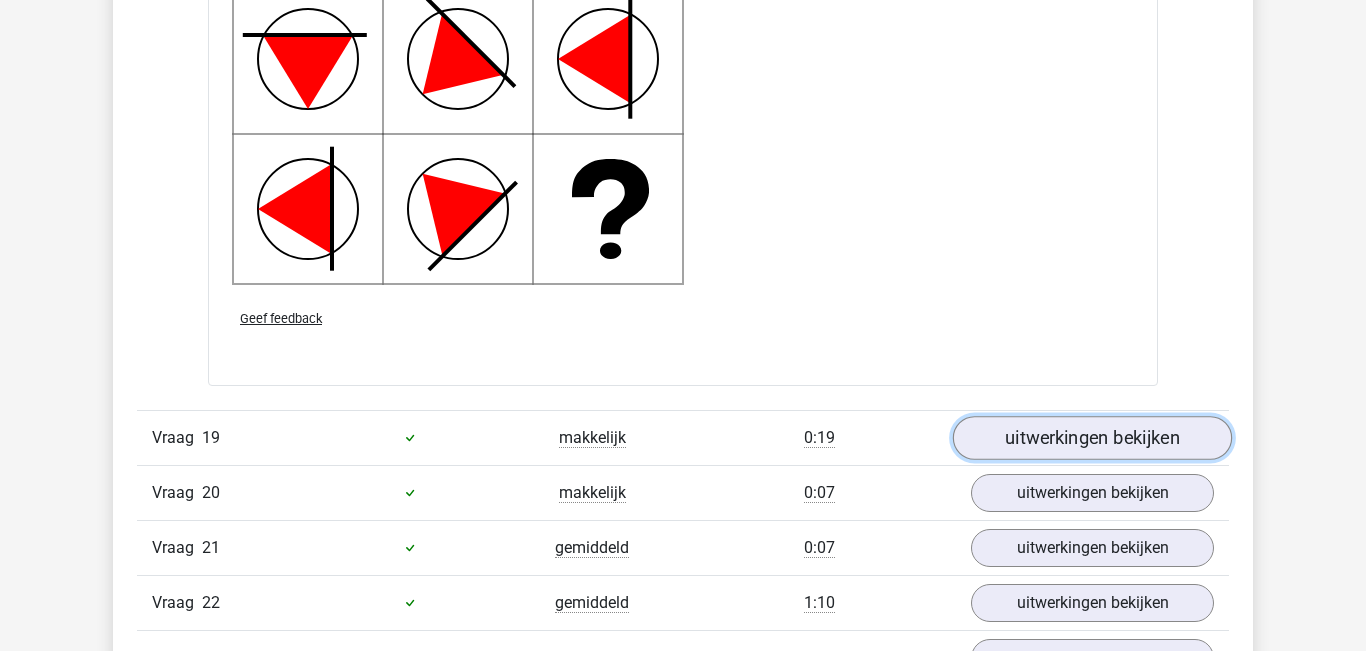 click on "uitwerkingen bekijken" at bounding box center (1092, 438) 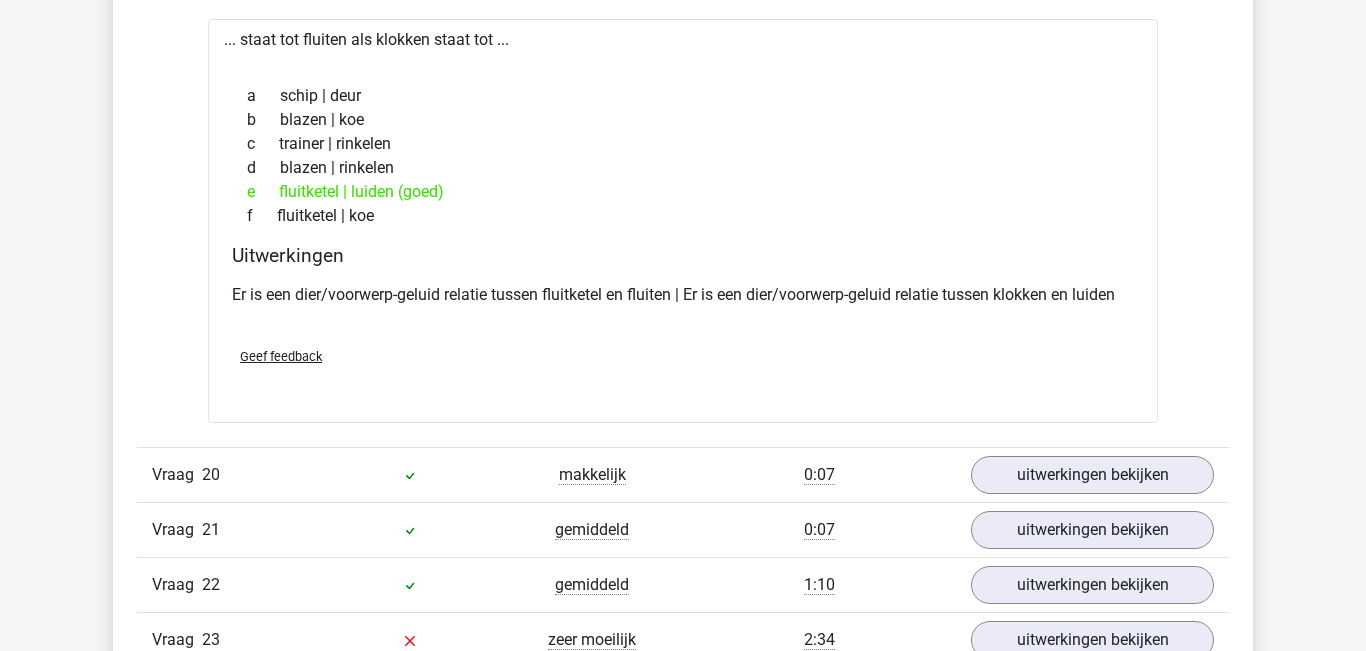 scroll, scrollTop: 19039, scrollLeft: 0, axis: vertical 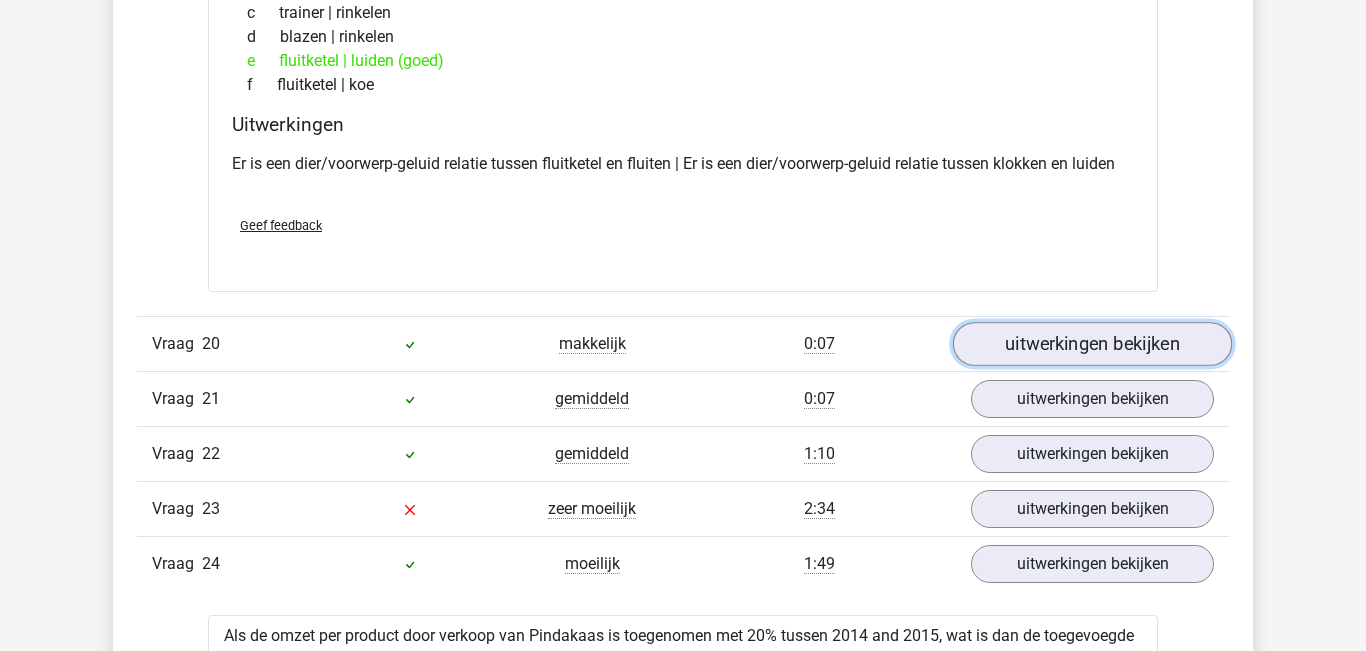 click on "uitwerkingen bekijken" at bounding box center [1092, 344] 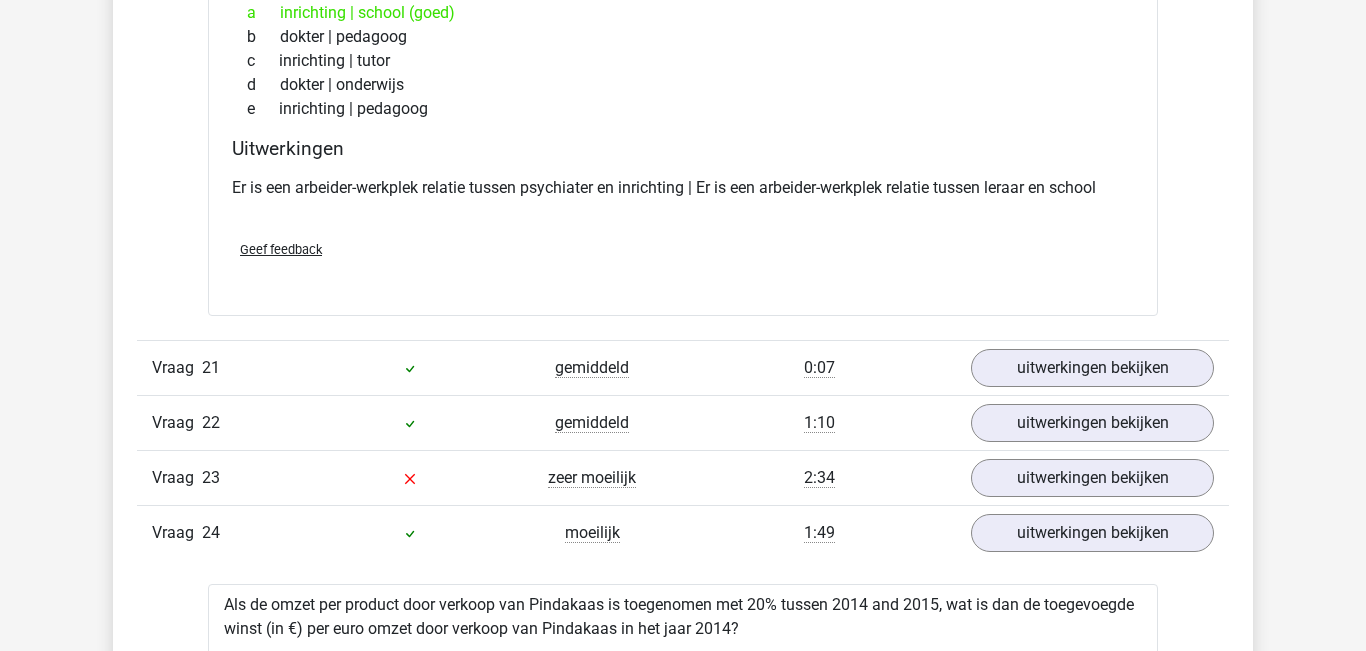 scroll, scrollTop: 19514, scrollLeft: 0, axis: vertical 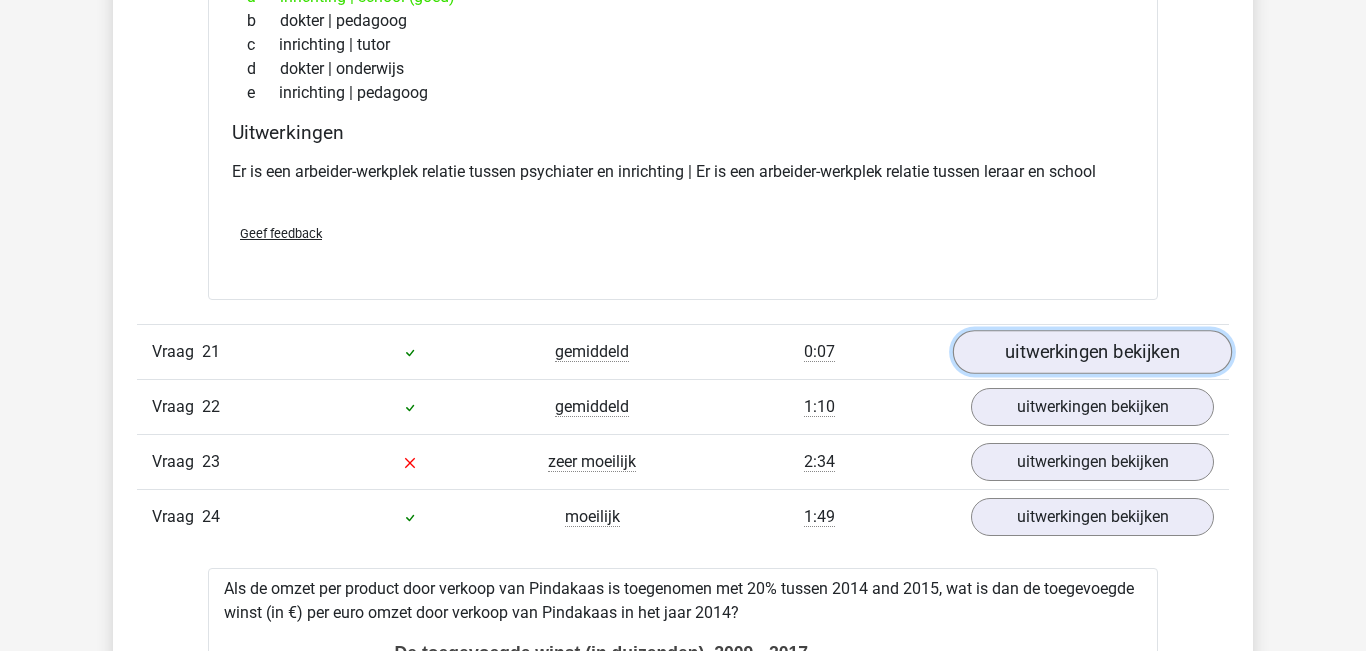 click on "uitwerkingen bekijken" at bounding box center [1092, 352] 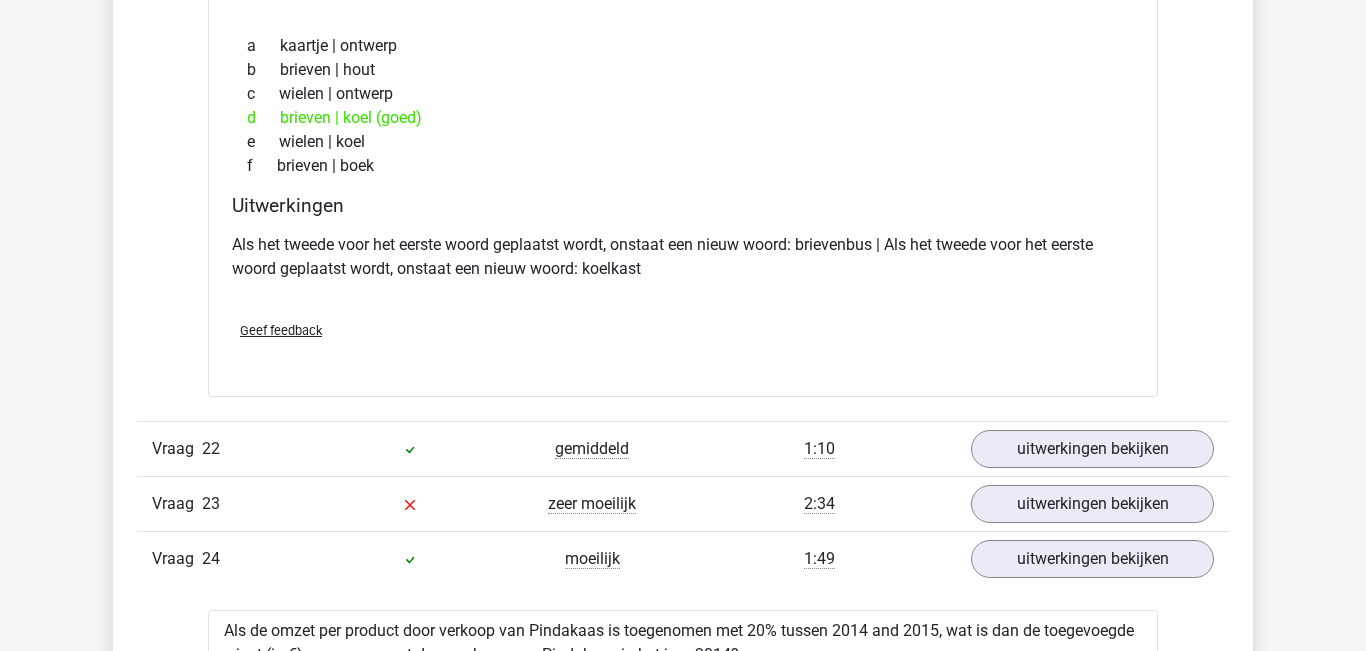 scroll, scrollTop: 19988, scrollLeft: 0, axis: vertical 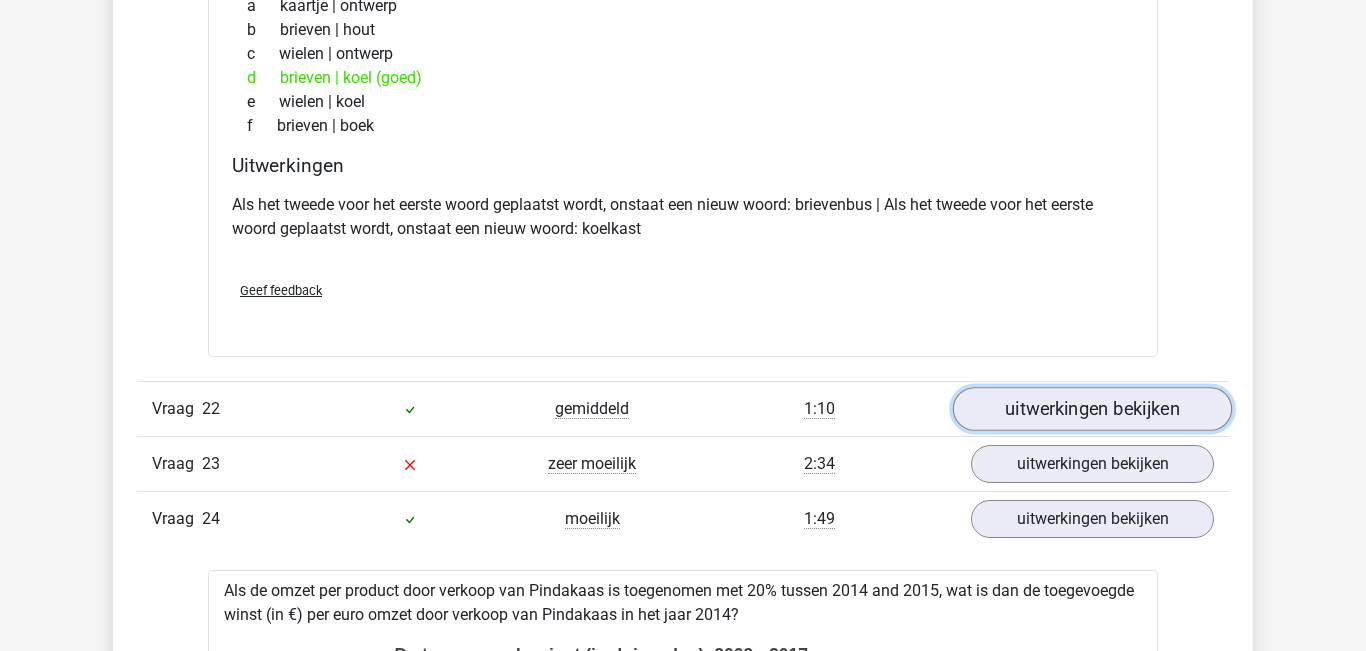 click on "uitwerkingen bekijken" at bounding box center (1092, 409) 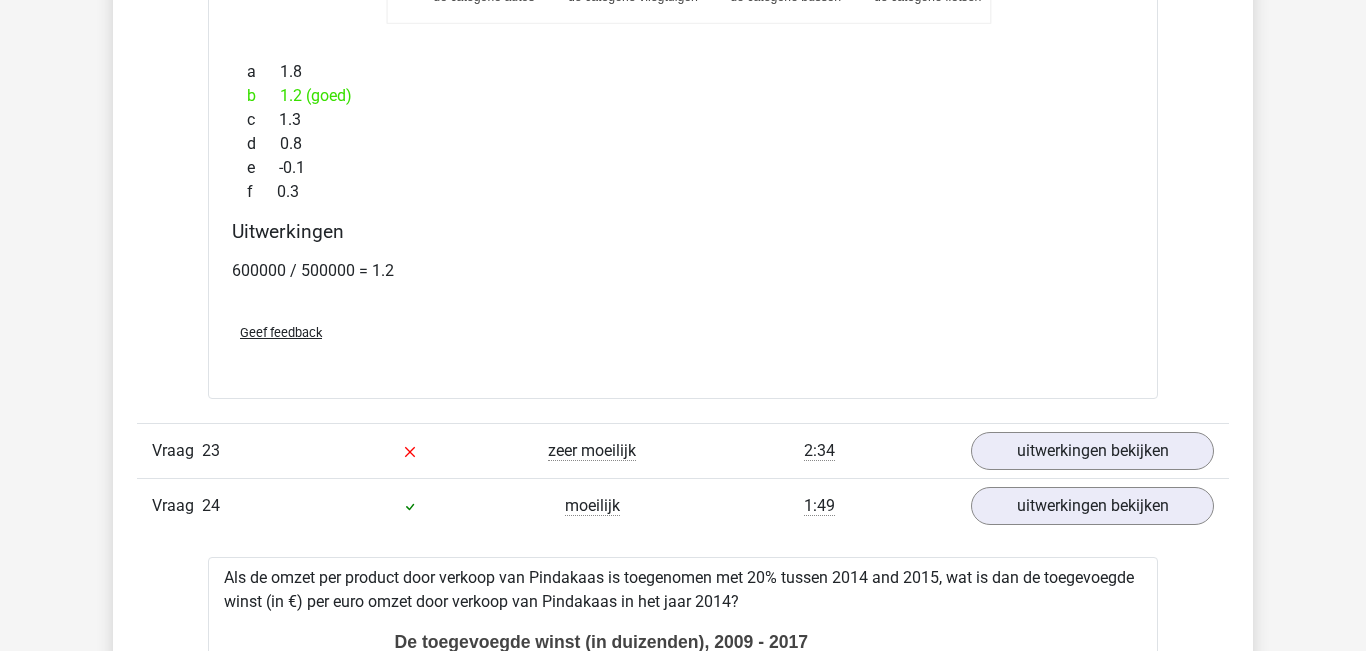 scroll, scrollTop: 21168, scrollLeft: 0, axis: vertical 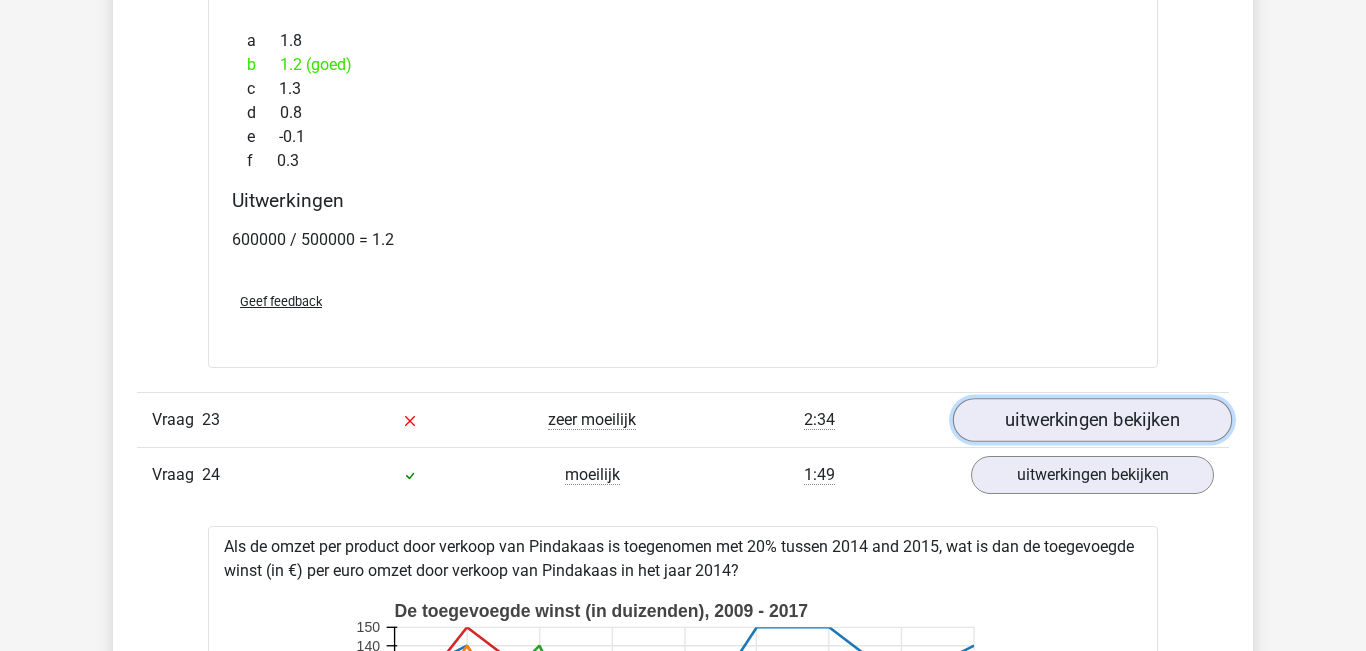 click on "uitwerkingen bekijken" at bounding box center [1092, 421] 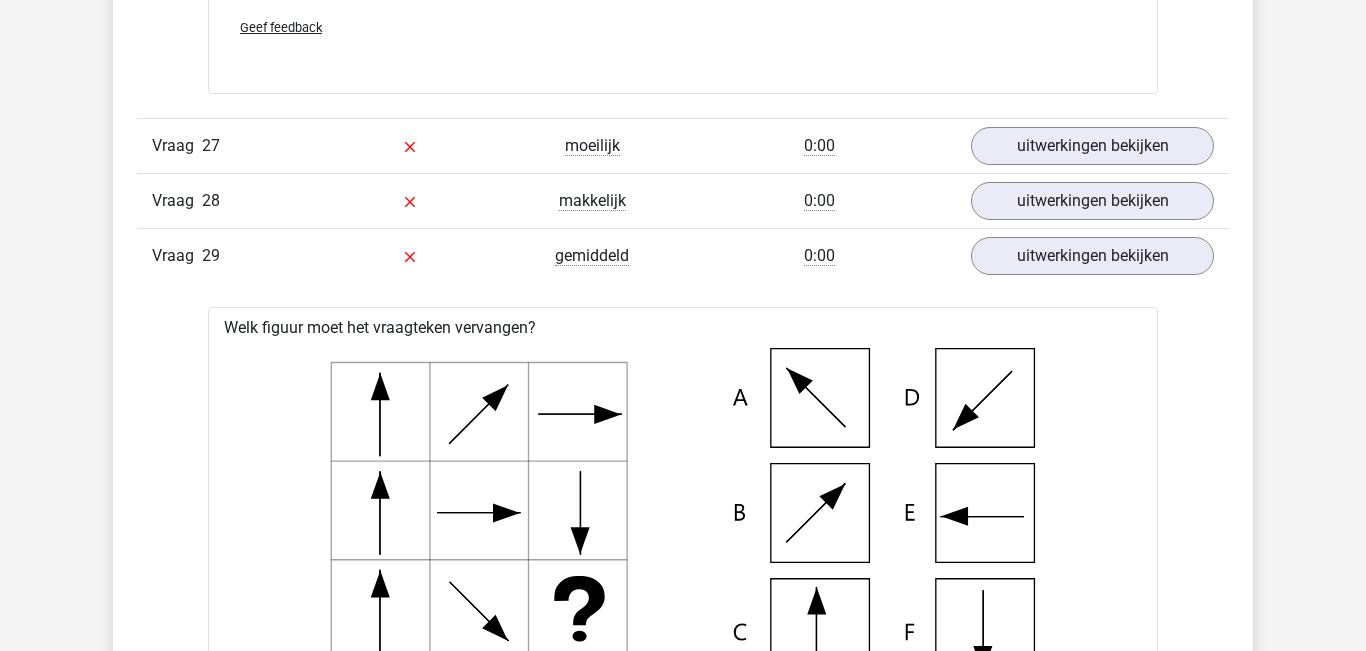scroll, scrollTop: 25877, scrollLeft: 0, axis: vertical 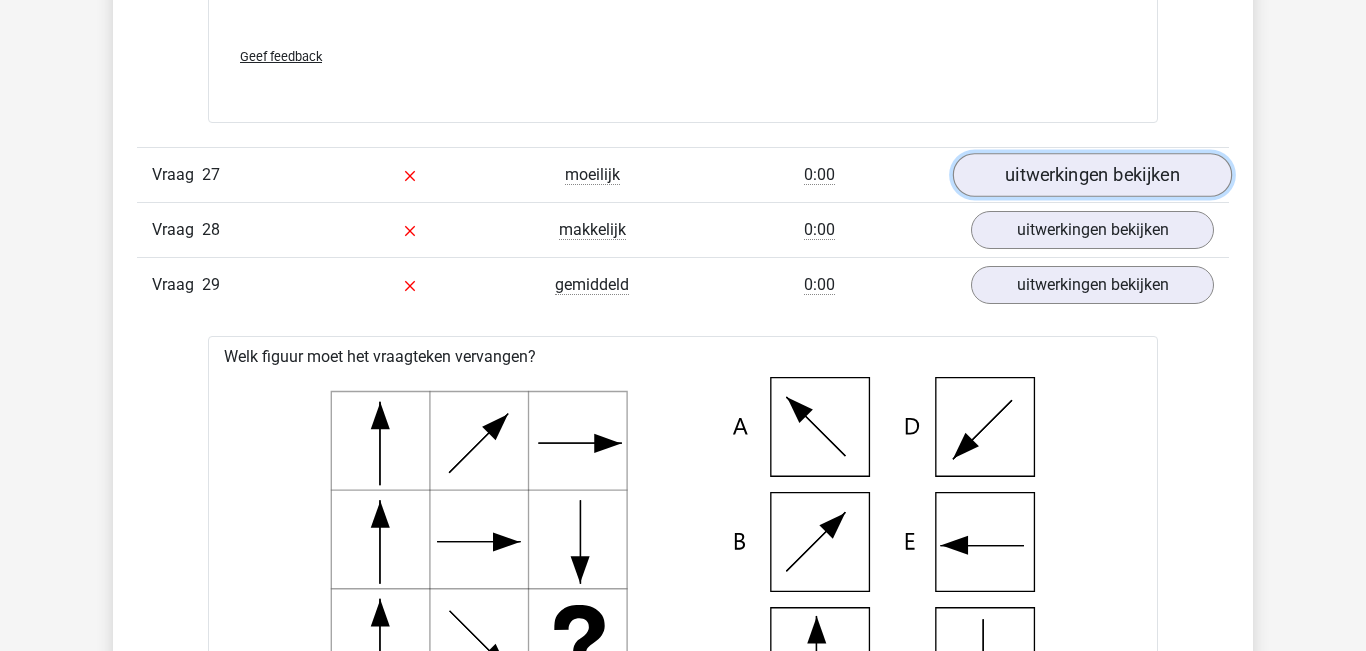 click on "uitwerkingen bekijken" at bounding box center [1092, 175] 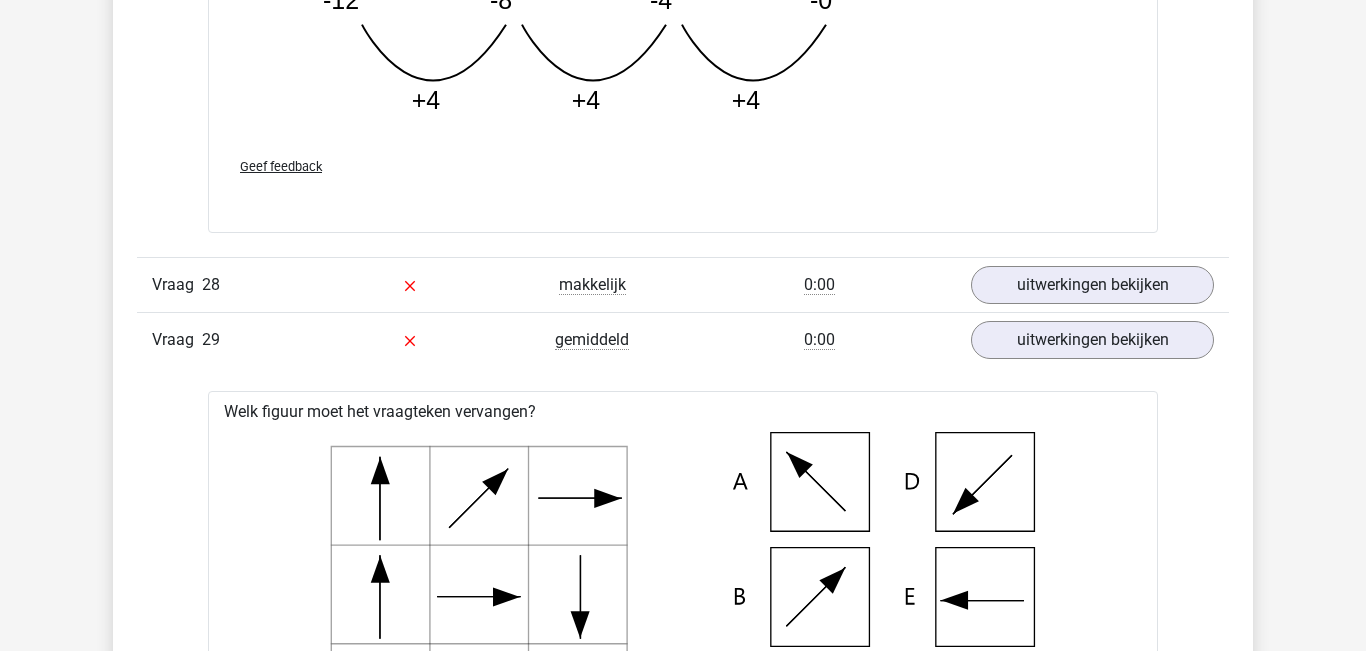 scroll, scrollTop: 26859, scrollLeft: 0, axis: vertical 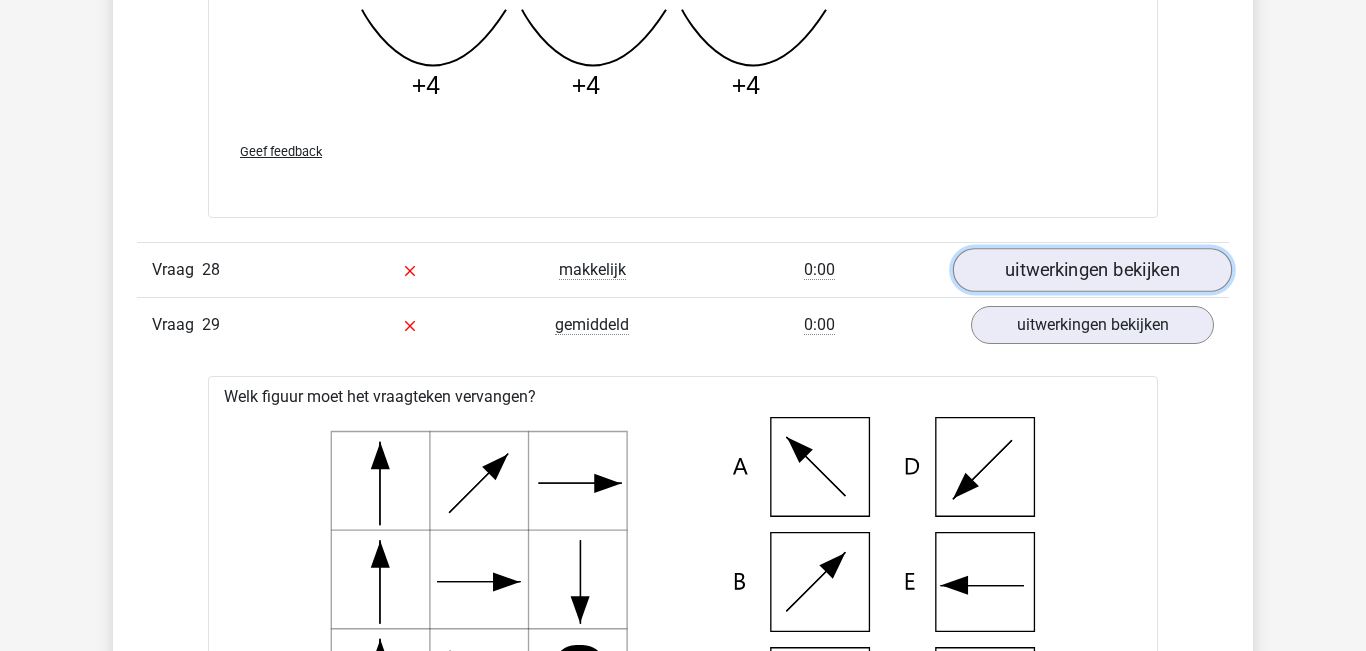 click on "uitwerkingen bekijken" at bounding box center (1092, 270) 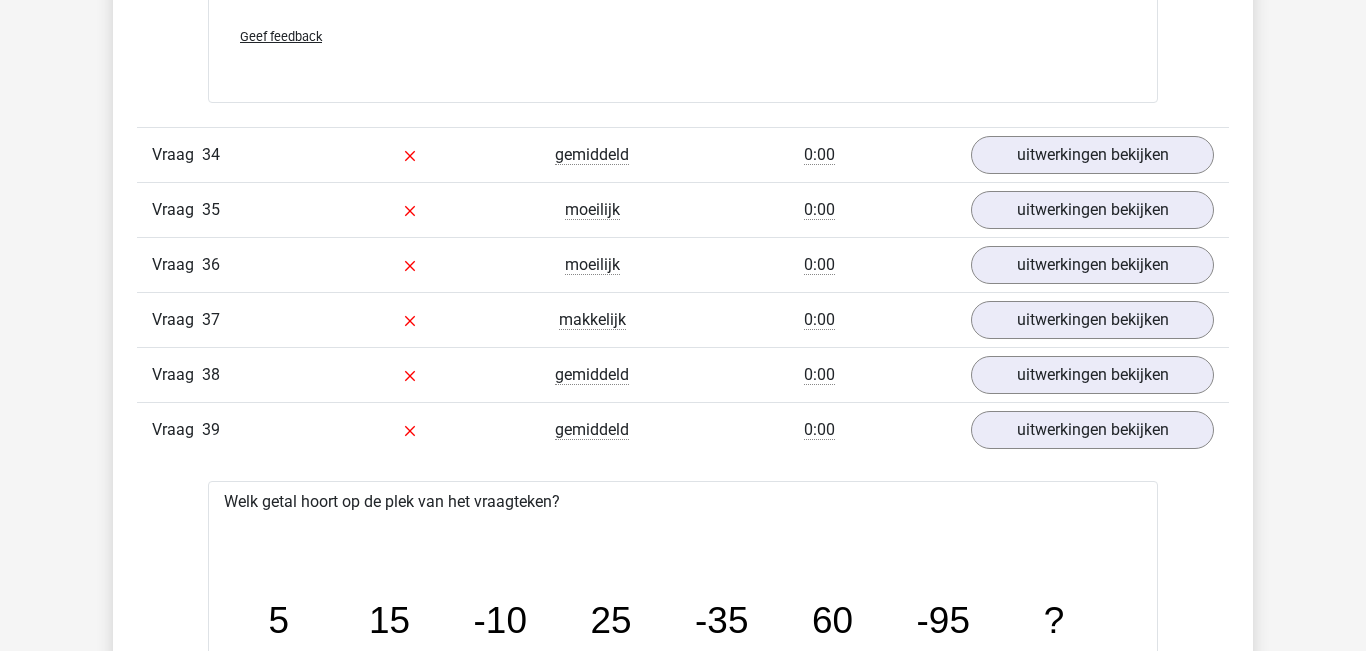 scroll, scrollTop: 31225, scrollLeft: 0, axis: vertical 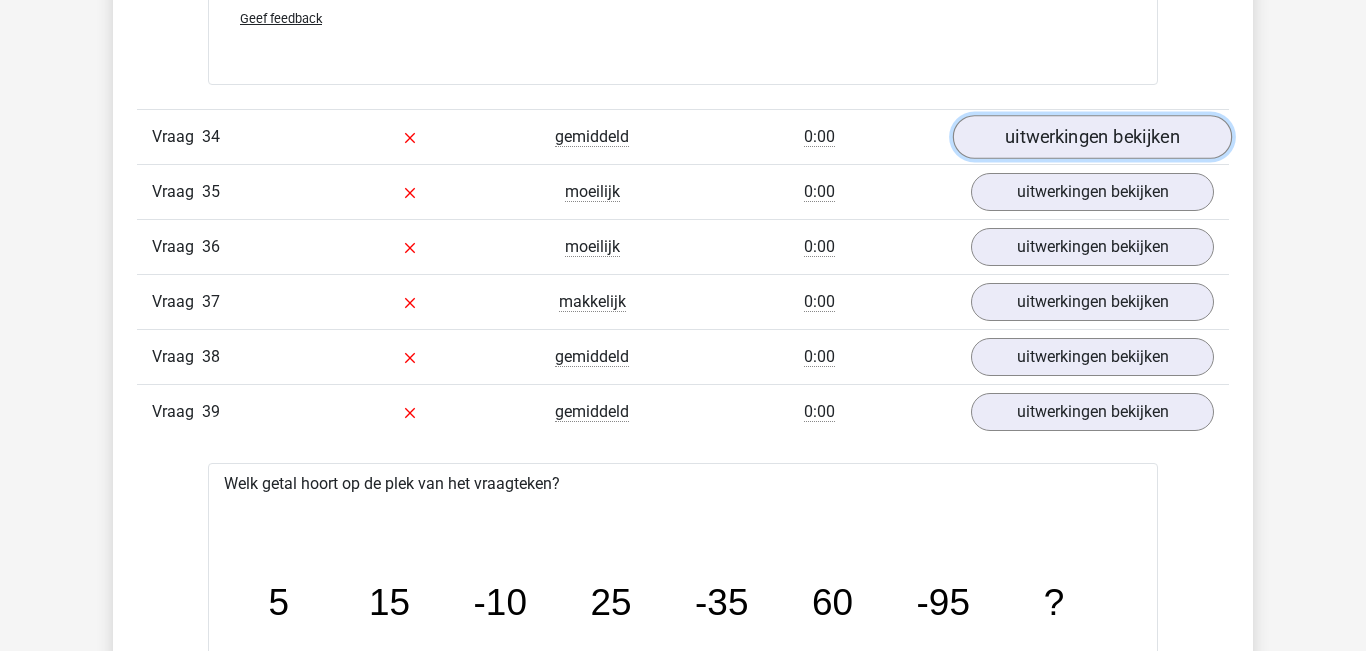 click on "uitwerkingen bekijken" at bounding box center (1092, 138) 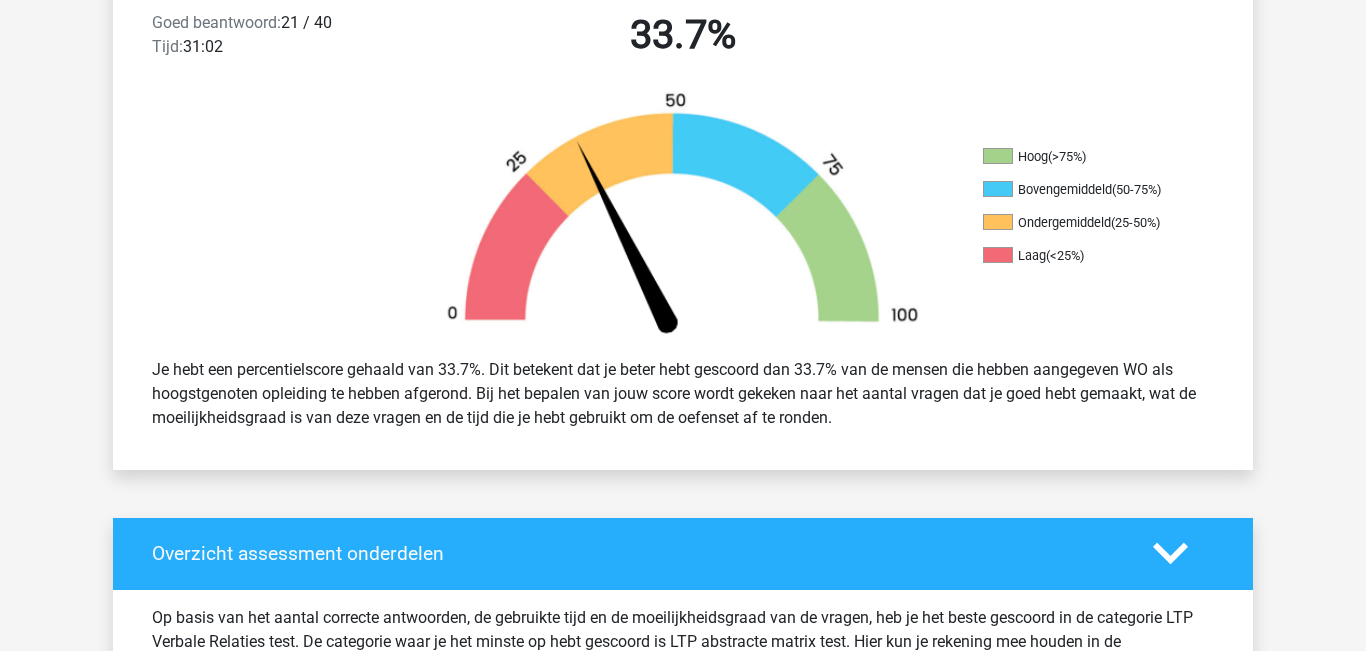 scroll, scrollTop: 0, scrollLeft: 0, axis: both 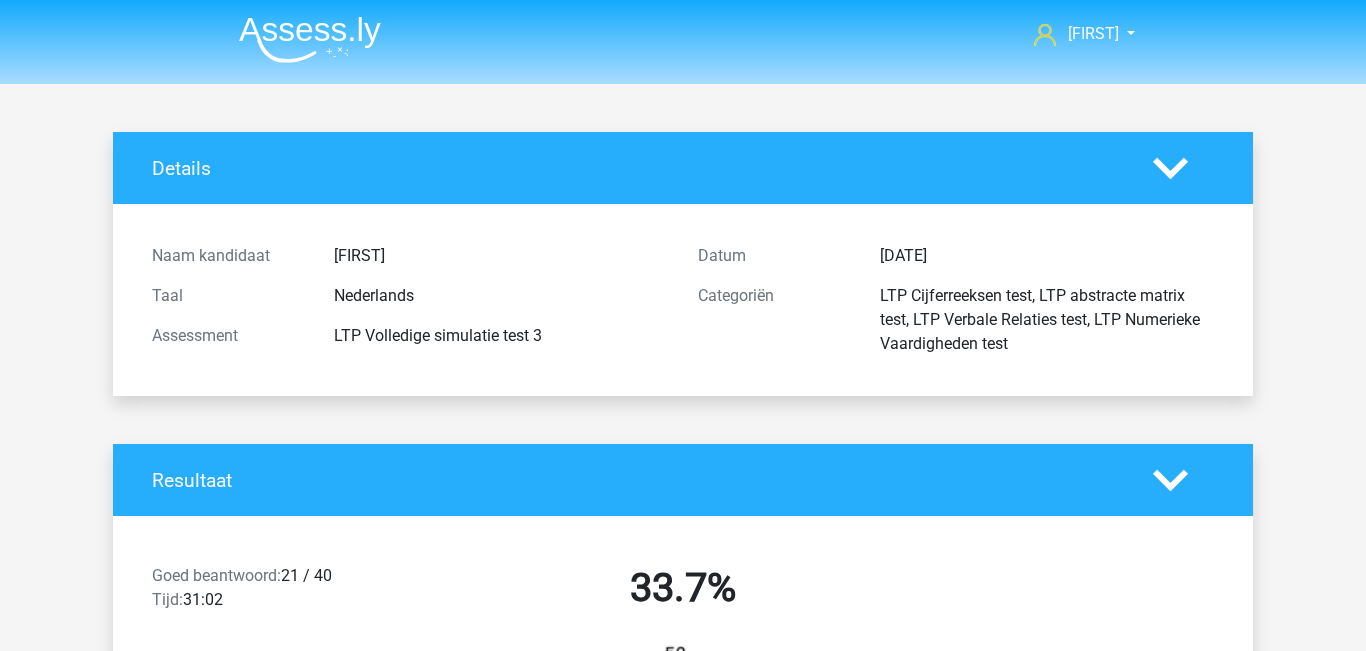click at bounding box center (310, 39) 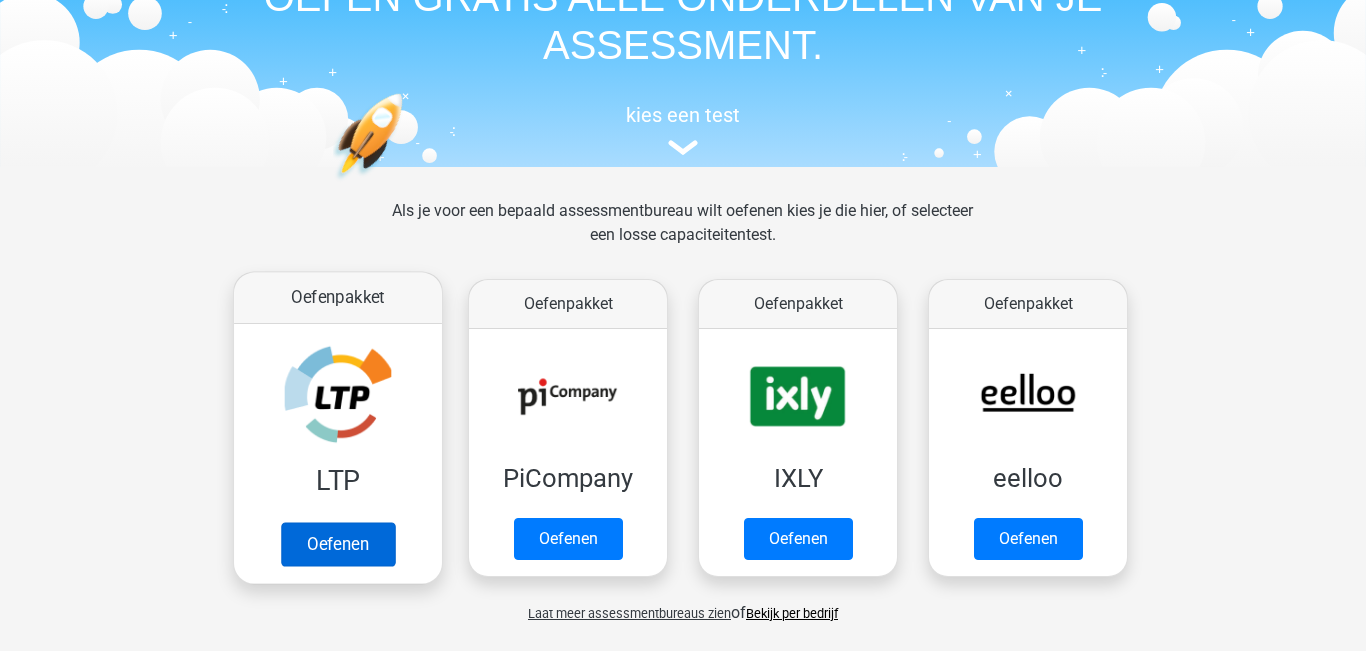 scroll, scrollTop: 119, scrollLeft: 0, axis: vertical 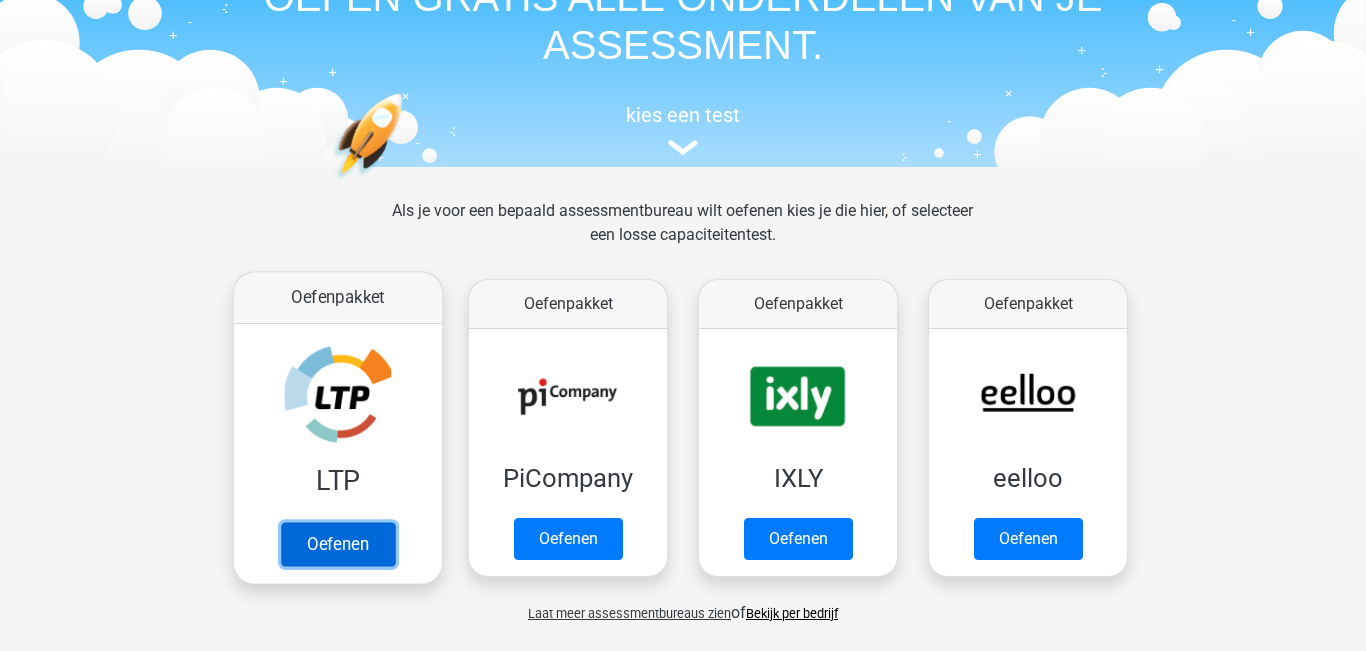 click on "Oefenen" at bounding box center (338, 544) 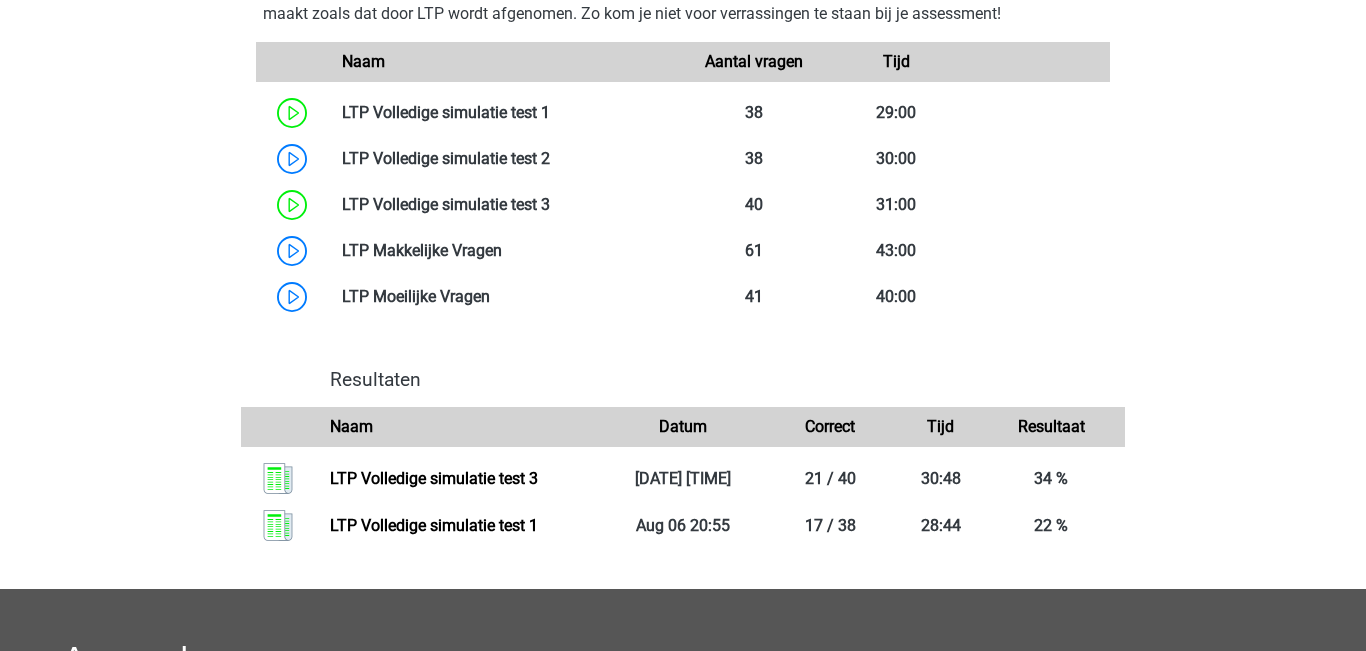 scroll, scrollTop: 1230, scrollLeft: 0, axis: vertical 